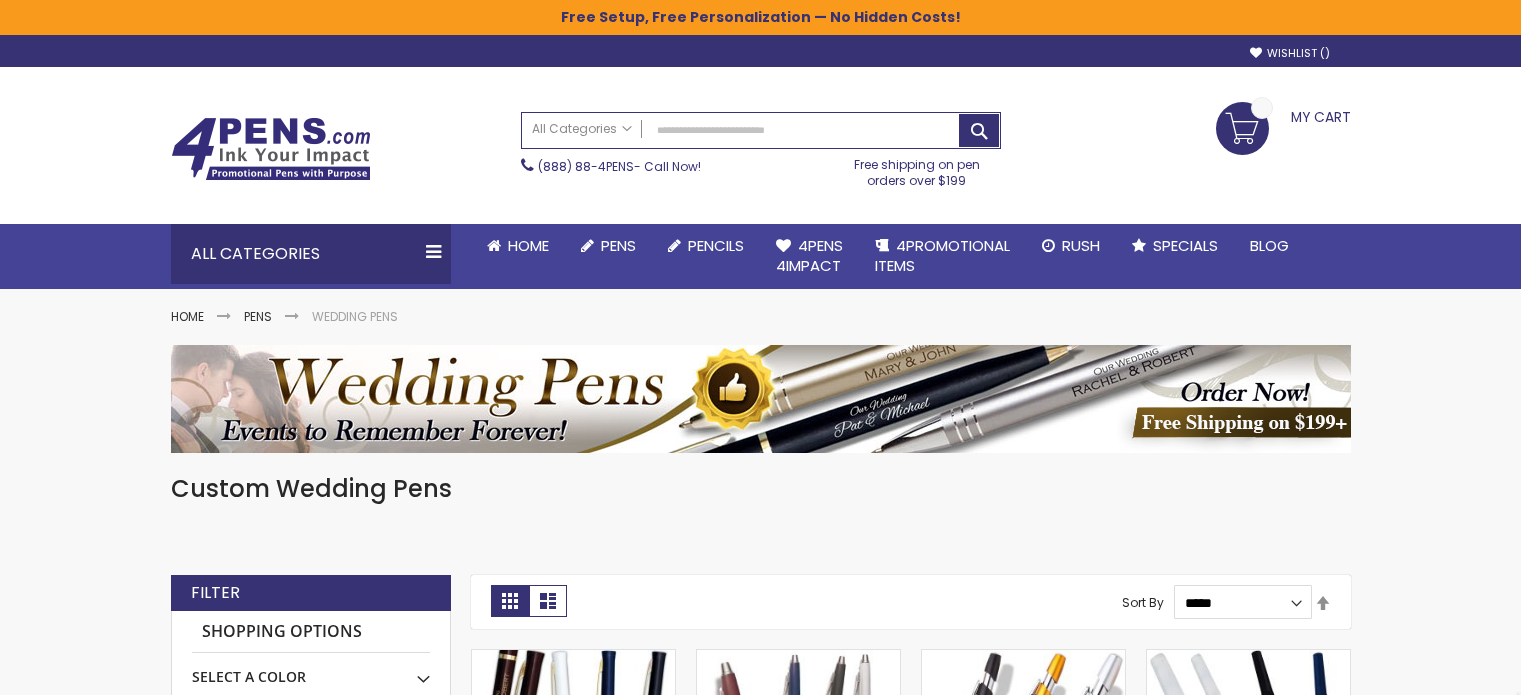 scroll, scrollTop: 0, scrollLeft: 0, axis: both 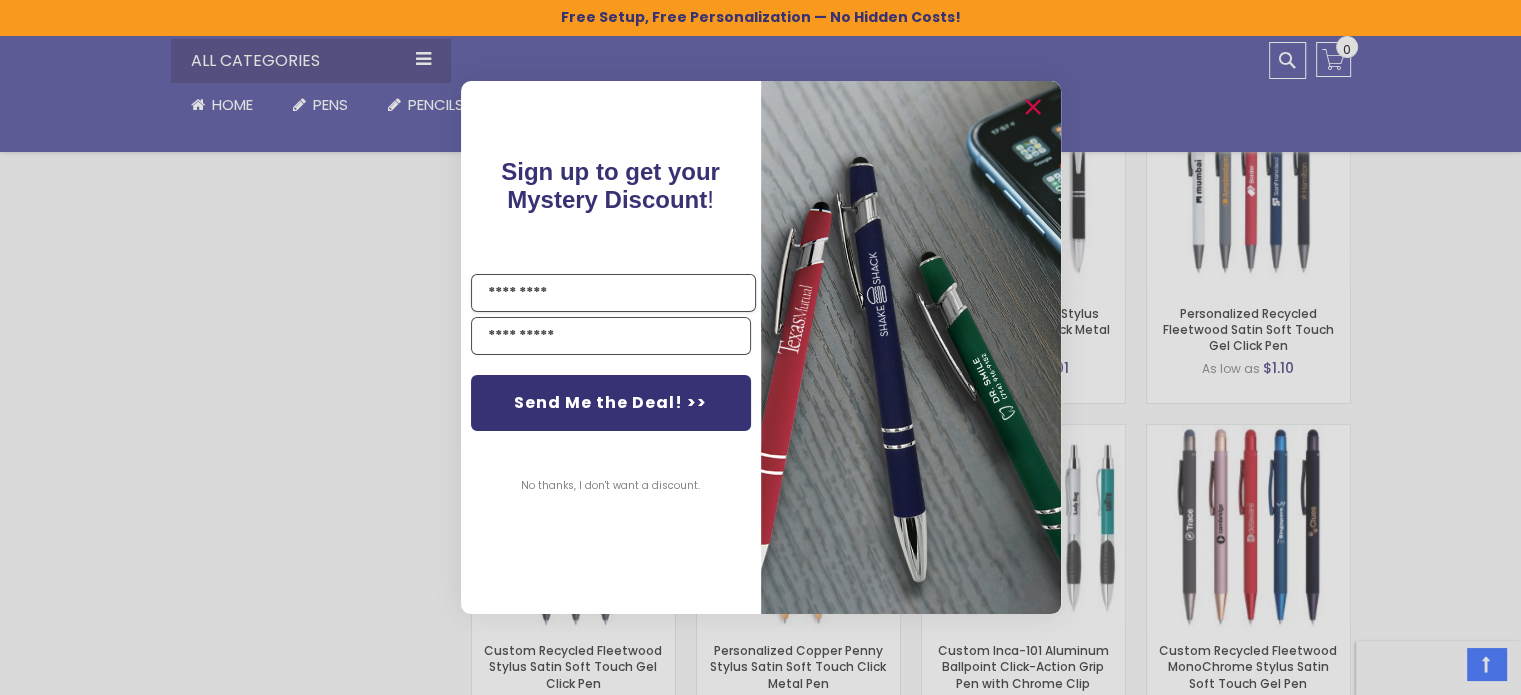drag, startPoint x: 1535, startPoint y: 105, endPoint x: 1535, endPoint y: 320, distance: 215 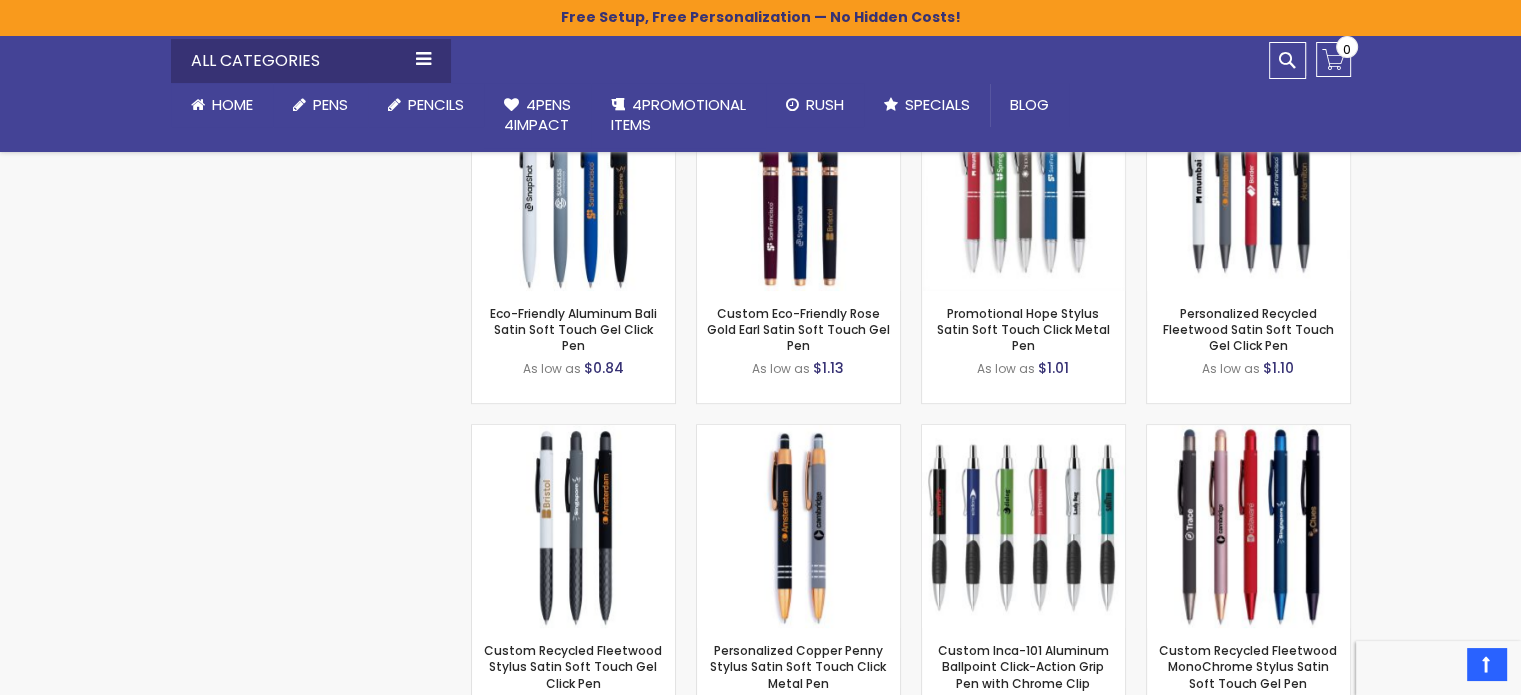 click on "Close dialog Sign up to get your Mystery Discount !
Name Send Me the Deal! >> No thanks, I don't want a discount. ******" at bounding box center (760, 347) 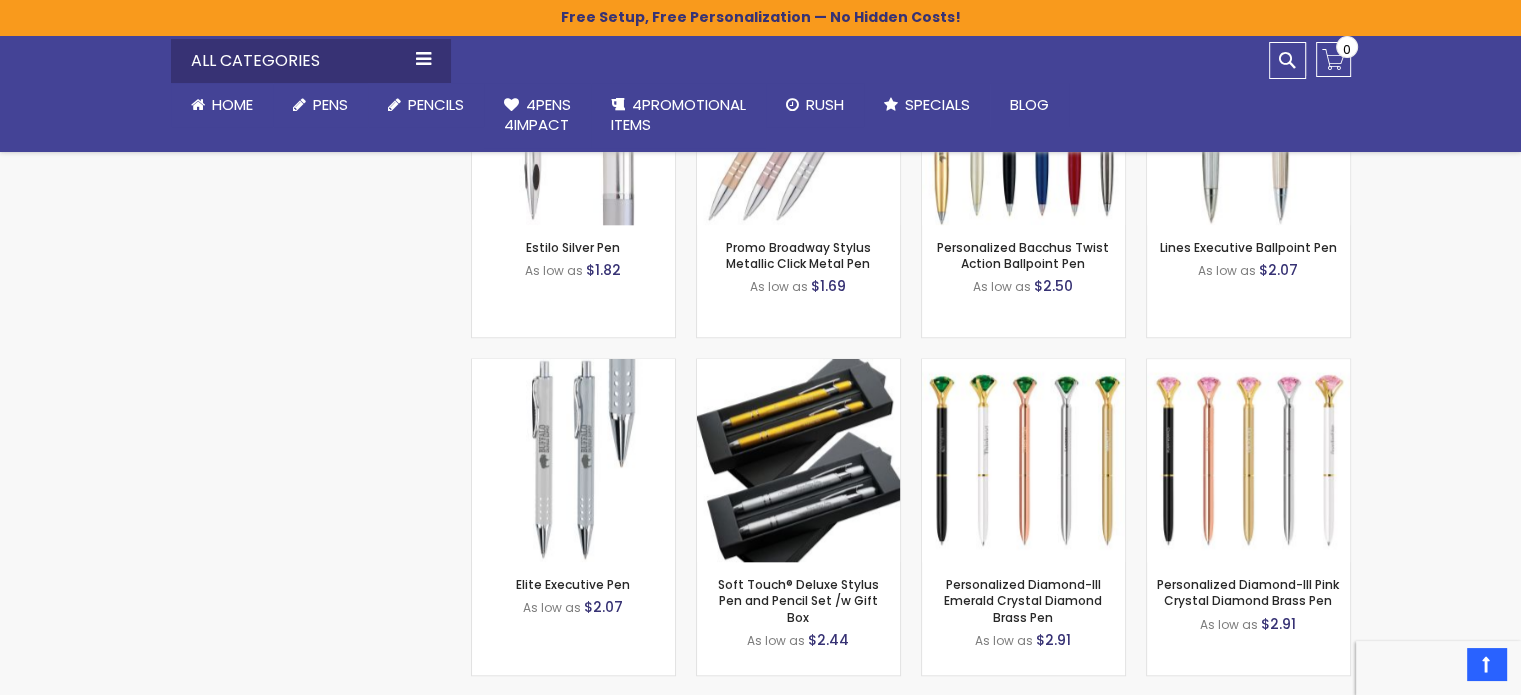 scroll, scrollTop: 1988, scrollLeft: 0, axis: vertical 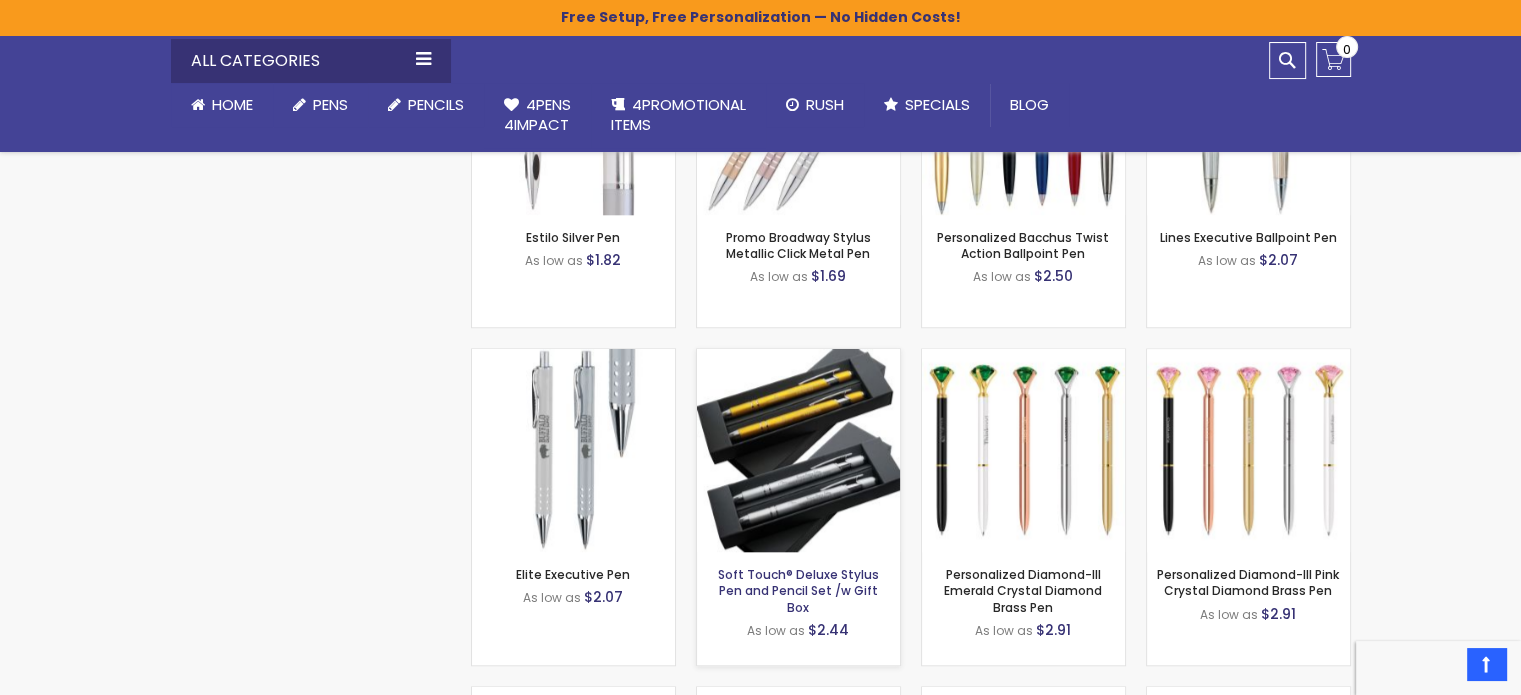 click on "Soft Touch® Deluxe Stylus Pen and Pencil Set /w Gift Box" at bounding box center (798, 590) 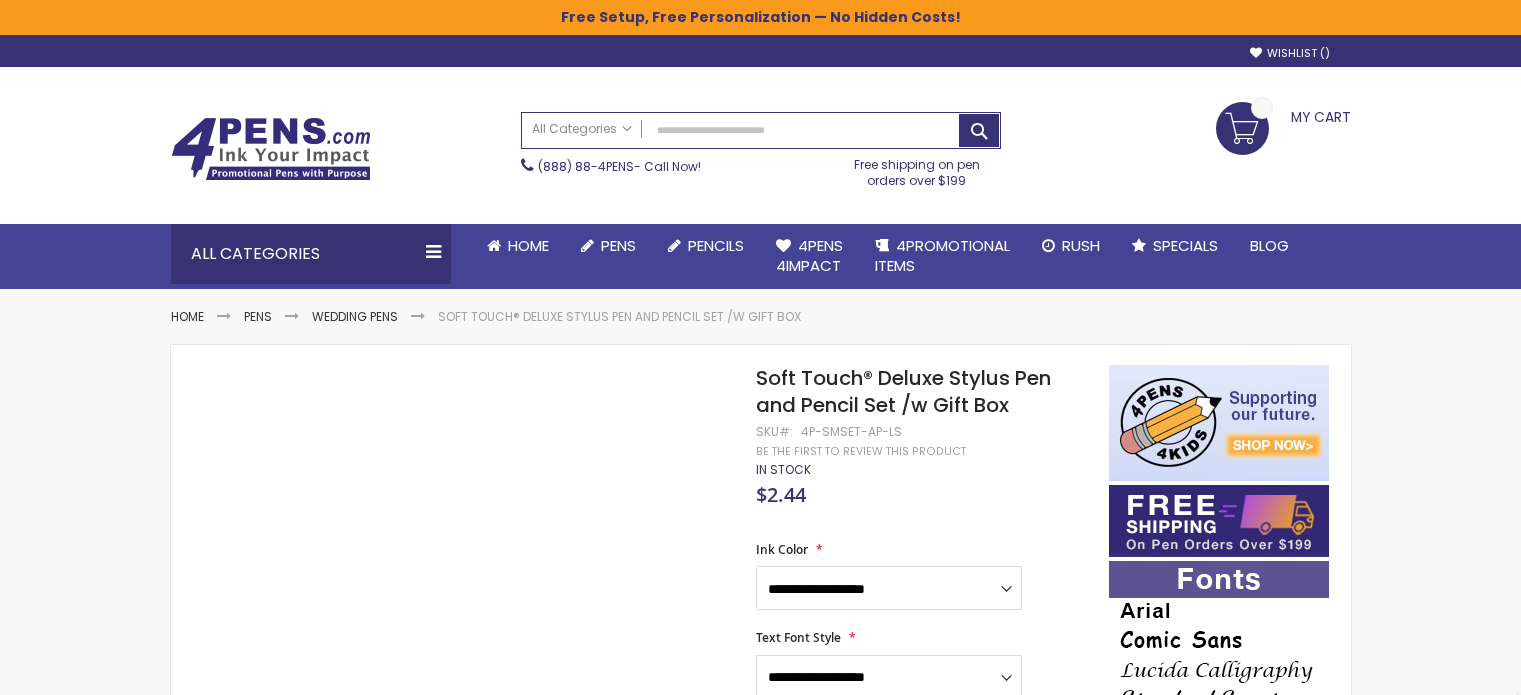 scroll, scrollTop: 0, scrollLeft: 0, axis: both 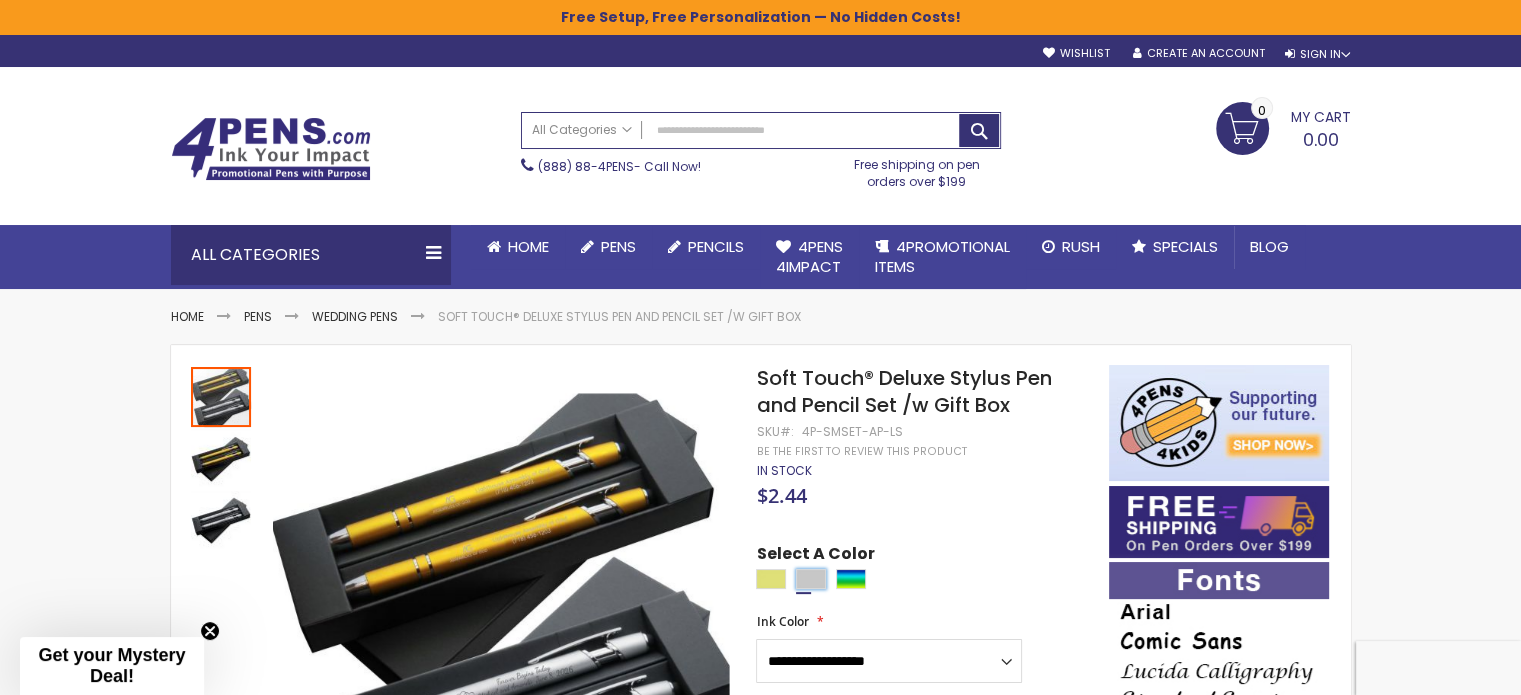 click at bounding box center (811, 579) 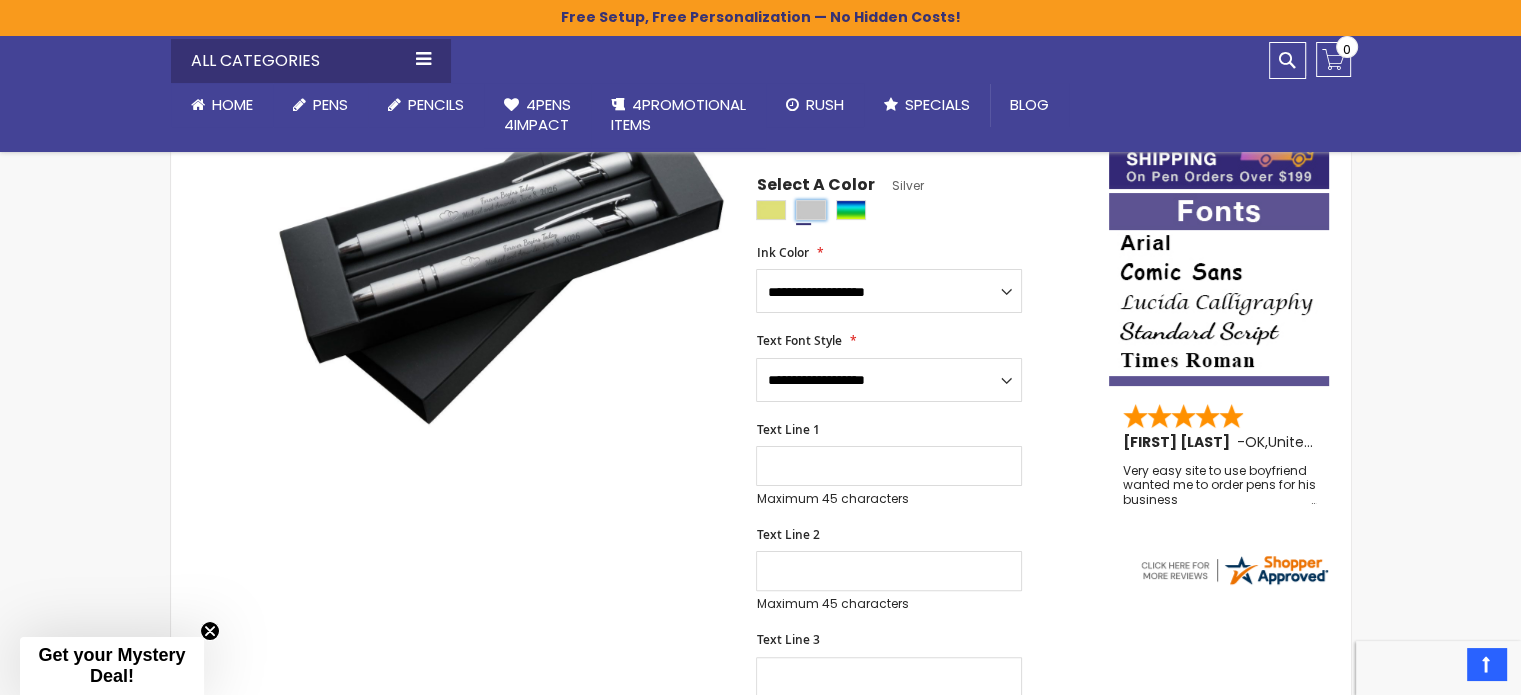scroll, scrollTop: 380, scrollLeft: 0, axis: vertical 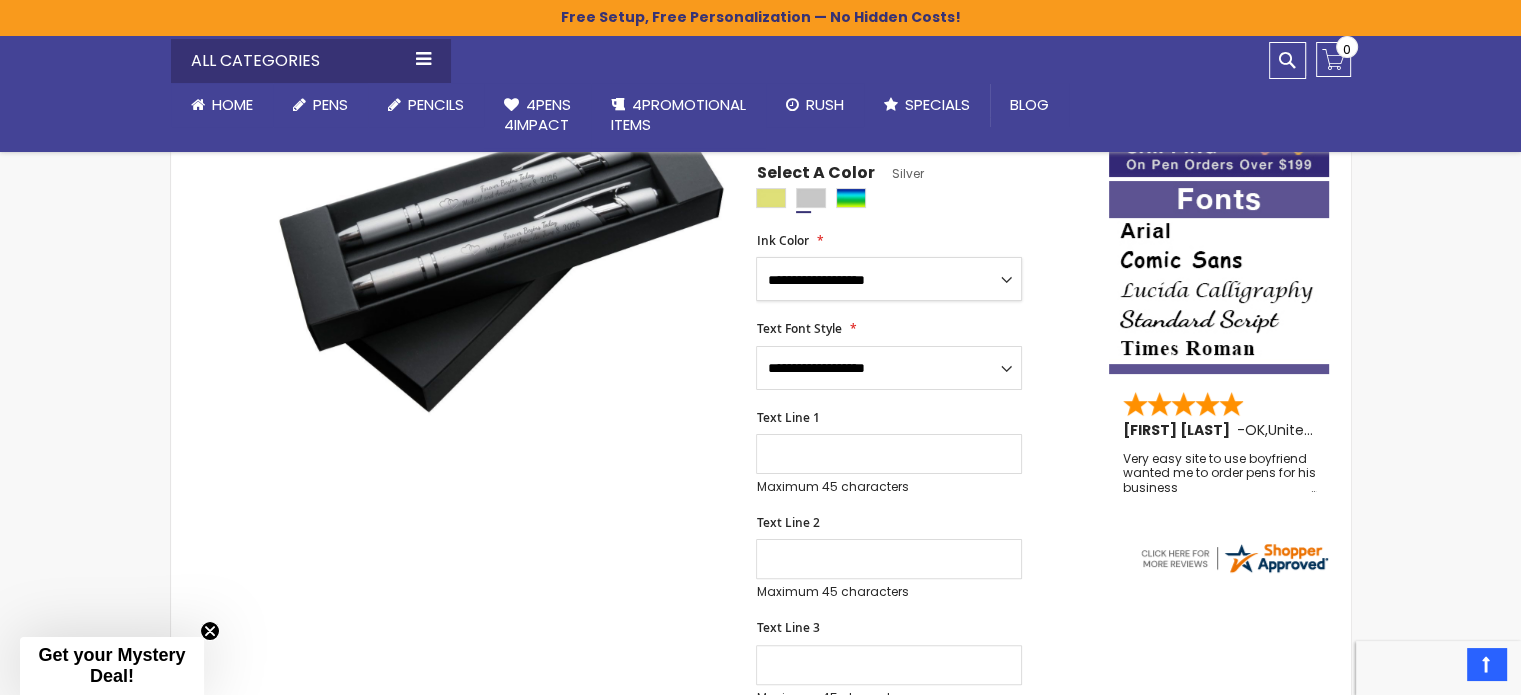 click on "**********" at bounding box center [889, 279] 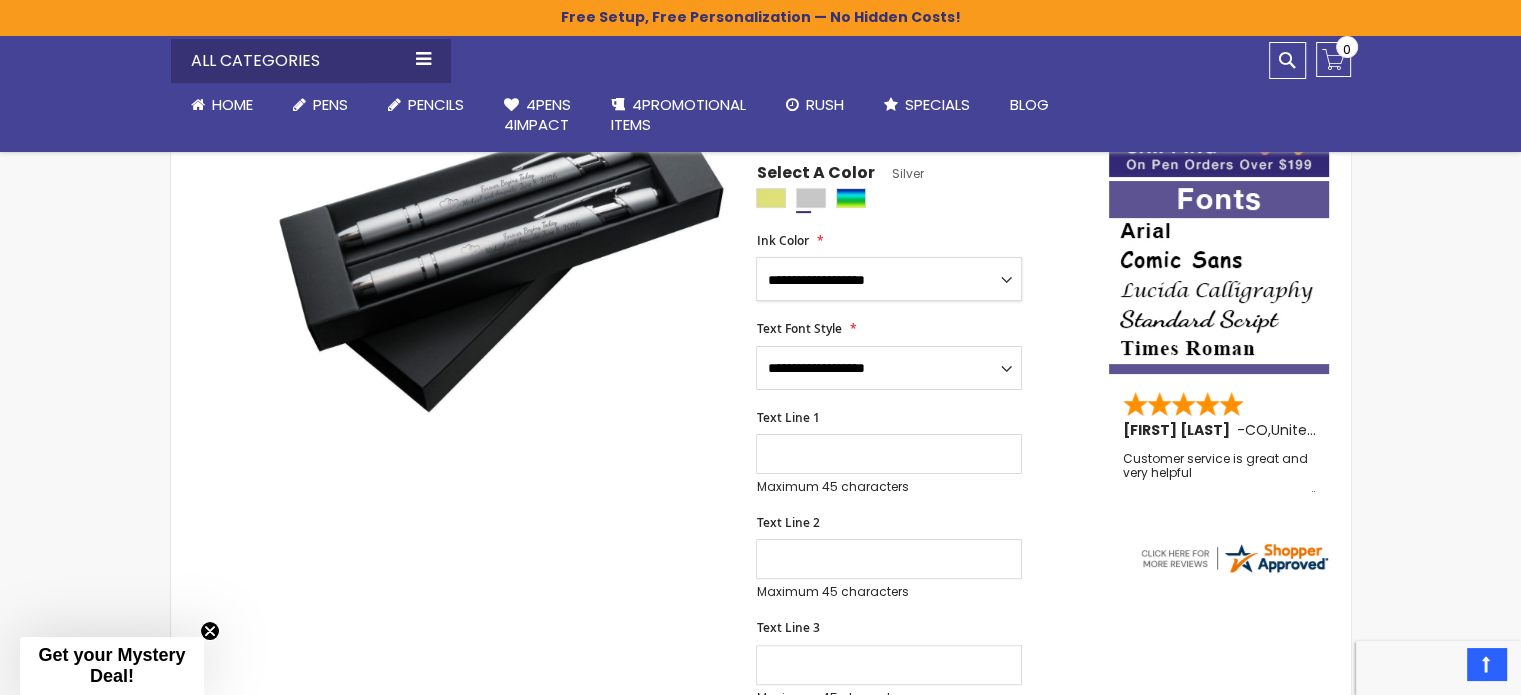 select on "****" 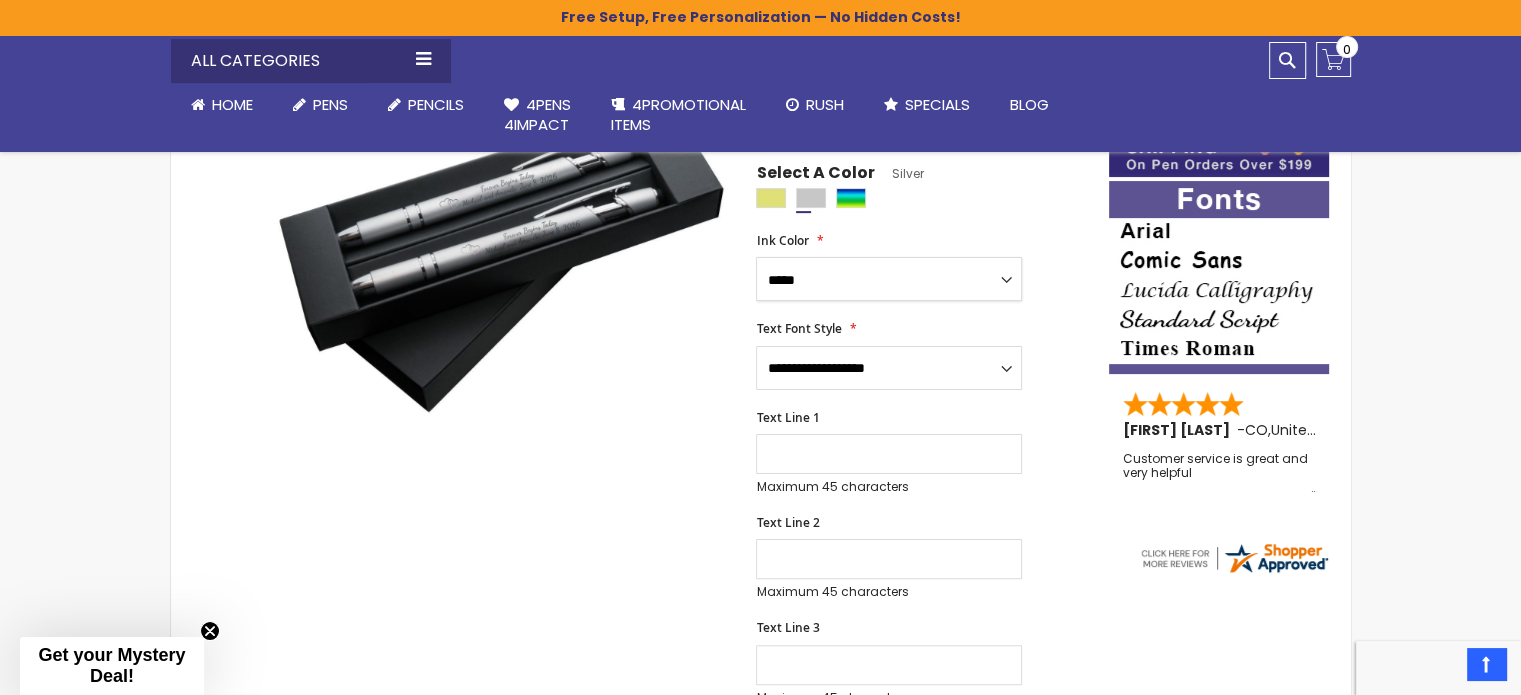 click on "**********" at bounding box center (889, 279) 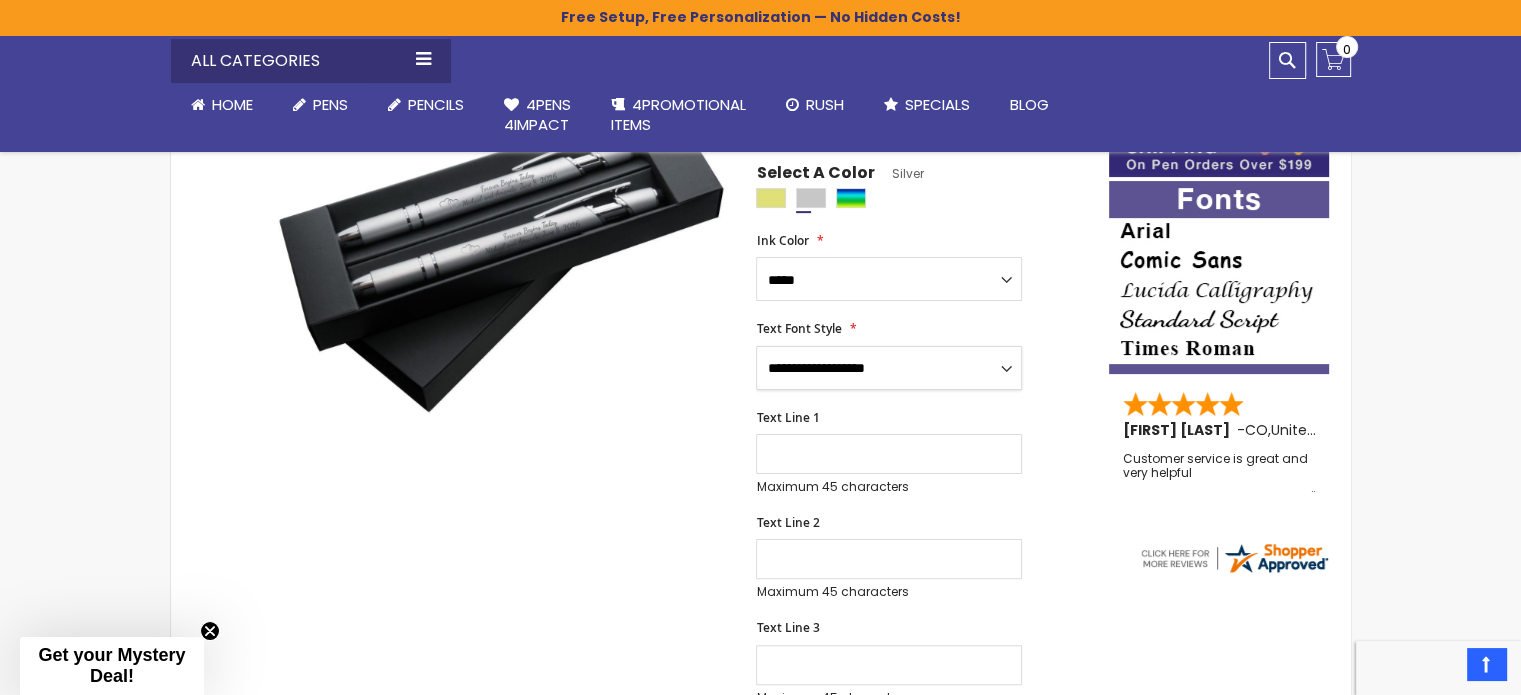click on "**********" at bounding box center [889, 368] 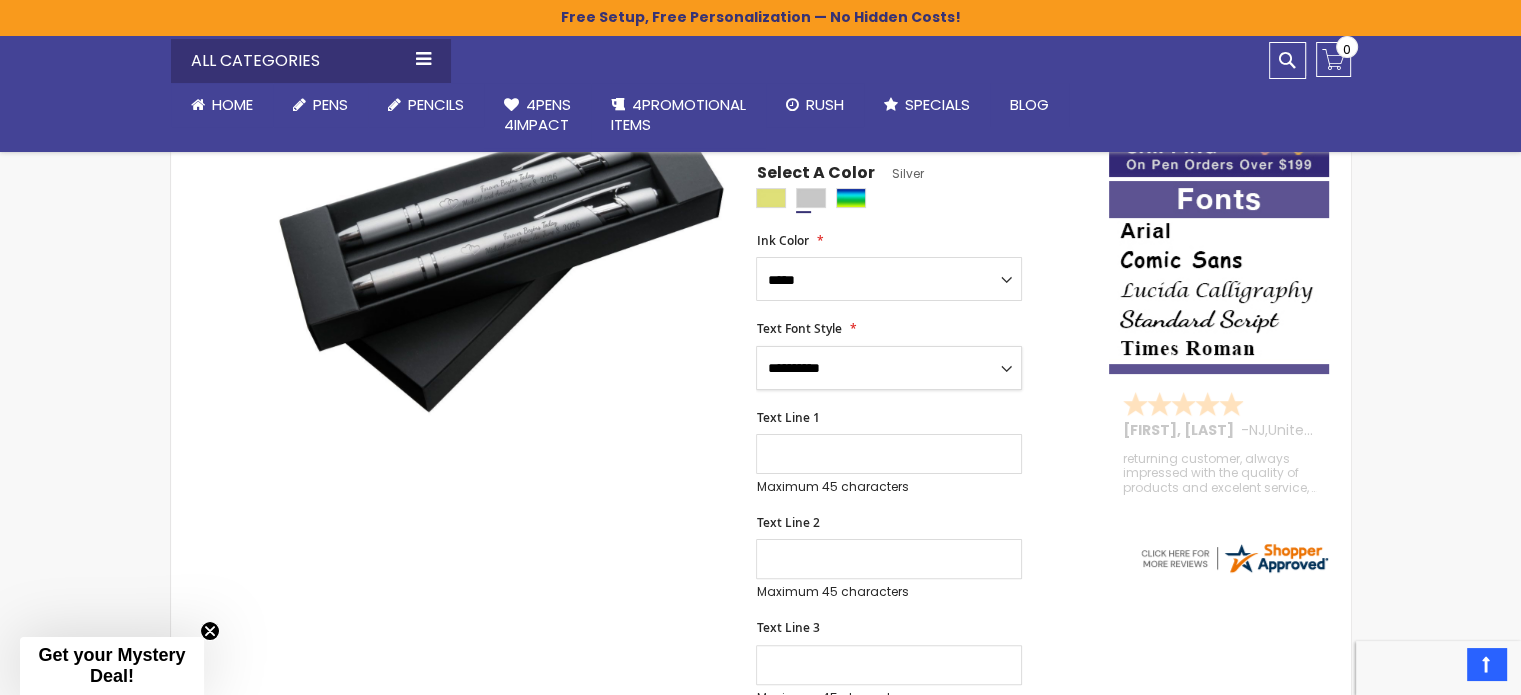 click on "**********" at bounding box center (889, 368) 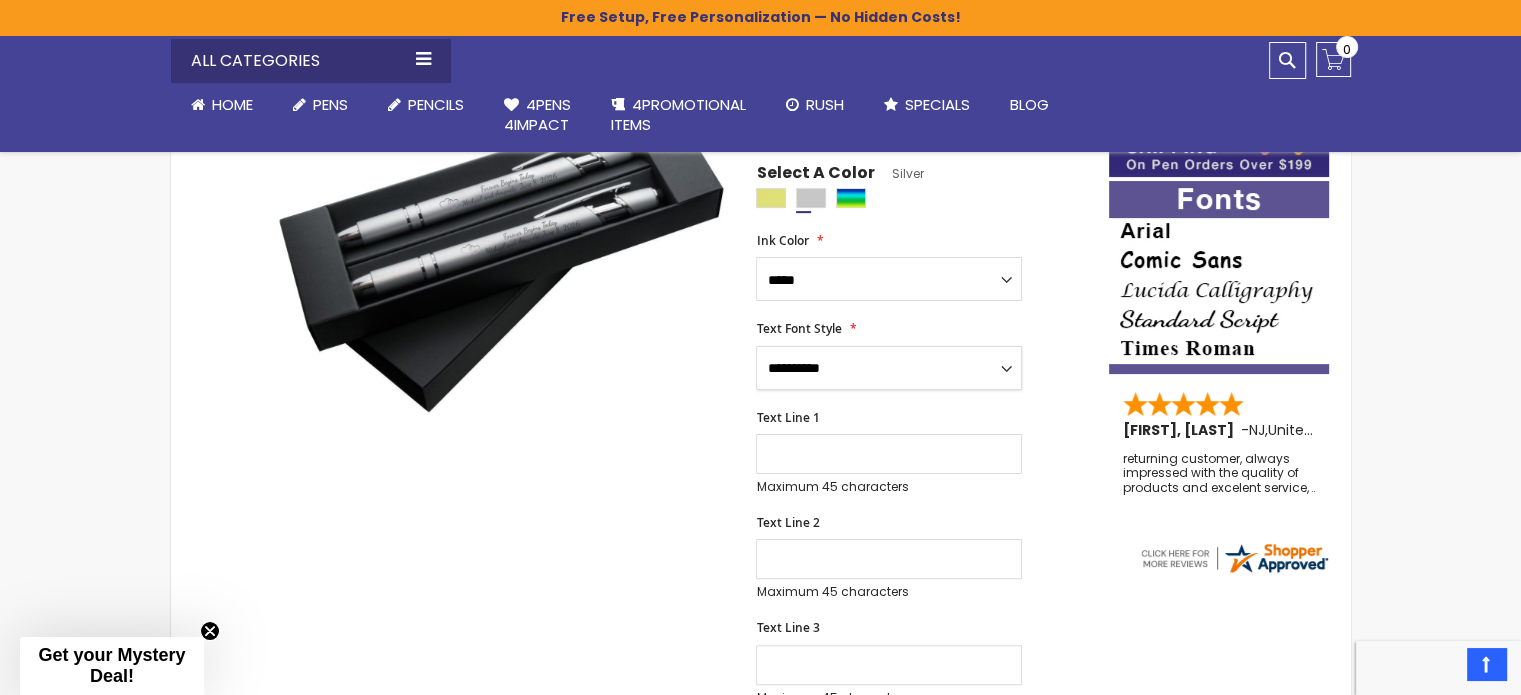 click on "**********" at bounding box center (889, 368) 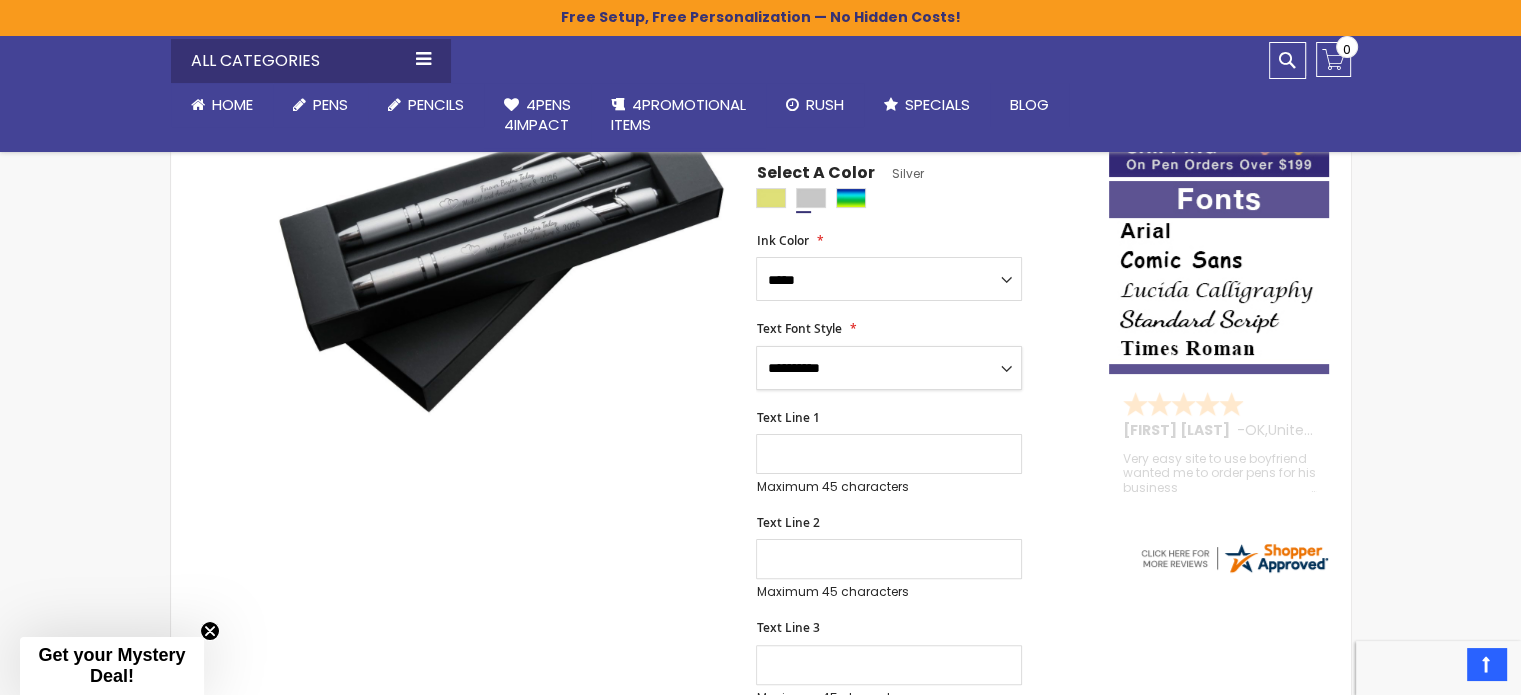 click on "**********" at bounding box center [889, 368] 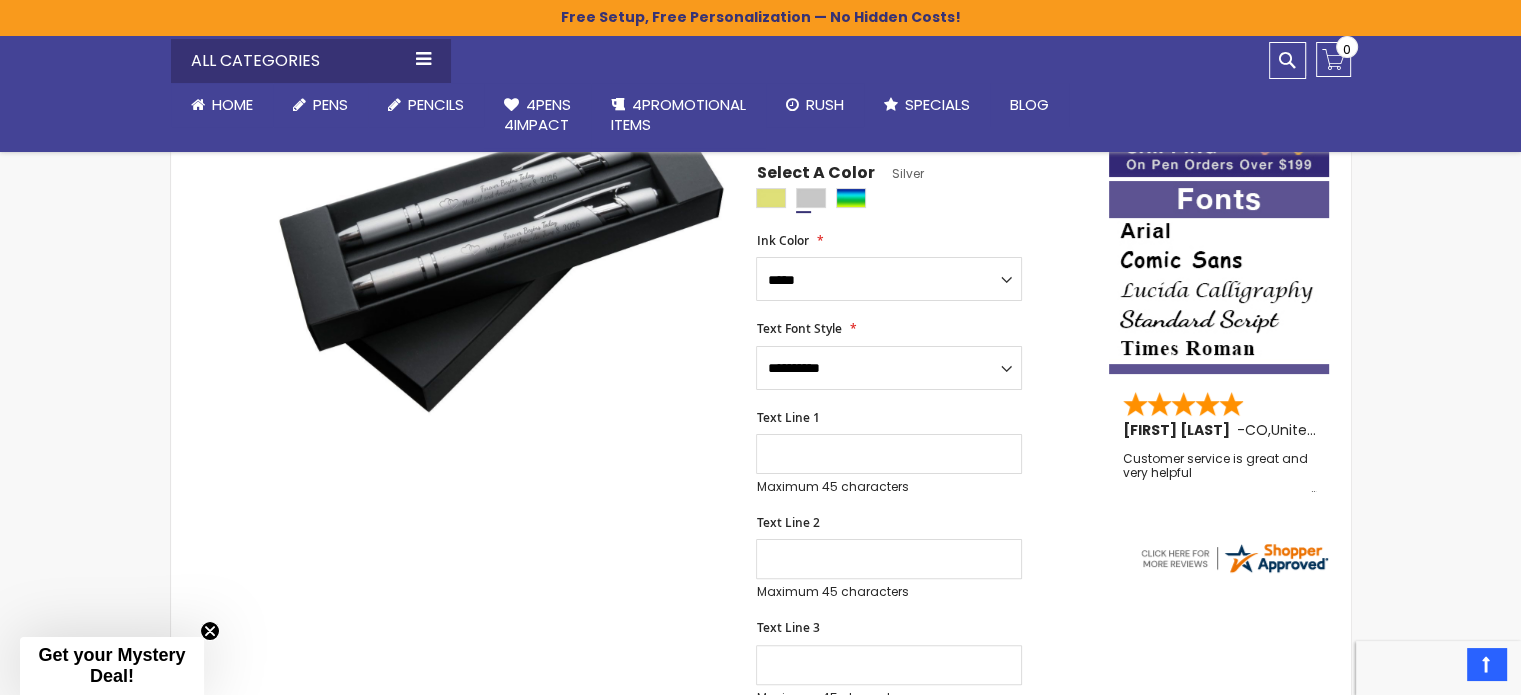 click at bounding box center [1219, 277] 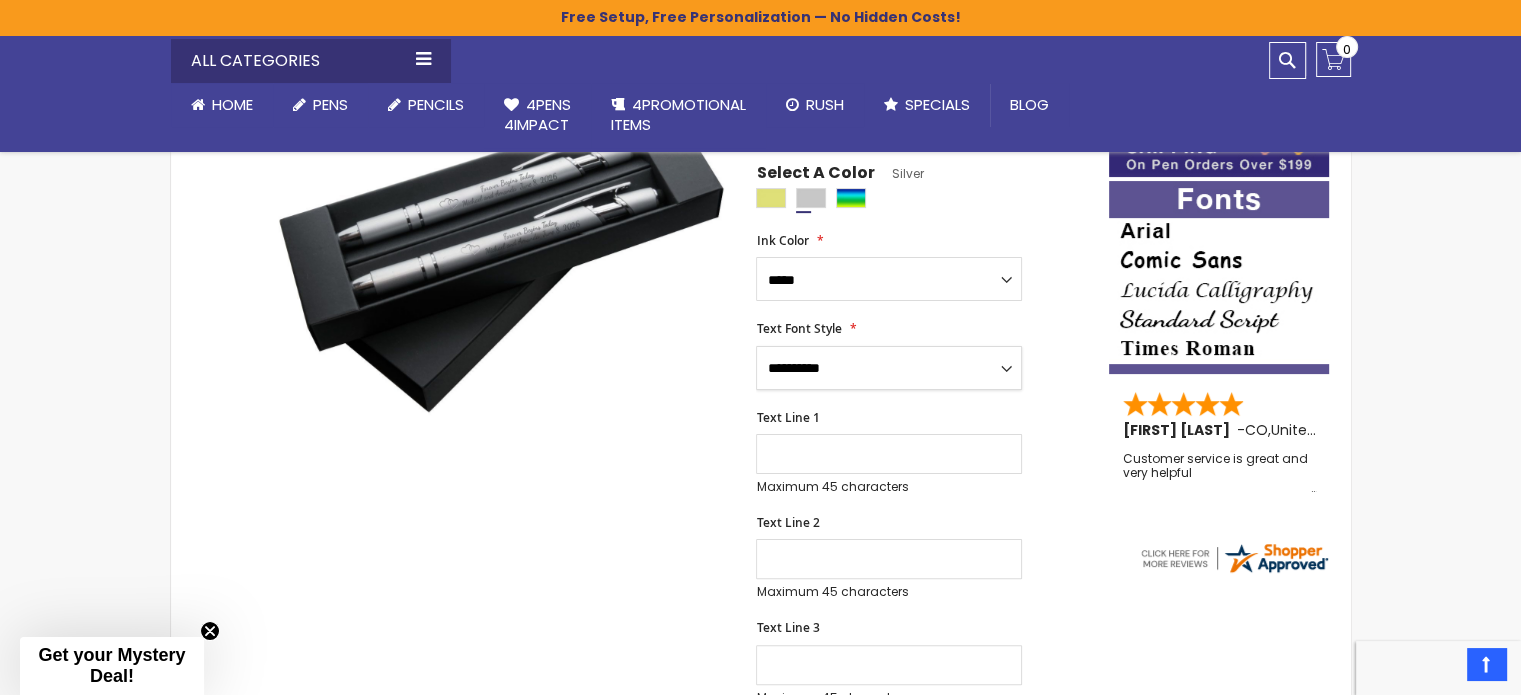 click on "**********" at bounding box center (889, 368) 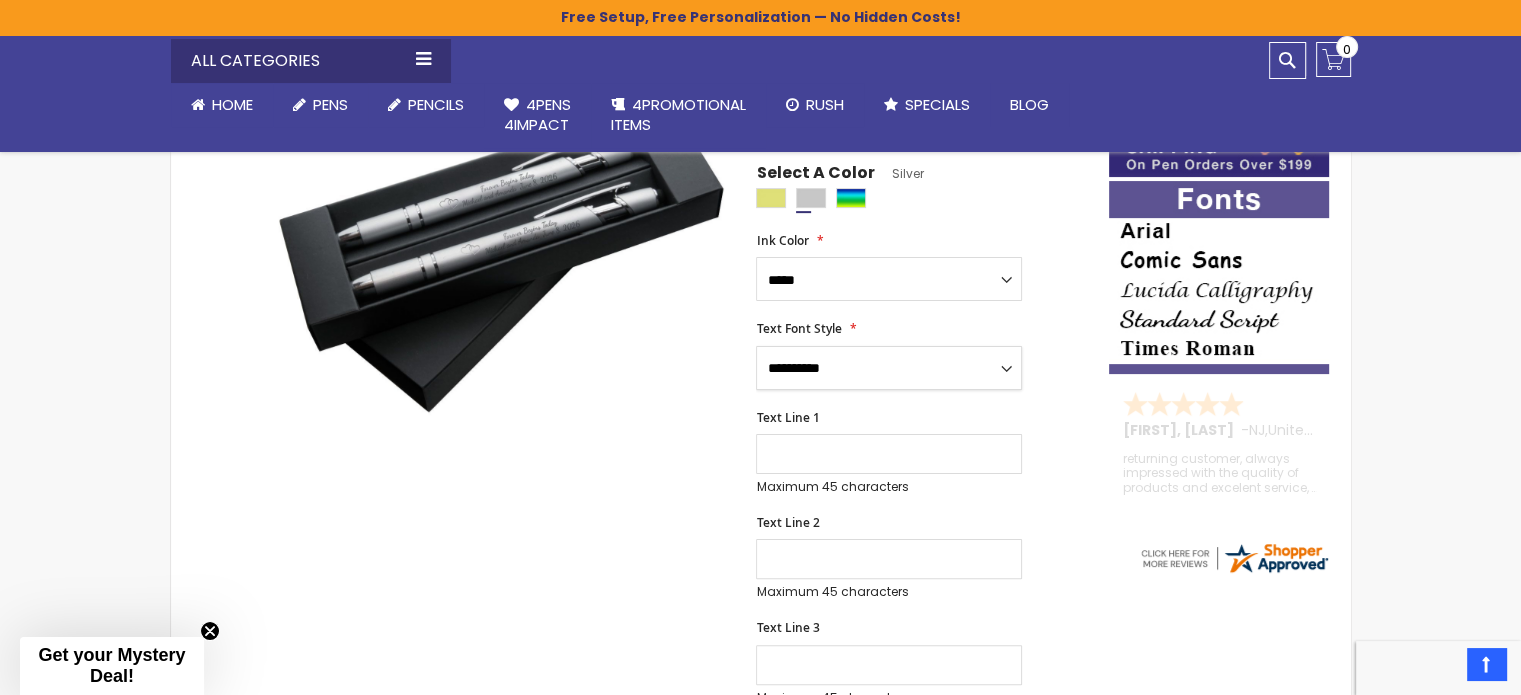 click on "**********" at bounding box center [889, 368] 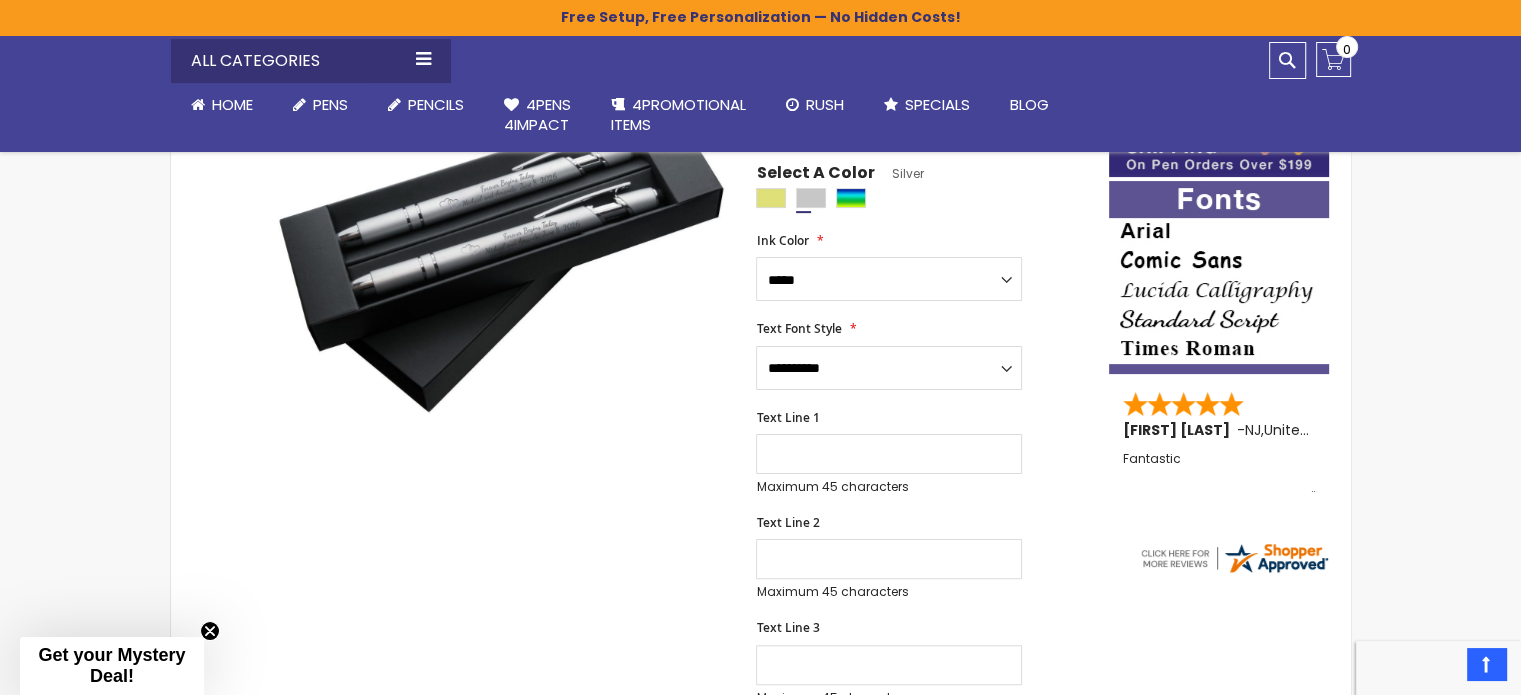 click at bounding box center [1219, 277] 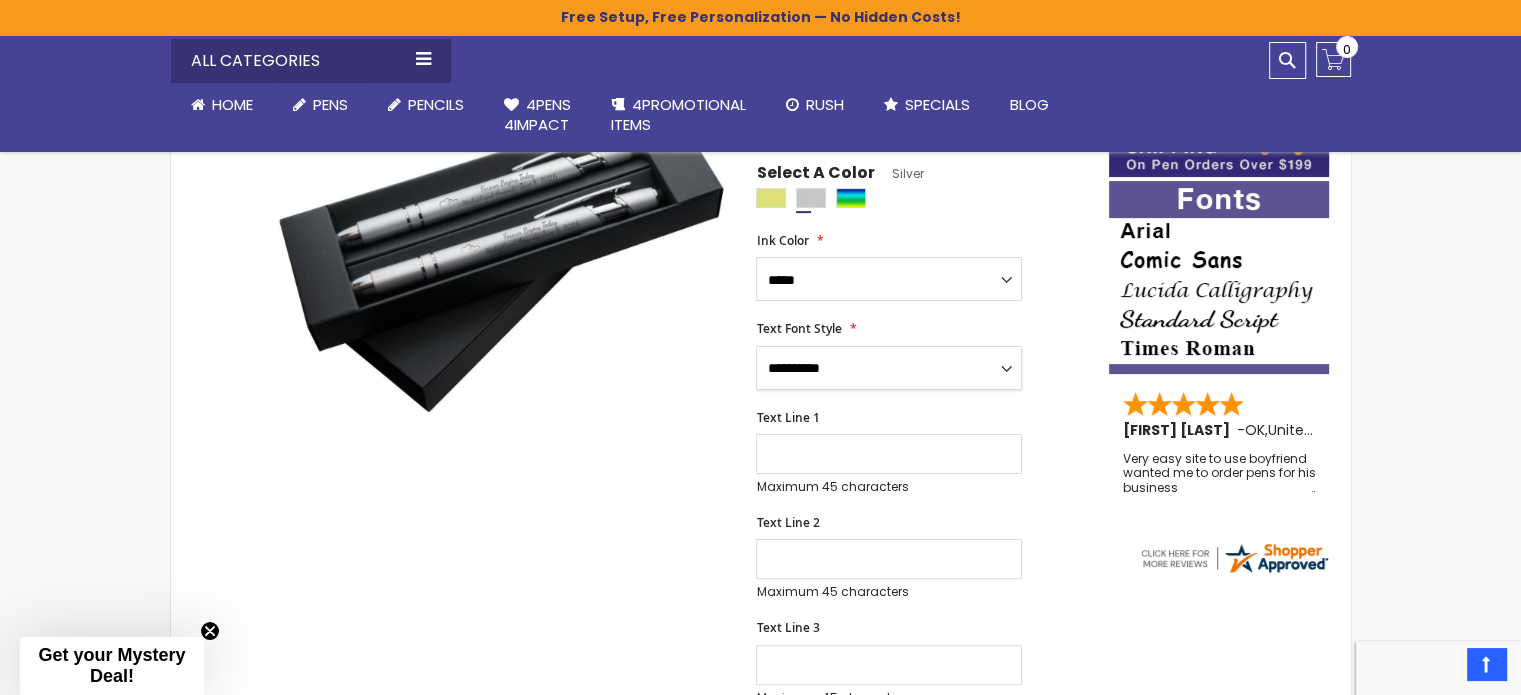 click on "**********" at bounding box center [889, 368] 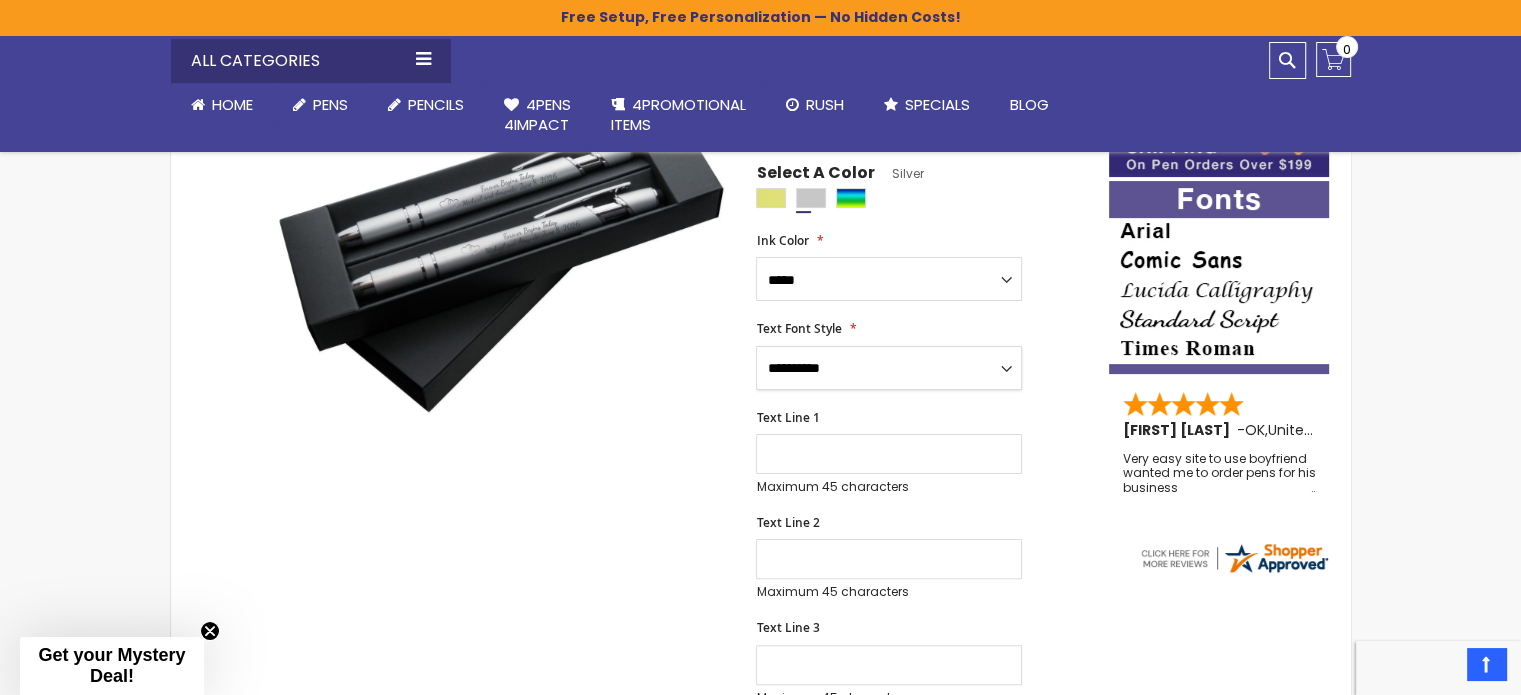 select on "****" 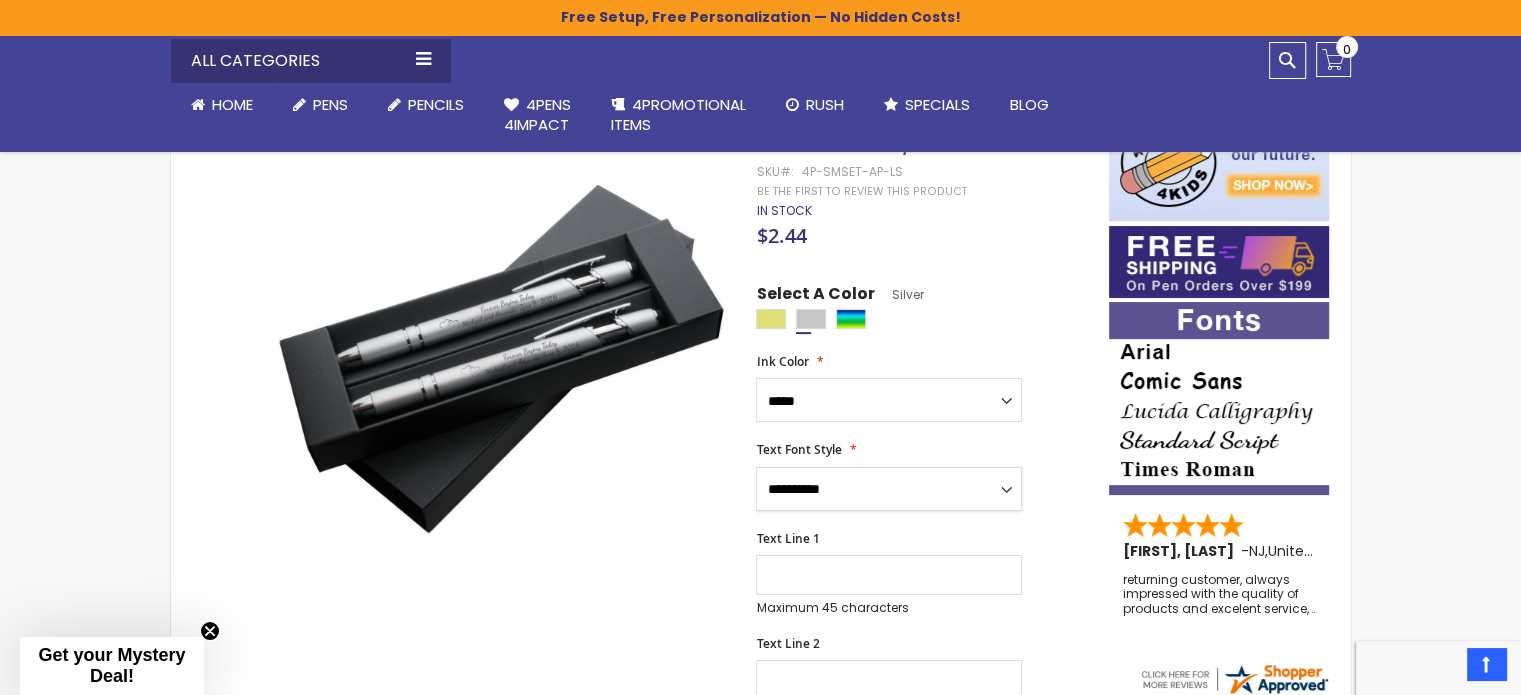 scroll, scrollTop: 0, scrollLeft: 0, axis: both 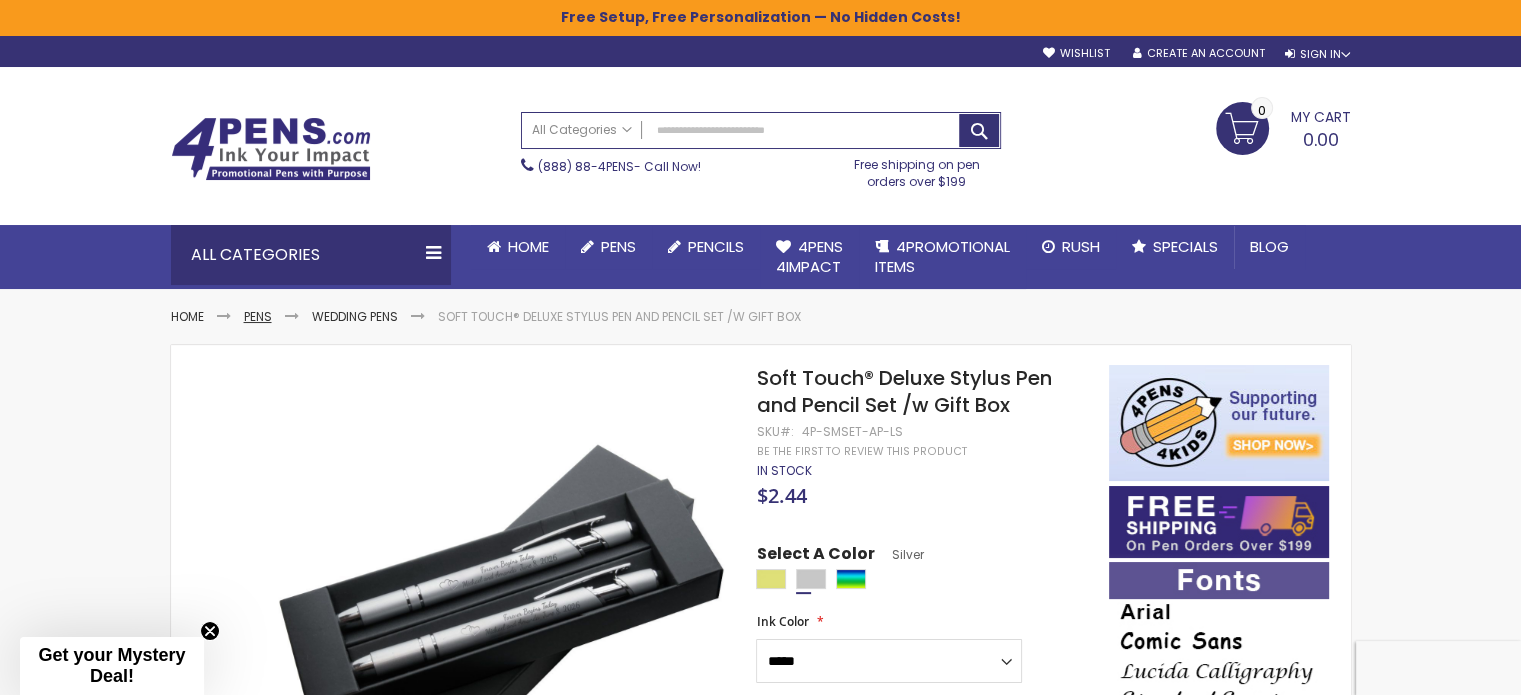click on "Pens" at bounding box center (258, 316) 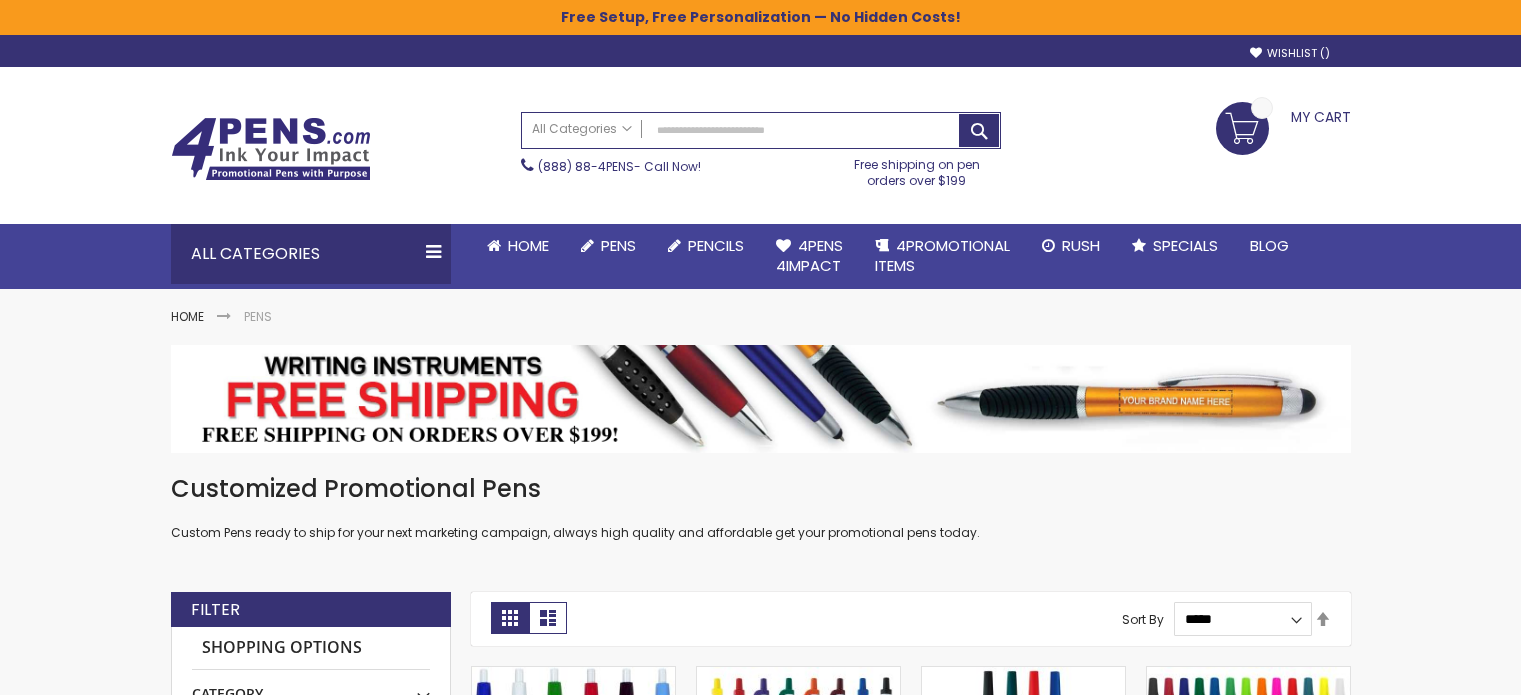 scroll, scrollTop: 0, scrollLeft: 0, axis: both 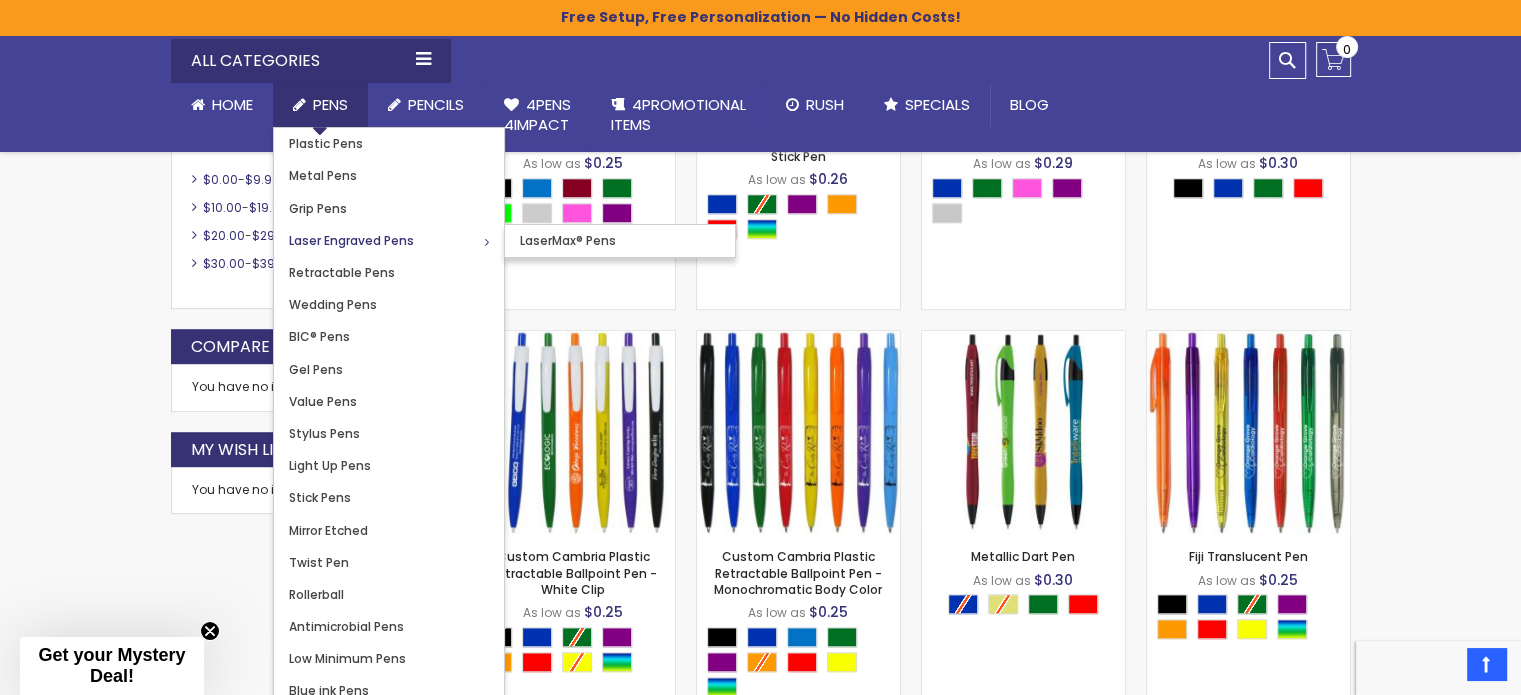 click on "Laser Engraved Pens" at bounding box center (351, 240) 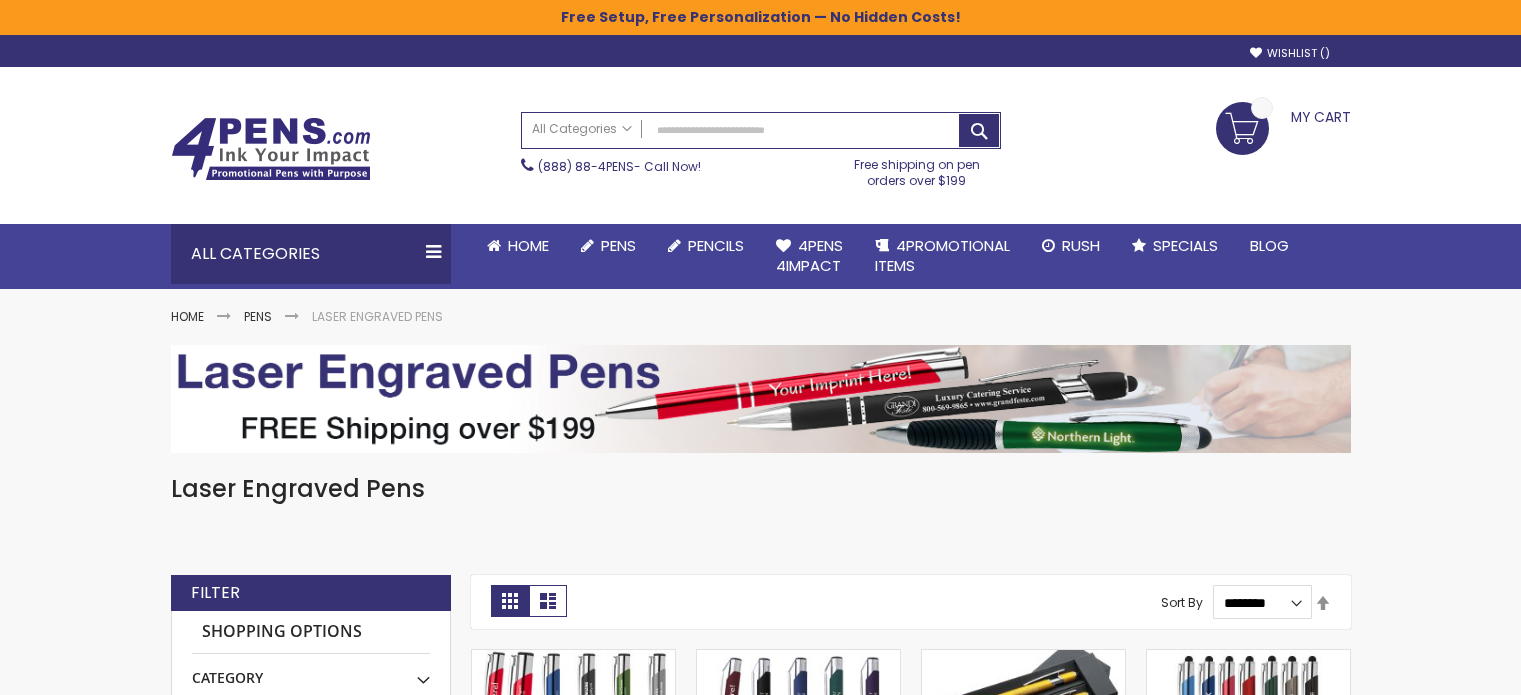 scroll, scrollTop: 0, scrollLeft: 0, axis: both 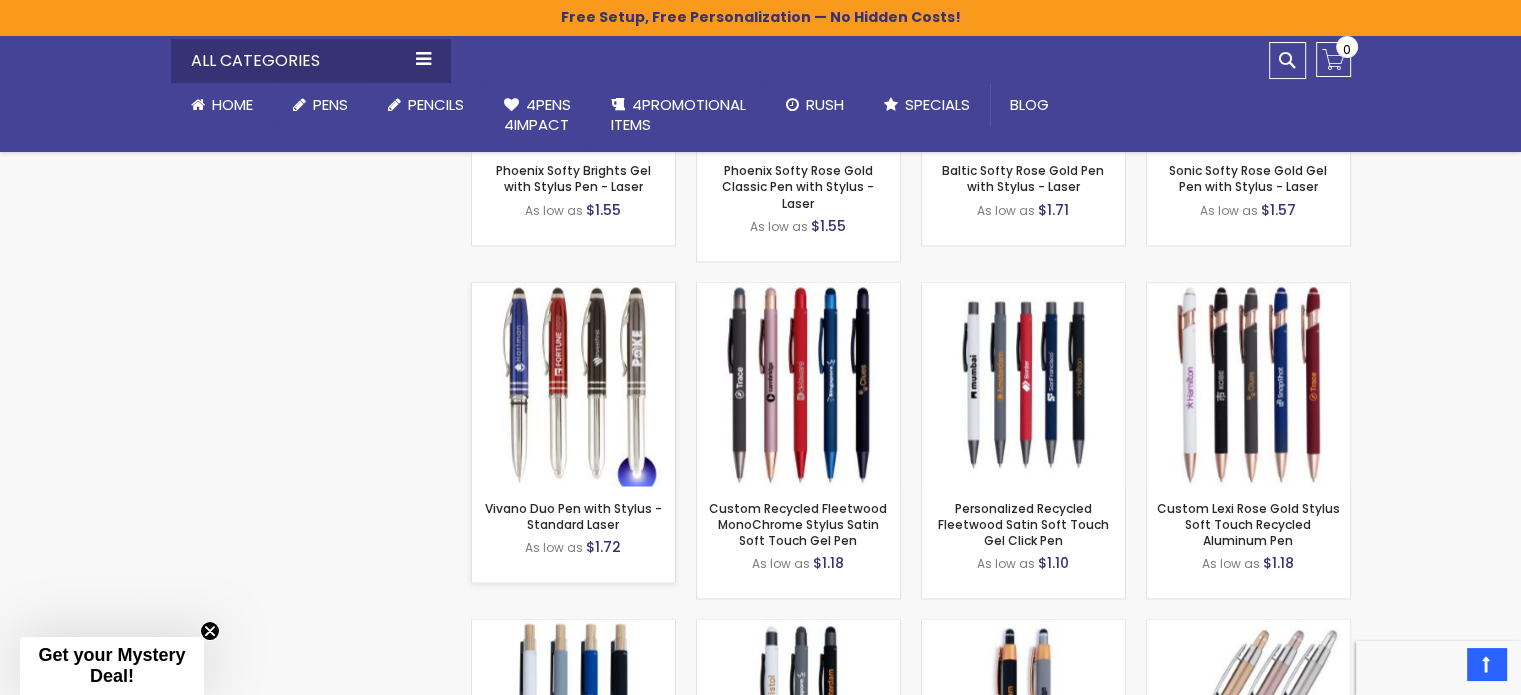 click on "-
***
+
Add to Cart" at bounding box center (573, 453) 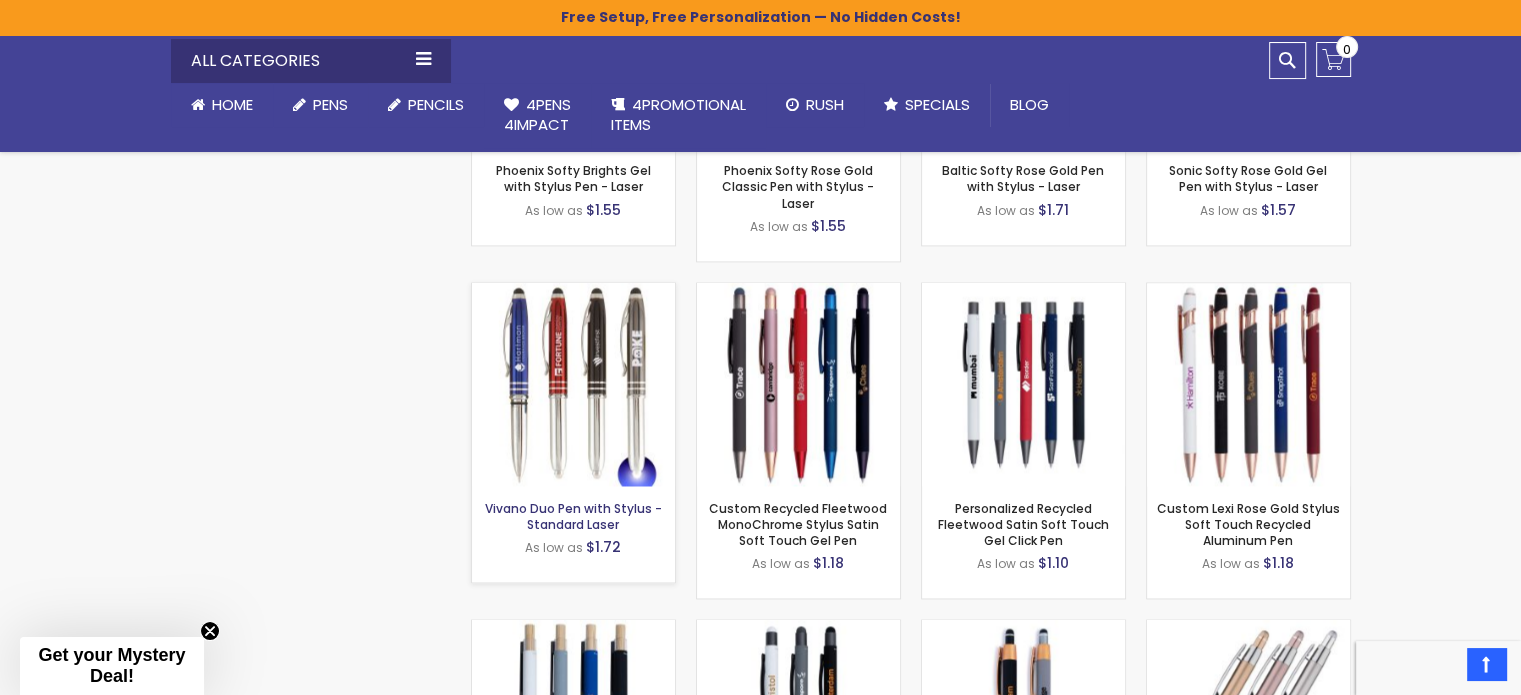 click on "Vivano Duo Pen with Stylus - Standard Laser" at bounding box center [573, 516] 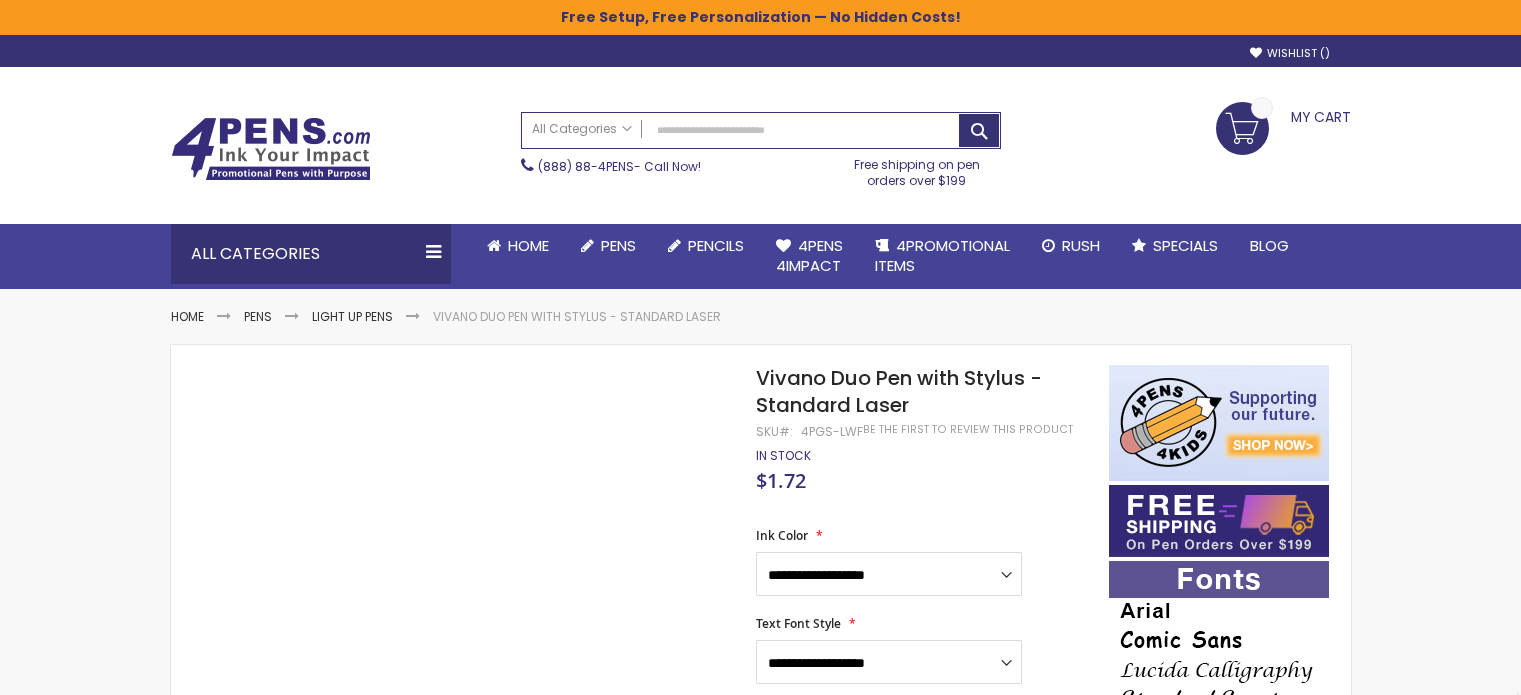 scroll, scrollTop: 0, scrollLeft: 0, axis: both 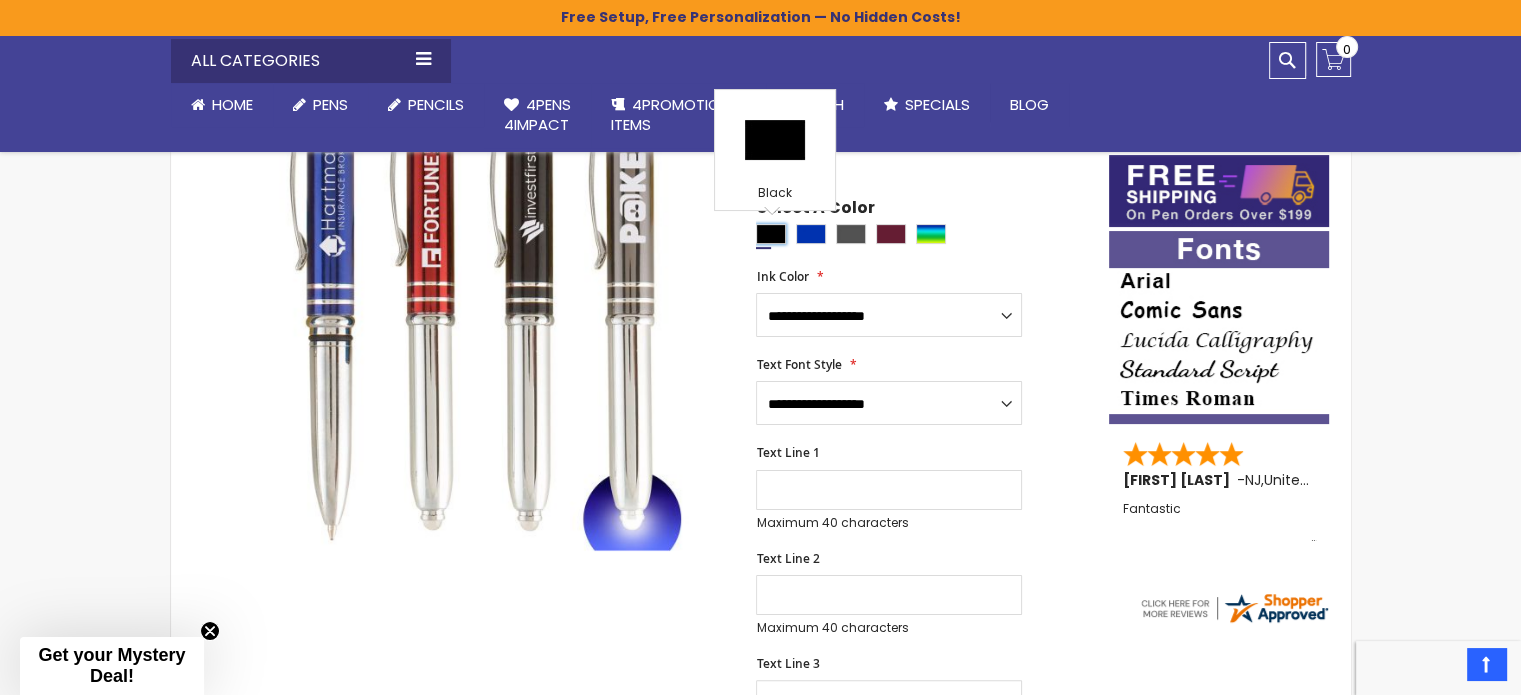 click at bounding box center (771, 234) 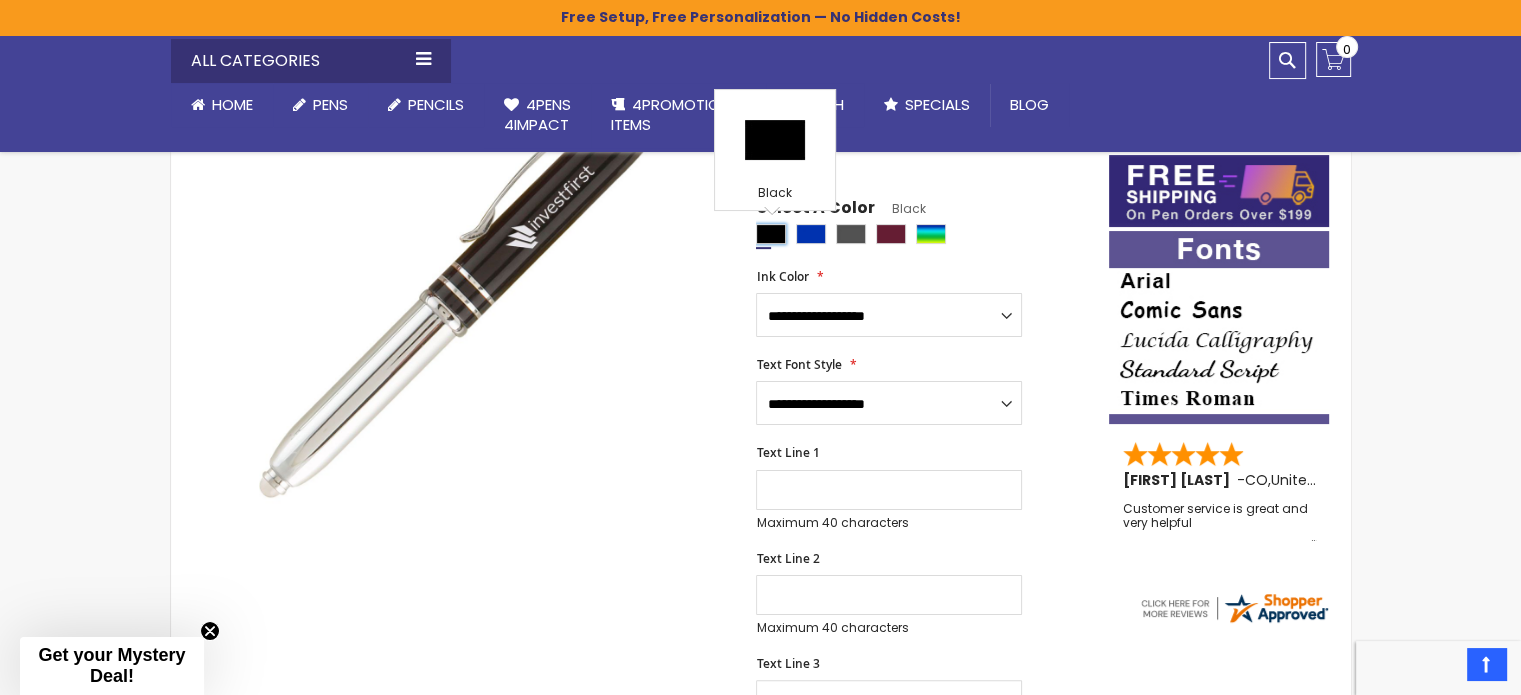 click at bounding box center (771, 234) 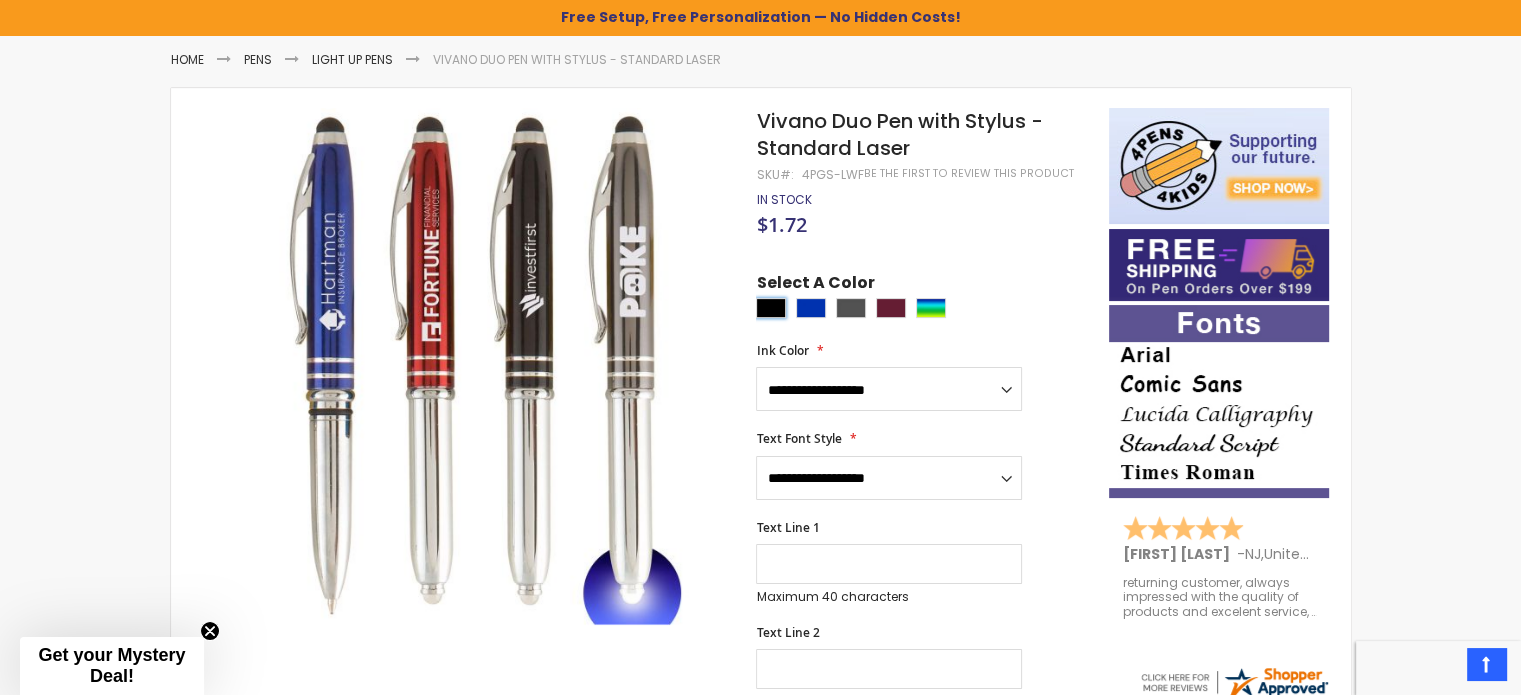 scroll, scrollTop: 253, scrollLeft: 0, axis: vertical 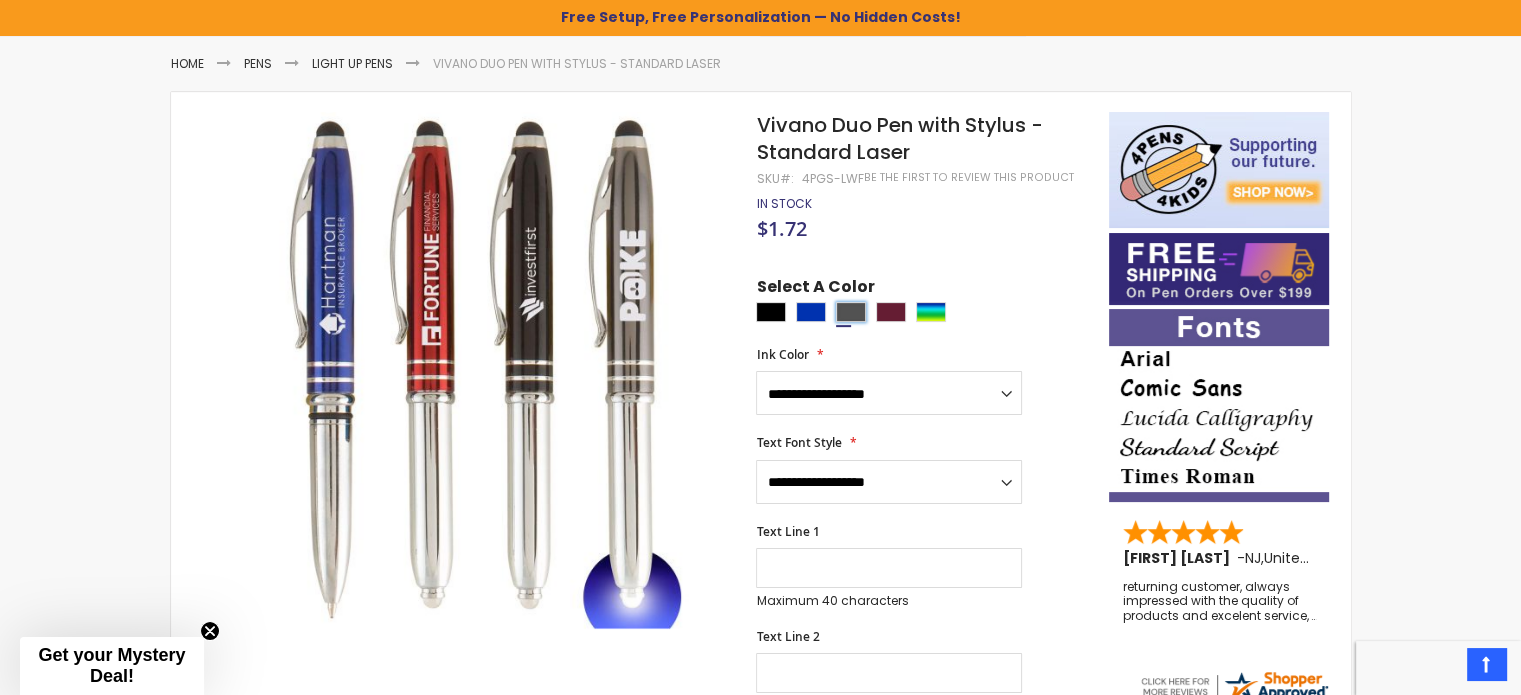 click at bounding box center (851, 312) 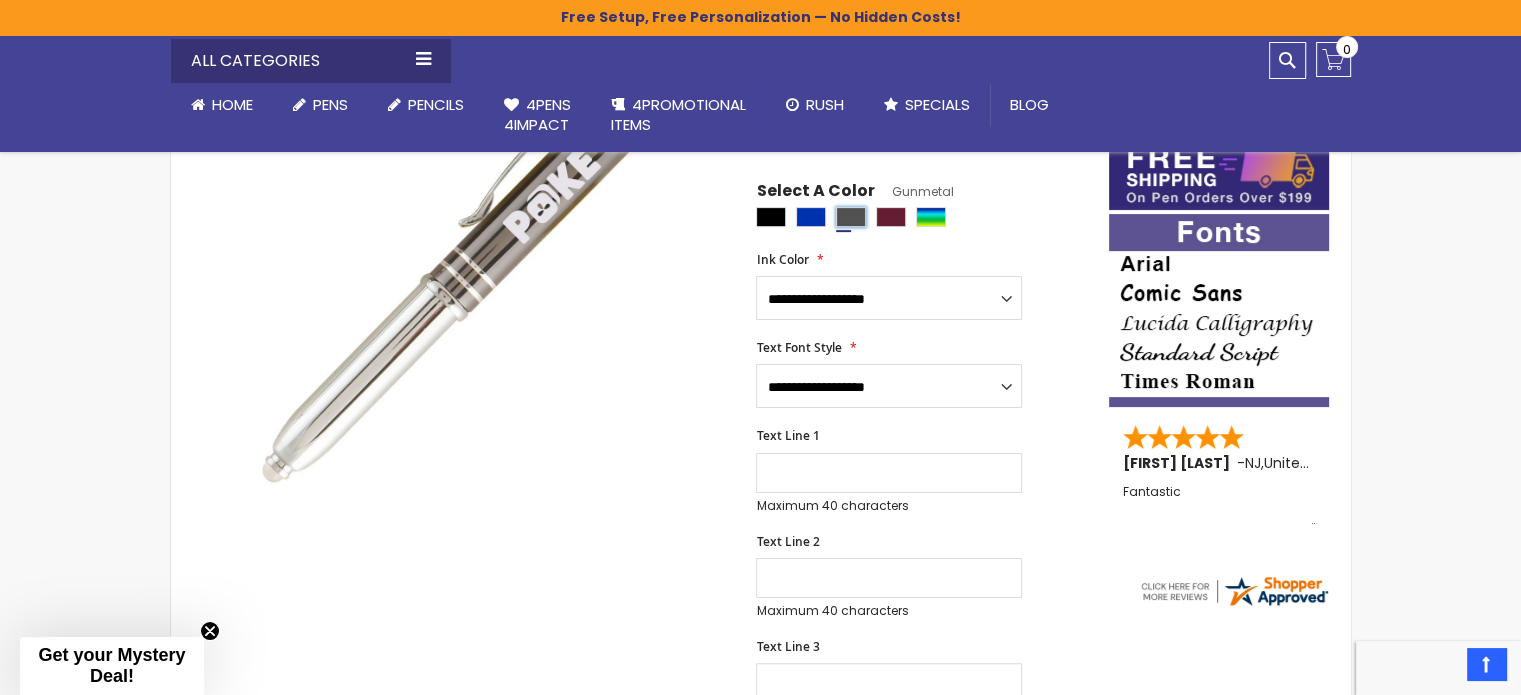 scroll, scrollTop: 354, scrollLeft: 0, axis: vertical 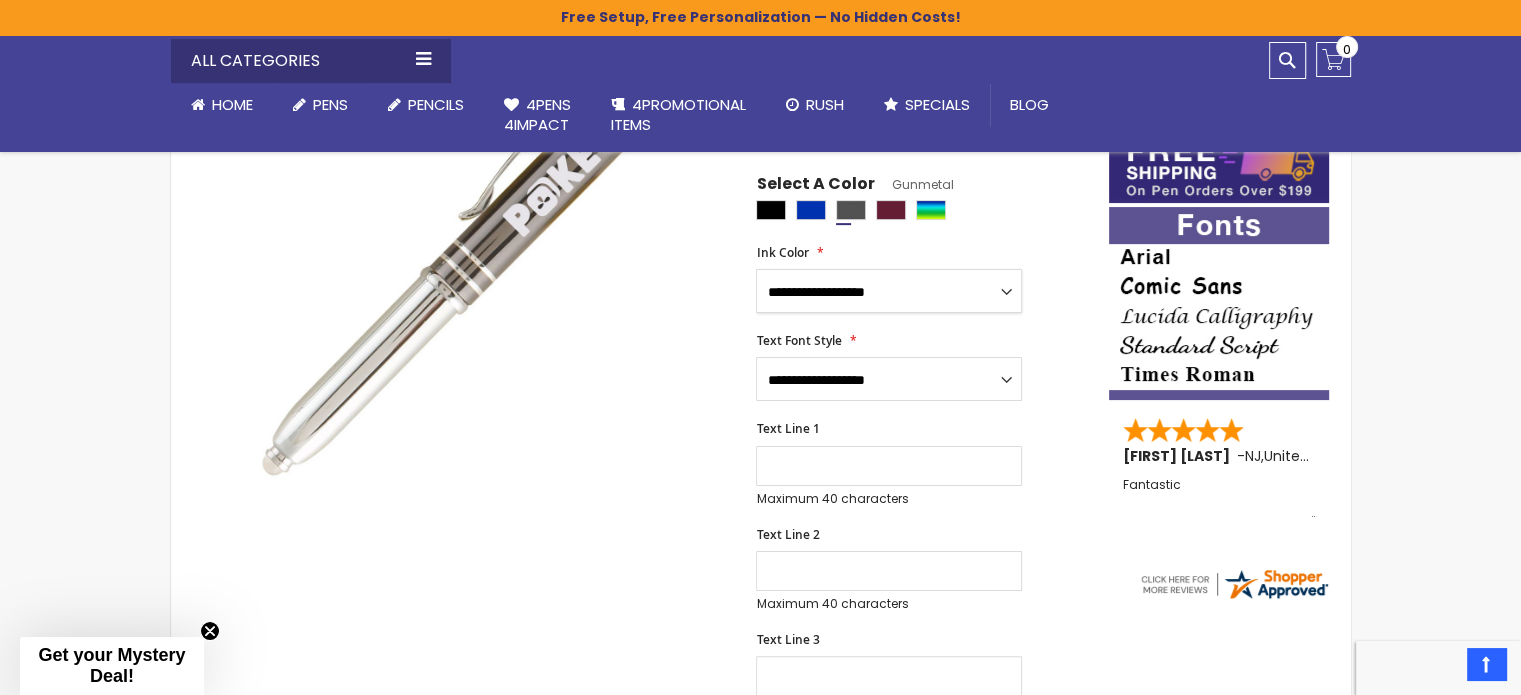 click on "**********" at bounding box center (889, 291) 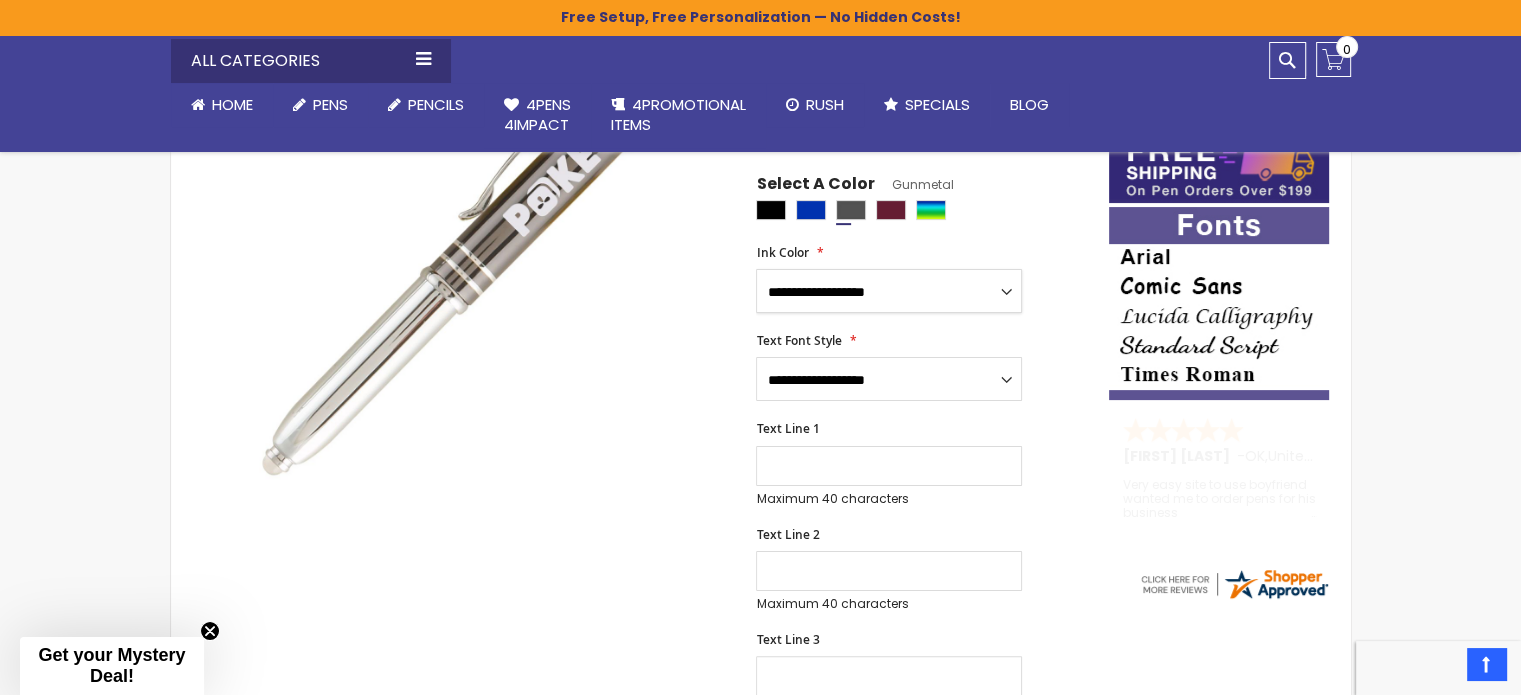 select on "****" 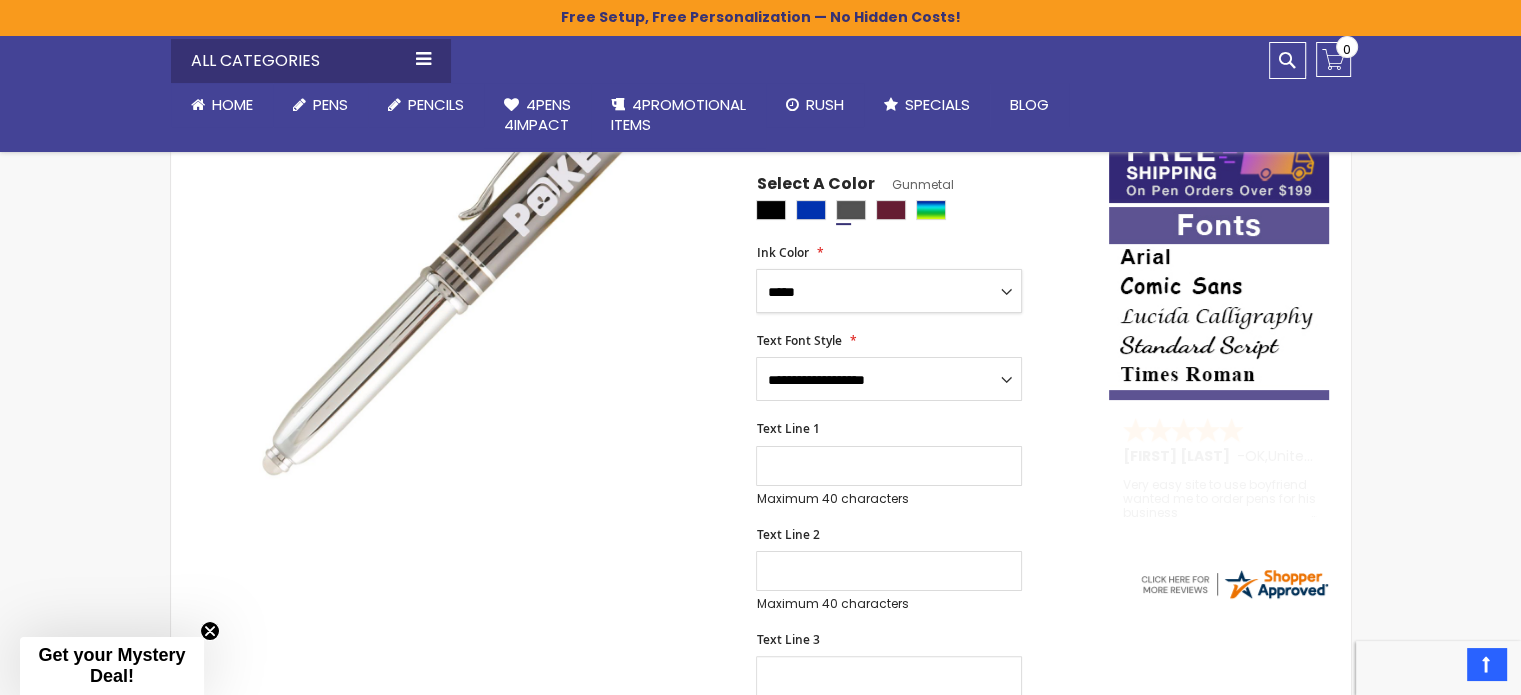 click on "**********" at bounding box center [889, 291] 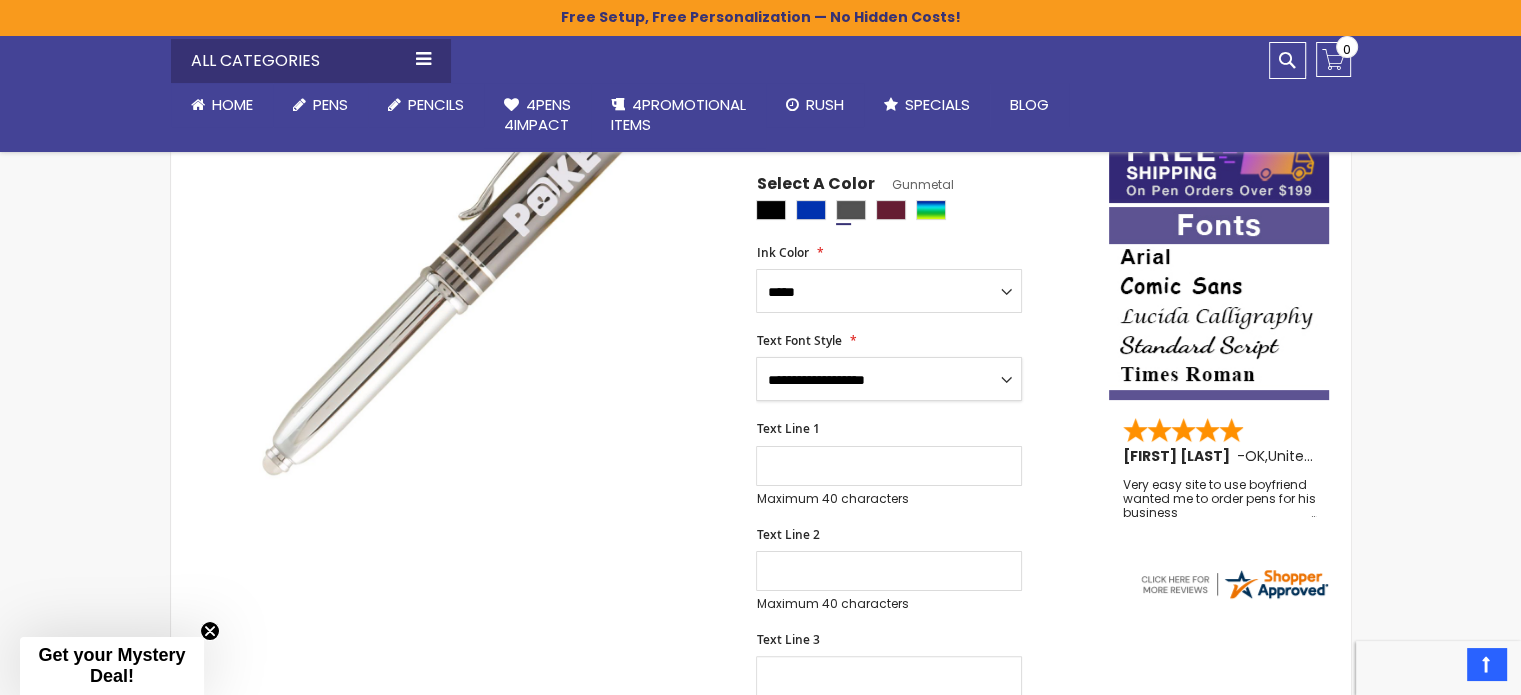 click on "**********" at bounding box center (889, 379) 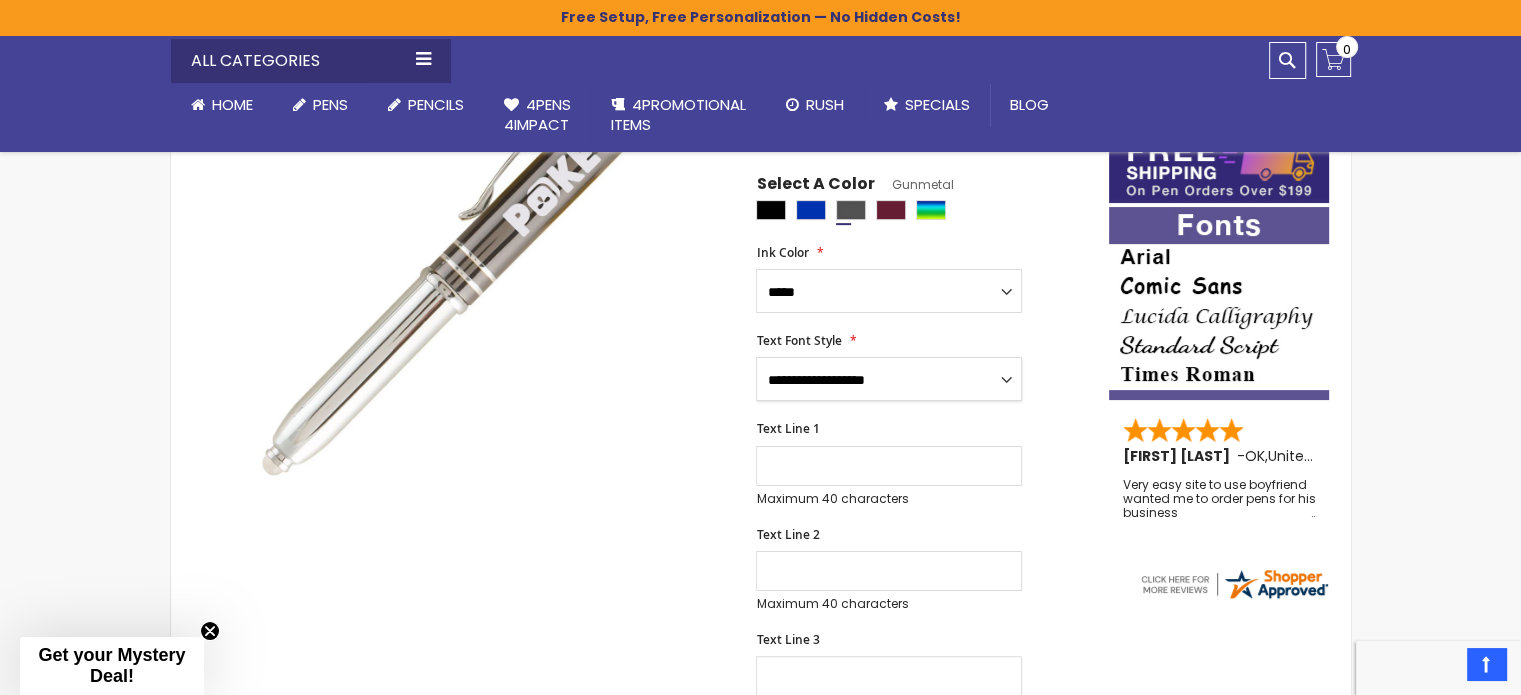 select on "****" 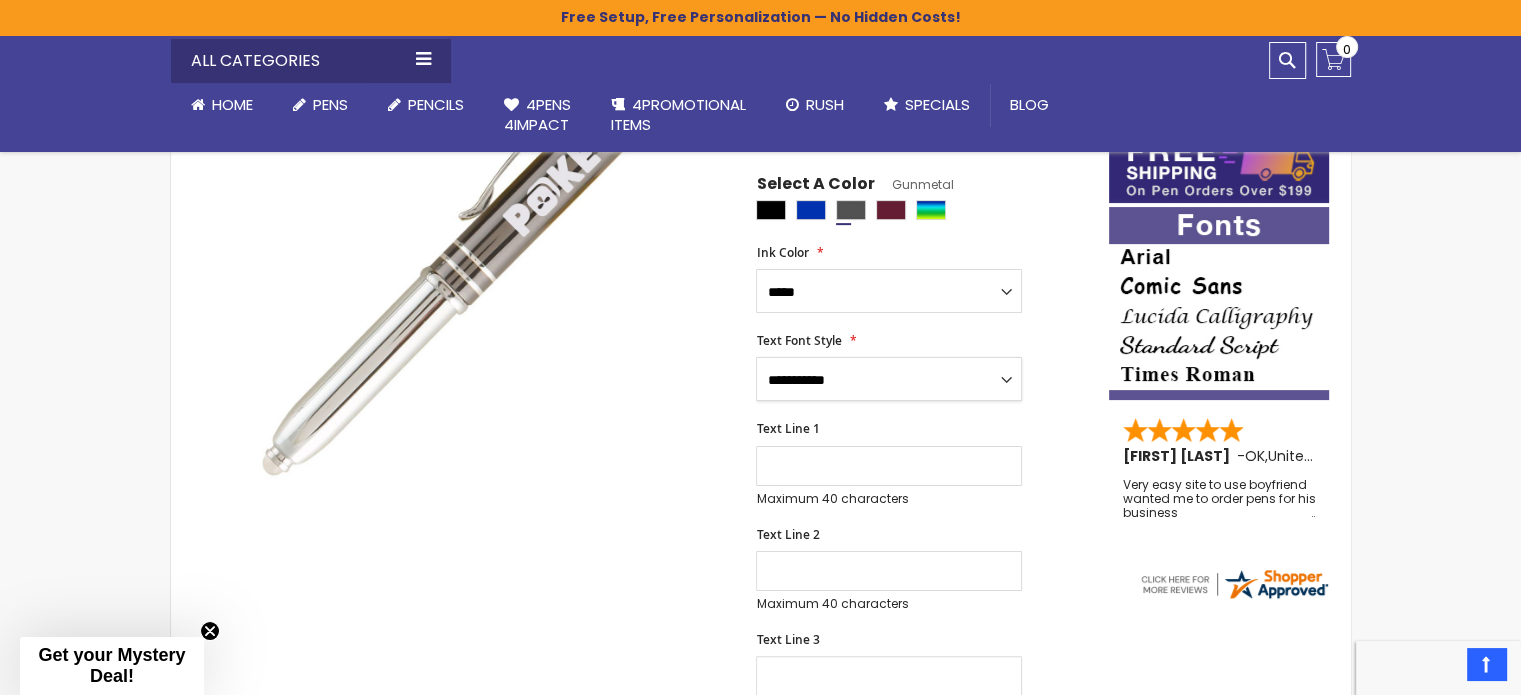 click on "**********" at bounding box center (889, 379) 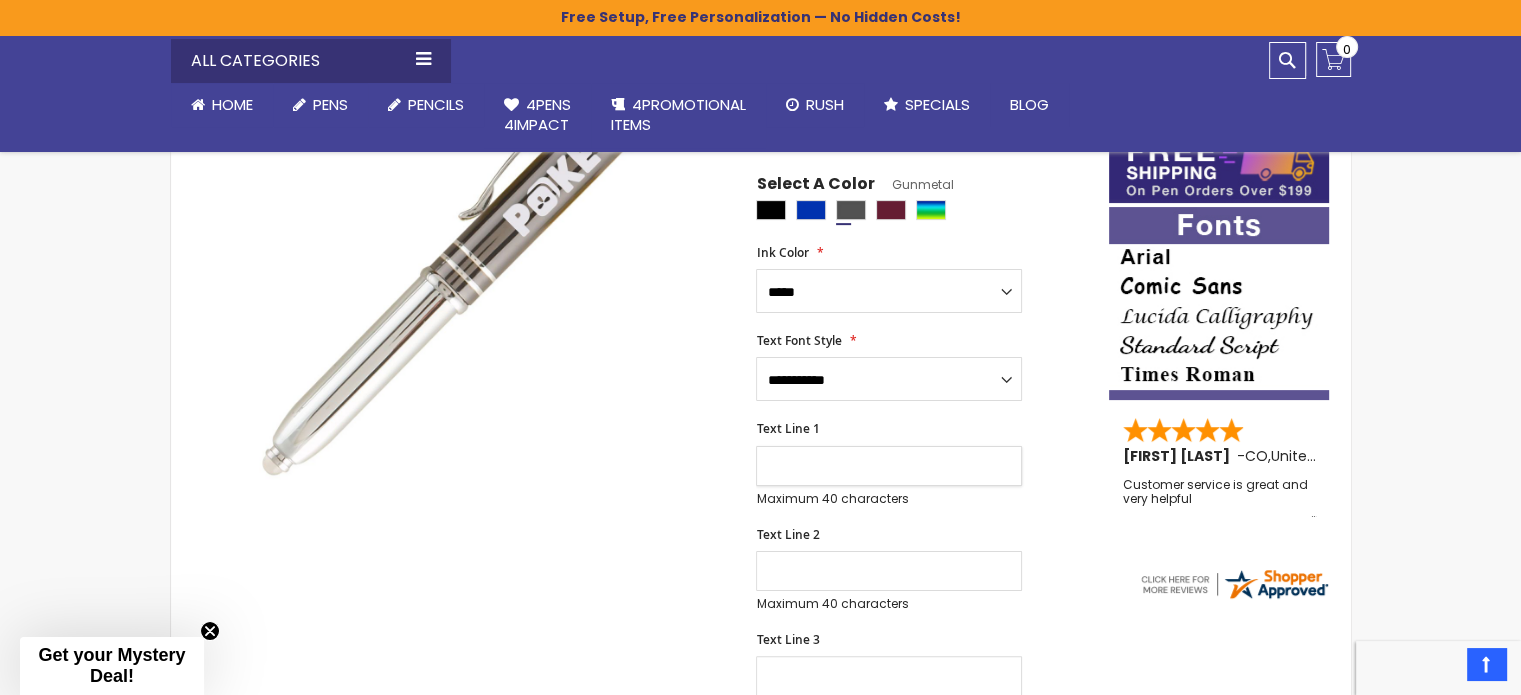 click on "Text Line 1" at bounding box center [889, 466] 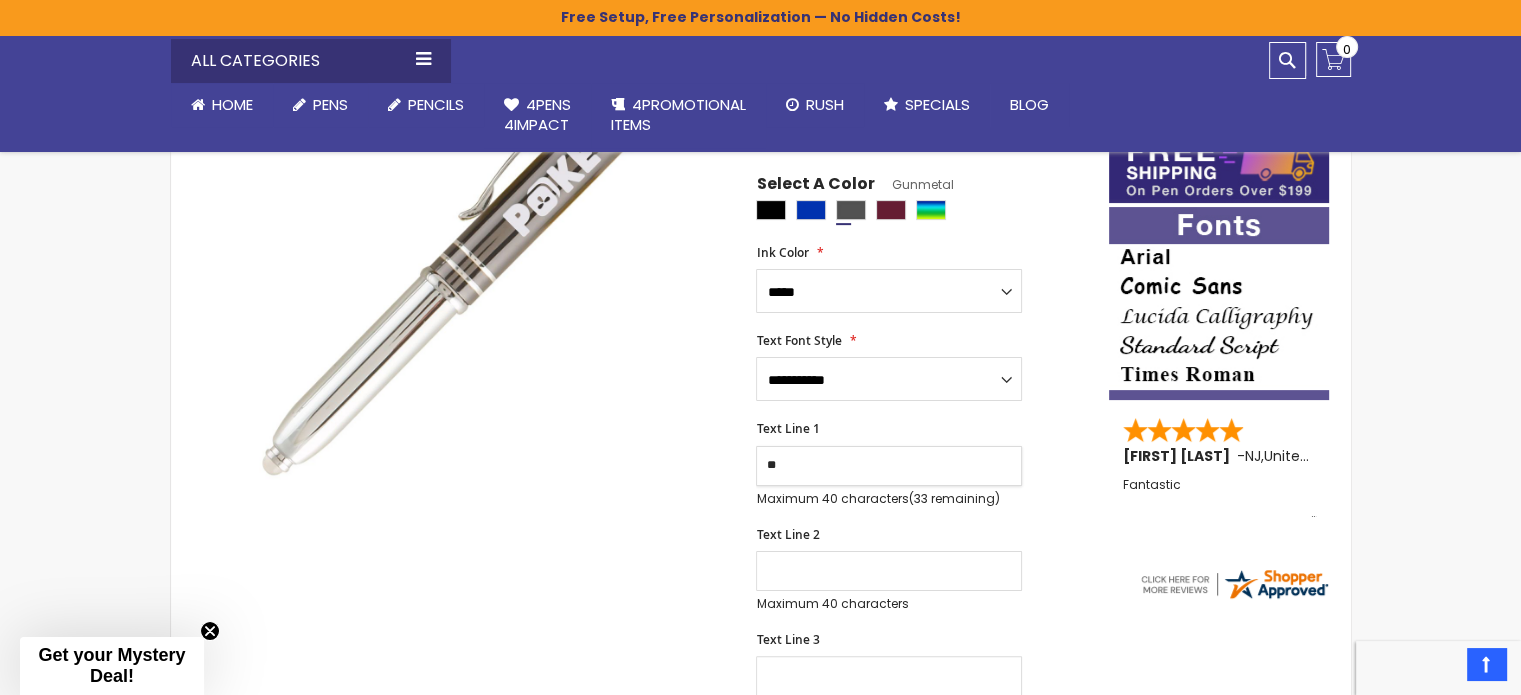 type on "*" 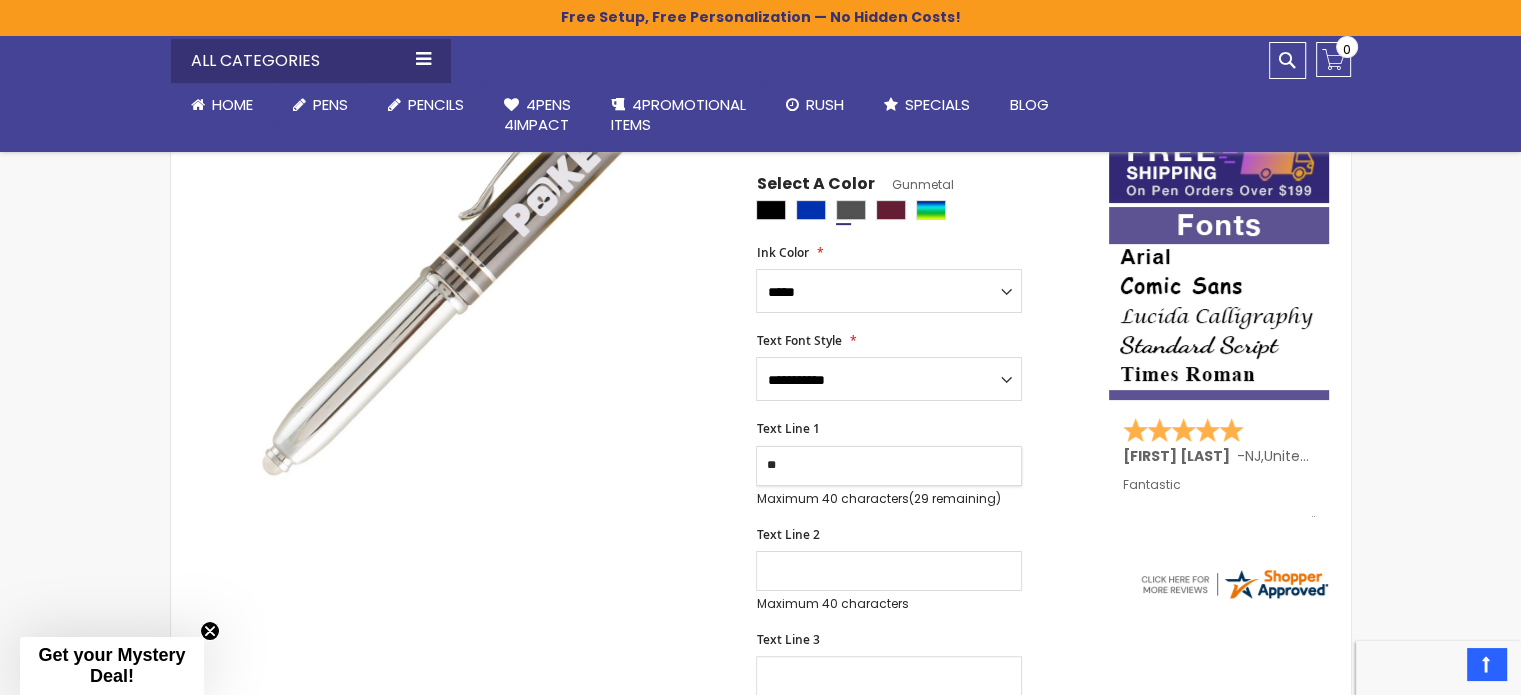 type on "*" 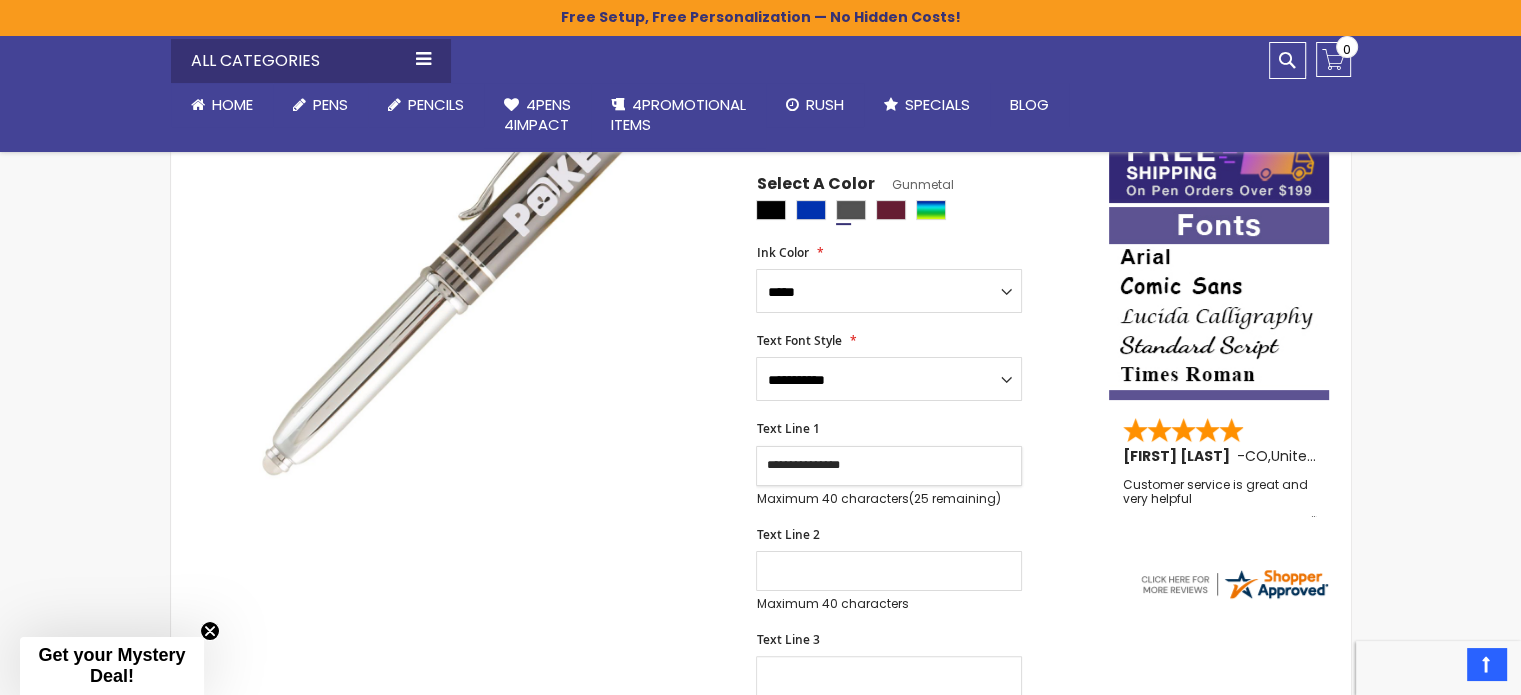 type on "**********" 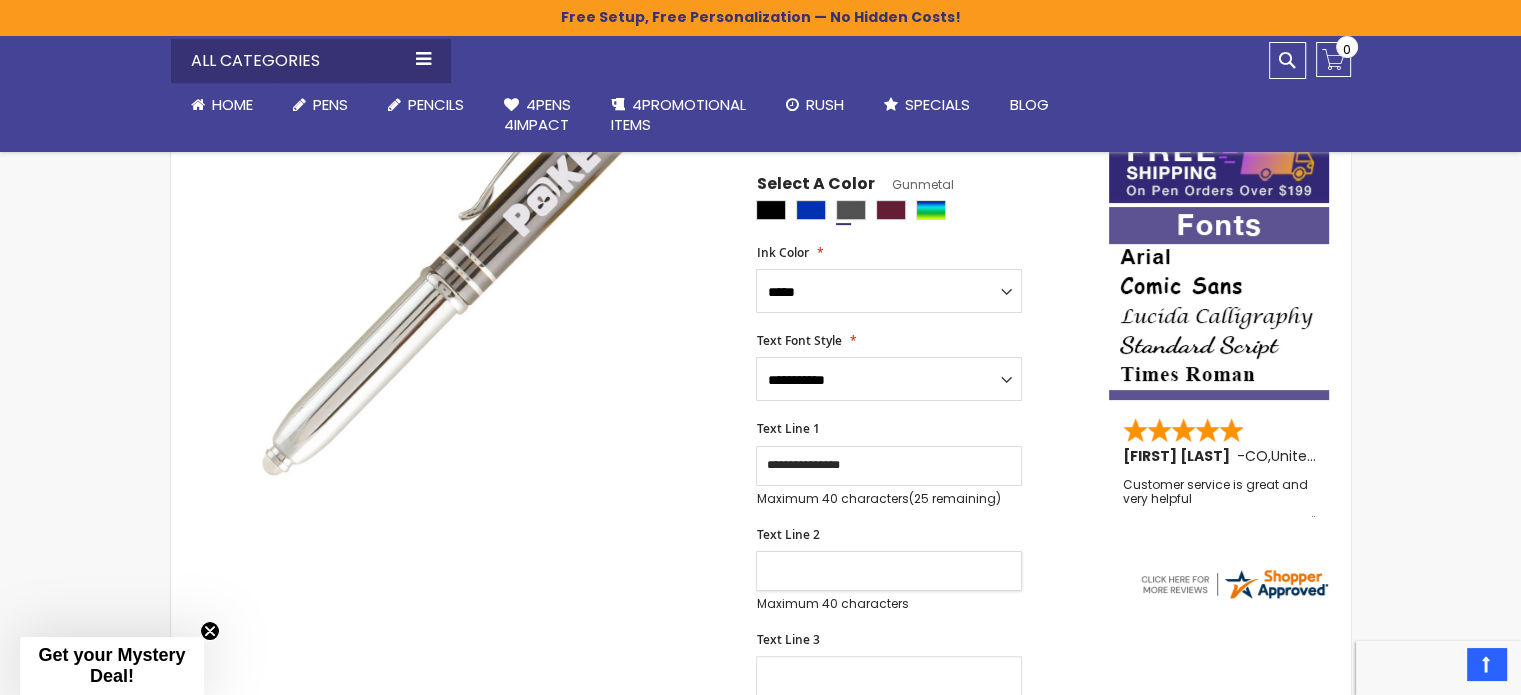 click on "Text Line 2" at bounding box center (889, 571) 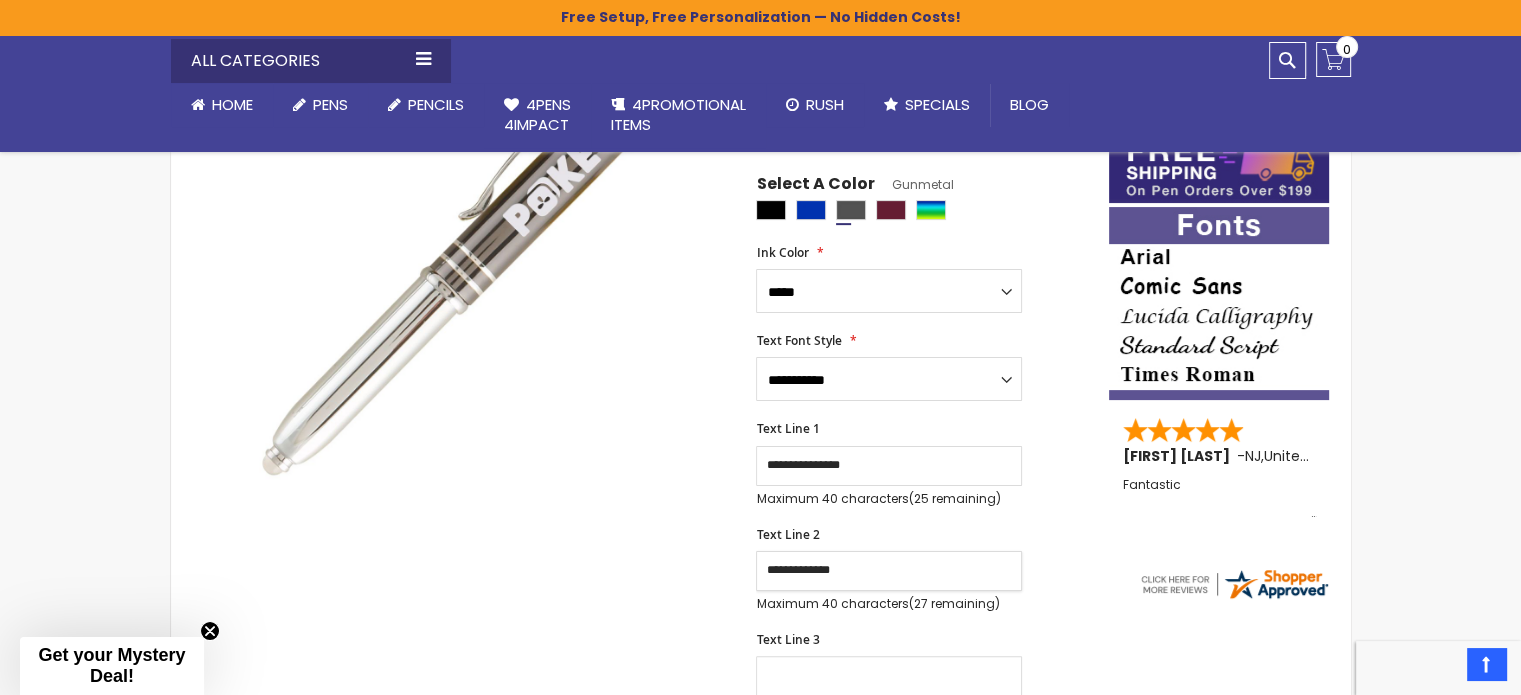 type on "**********" 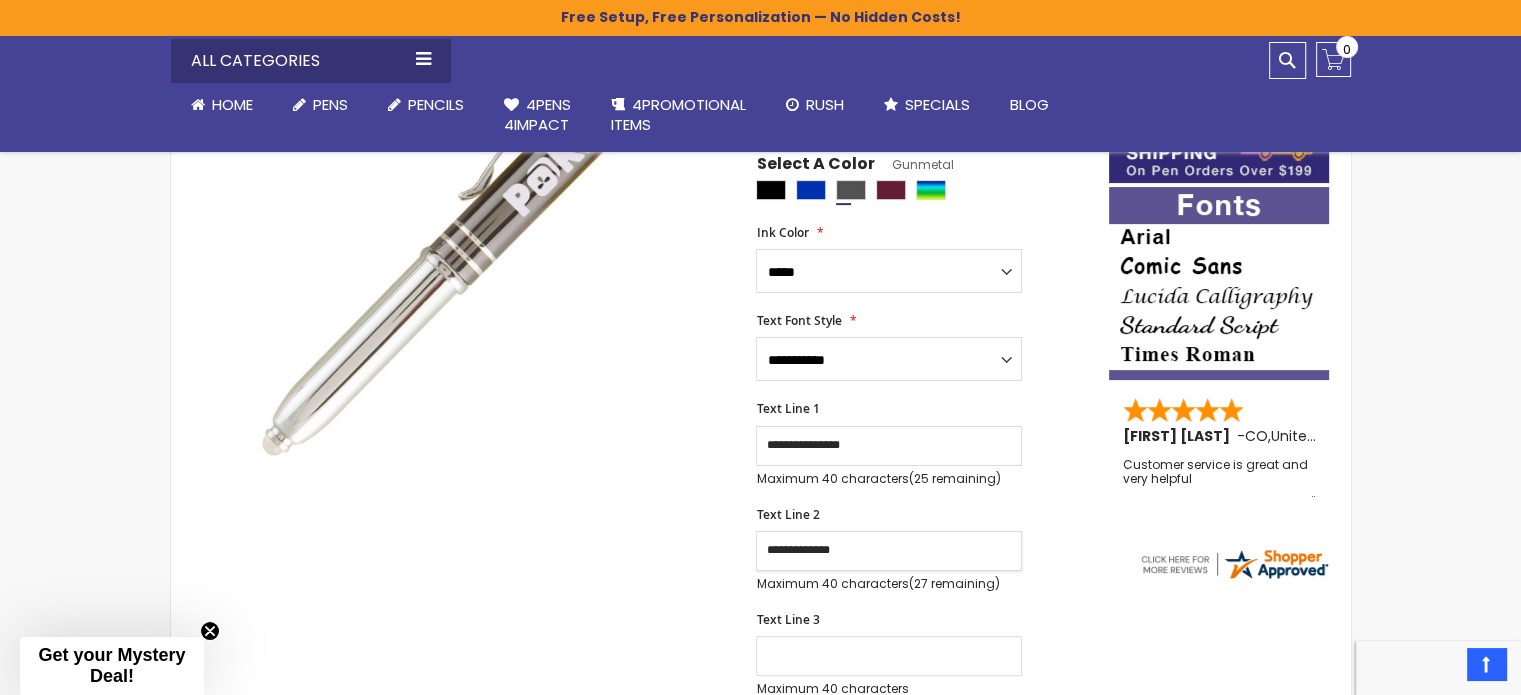 scroll, scrollTop: 377, scrollLeft: 0, axis: vertical 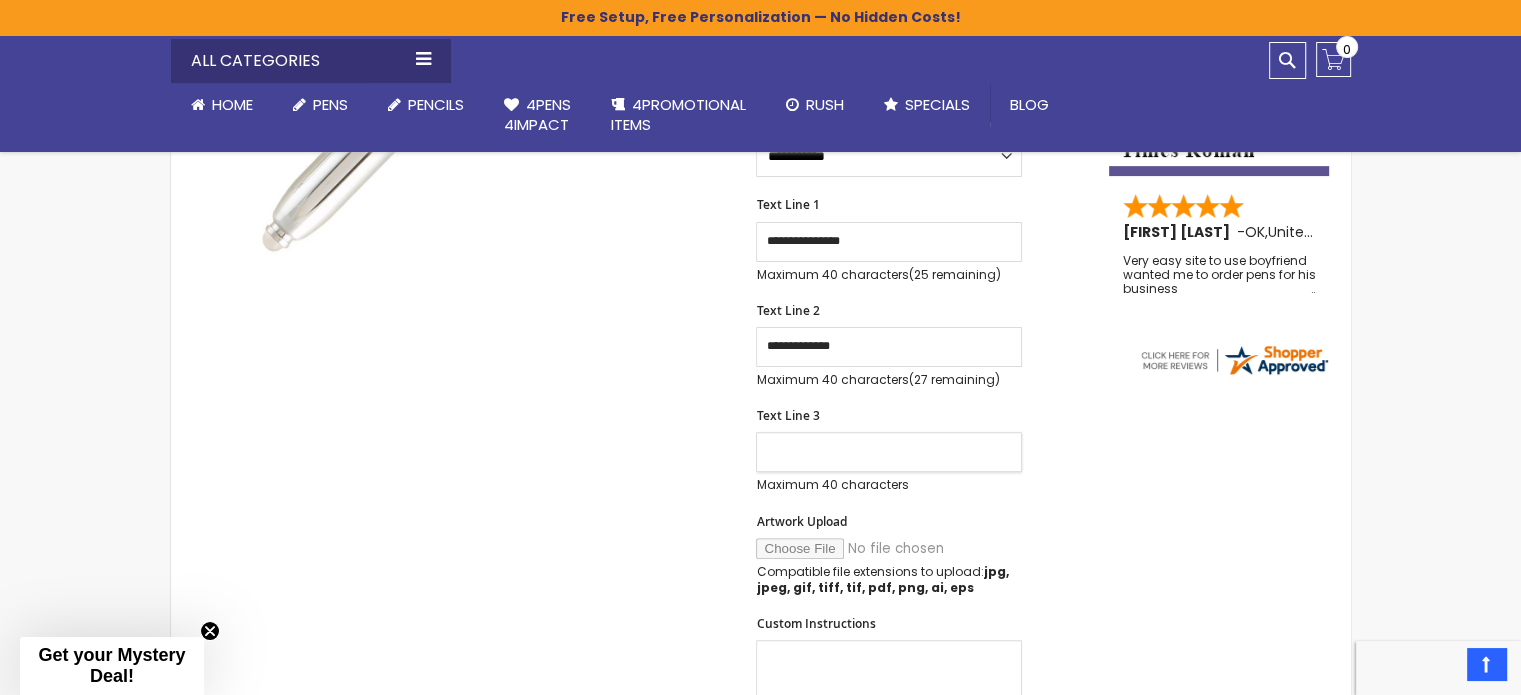 click on "Text Line 3" at bounding box center [889, 452] 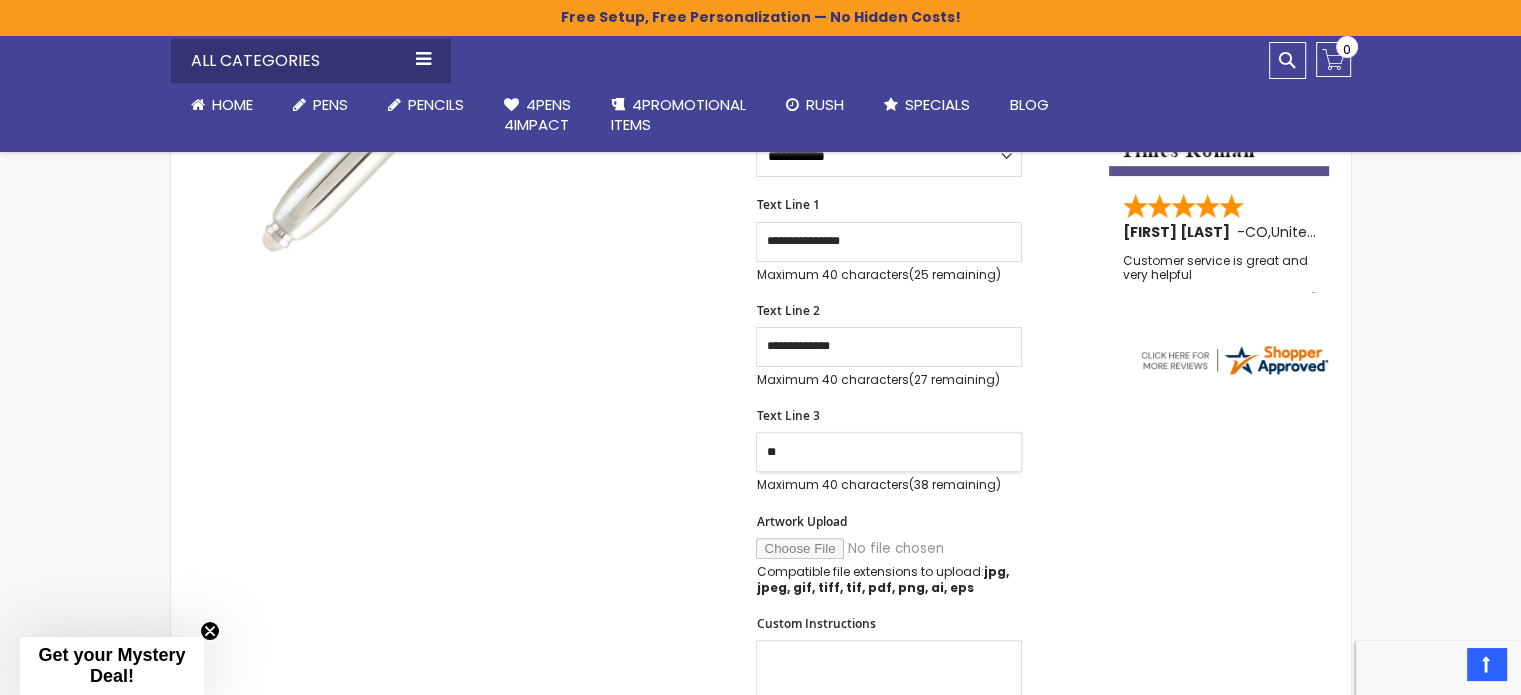 type on "*" 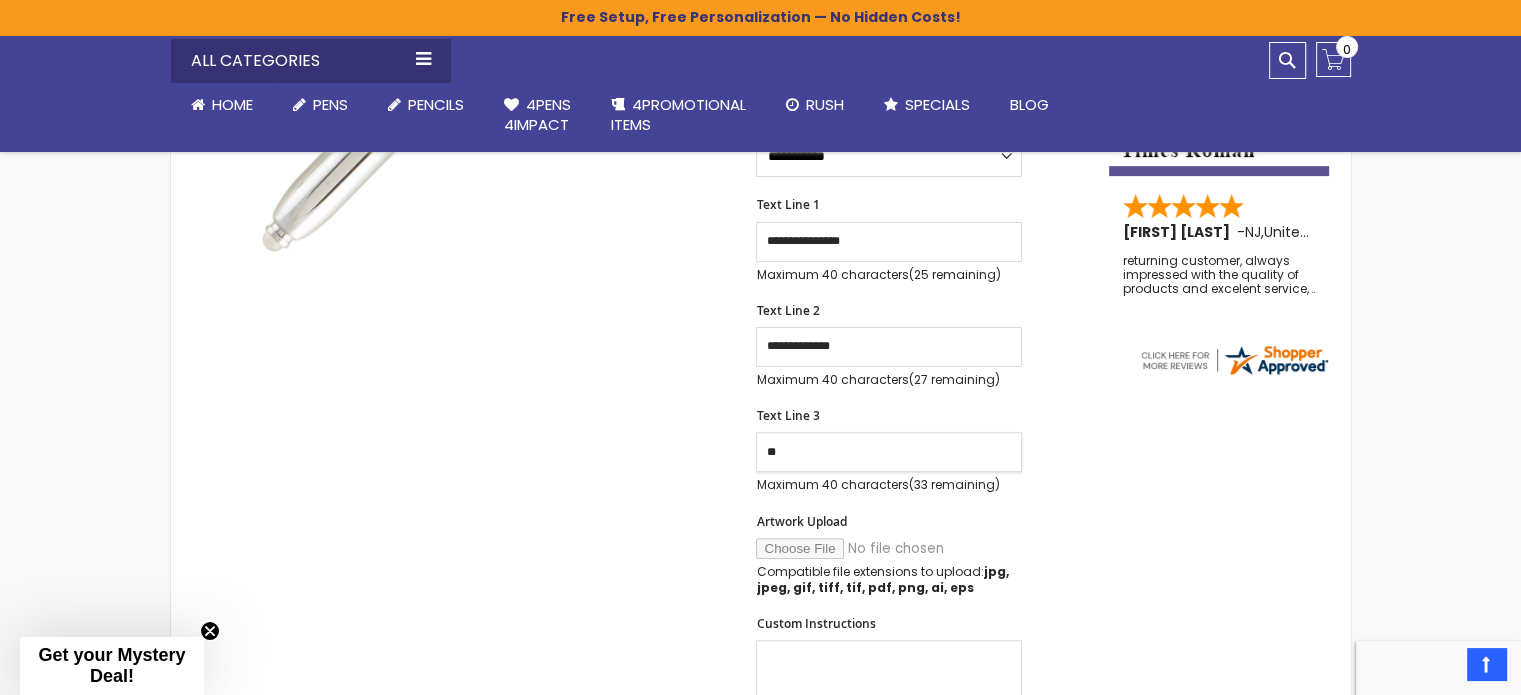 type on "*" 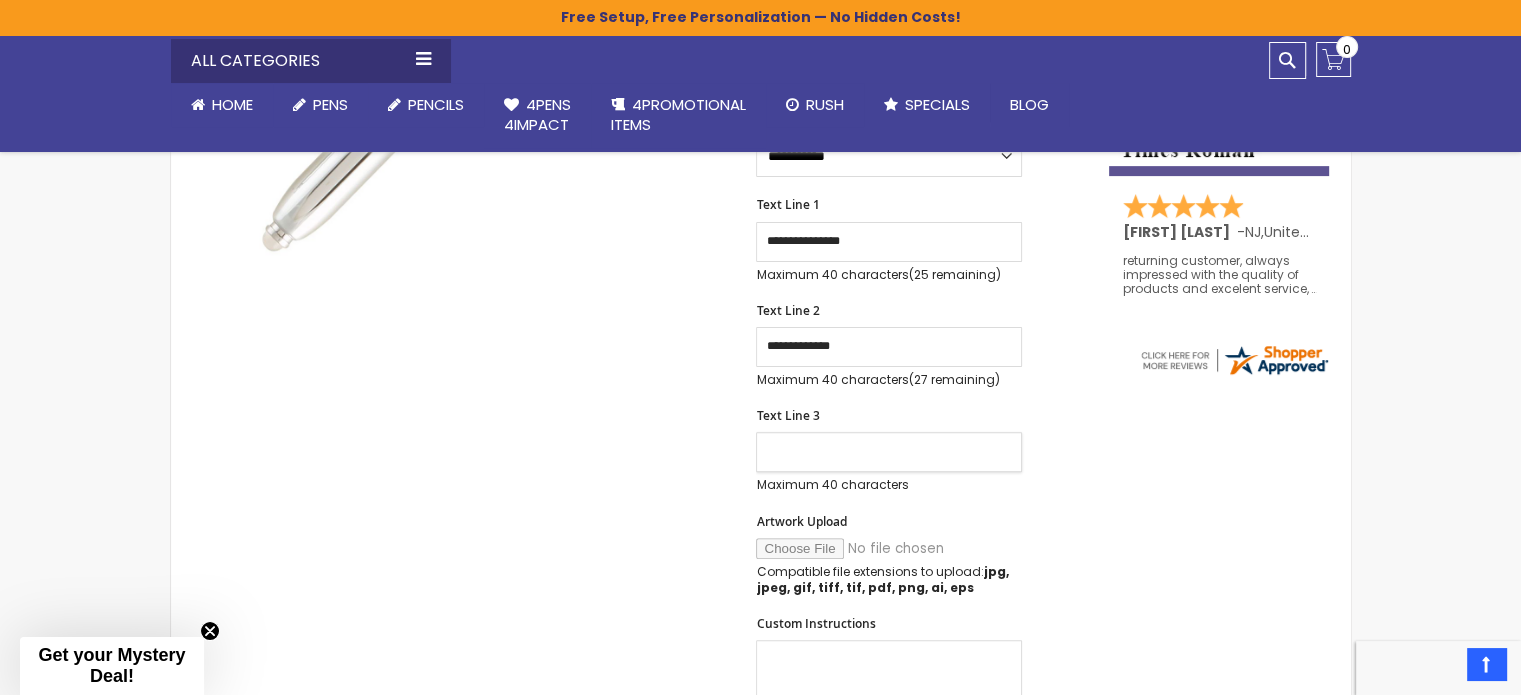 type on "*" 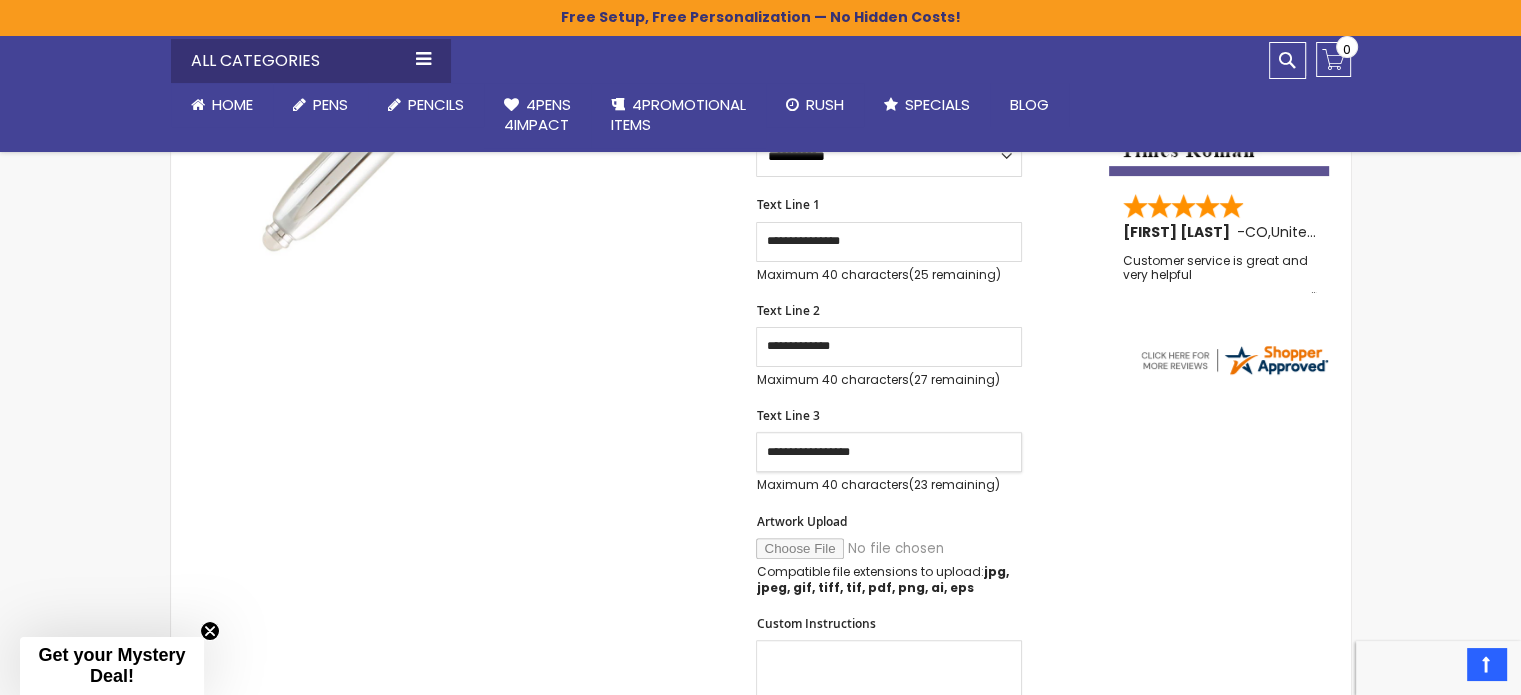 type on "**********" 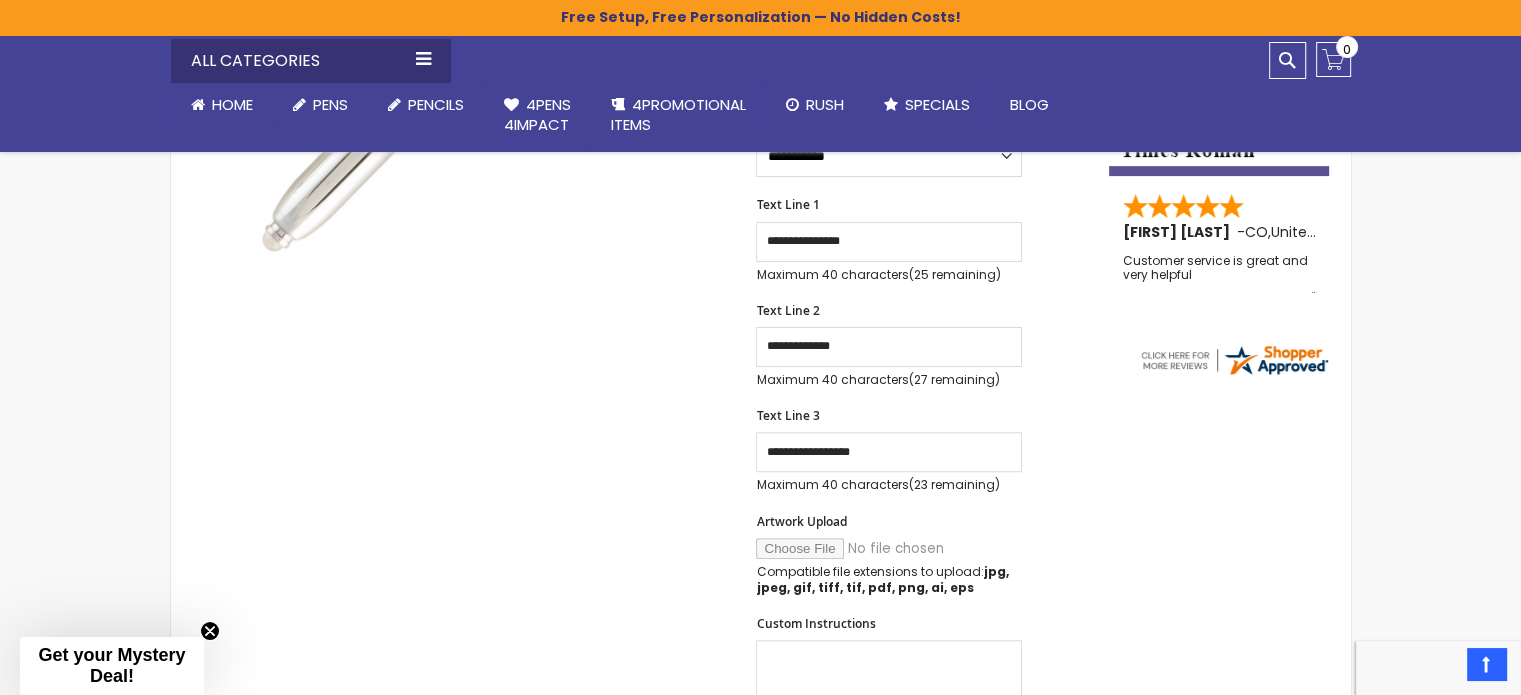 click on "Skip to the end of the images gallery
Skip to the beginning of the images gallery
Vivano Duo Pen with Stylus - Standard Laser
SKU
4PGS-LWF
Be the first to review this product
In stock
Only  %1  left
$1.72" at bounding box center (640, 616) 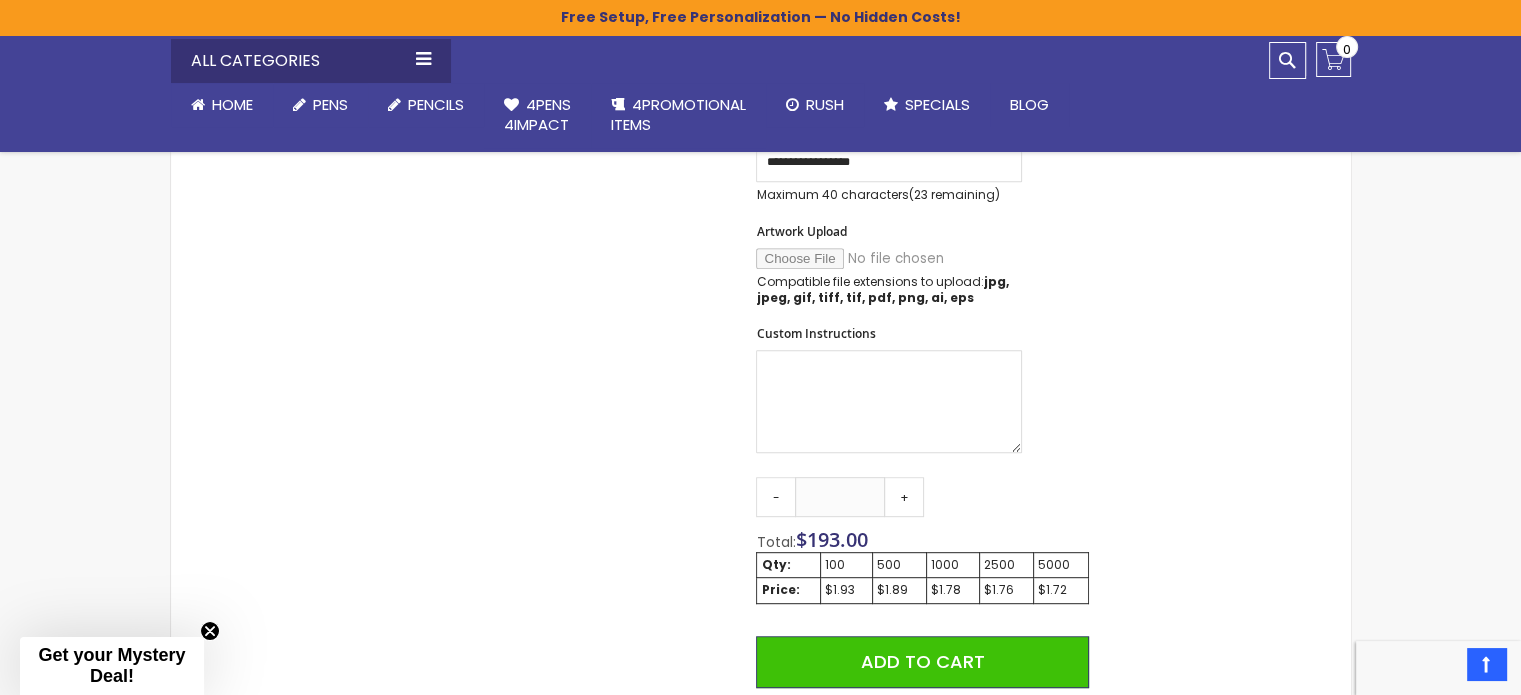 scroll, scrollTop: 883, scrollLeft: 0, axis: vertical 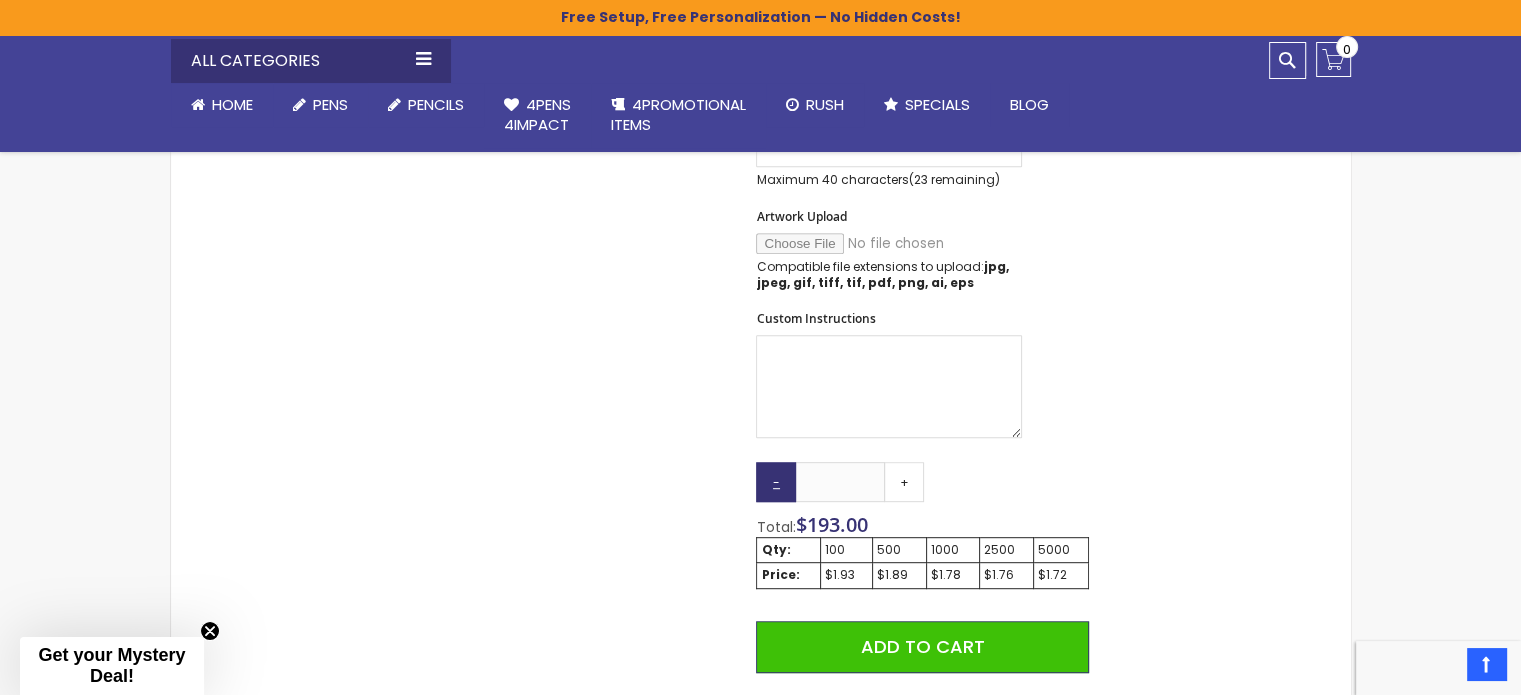 click on "-" at bounding box center [776, 482] 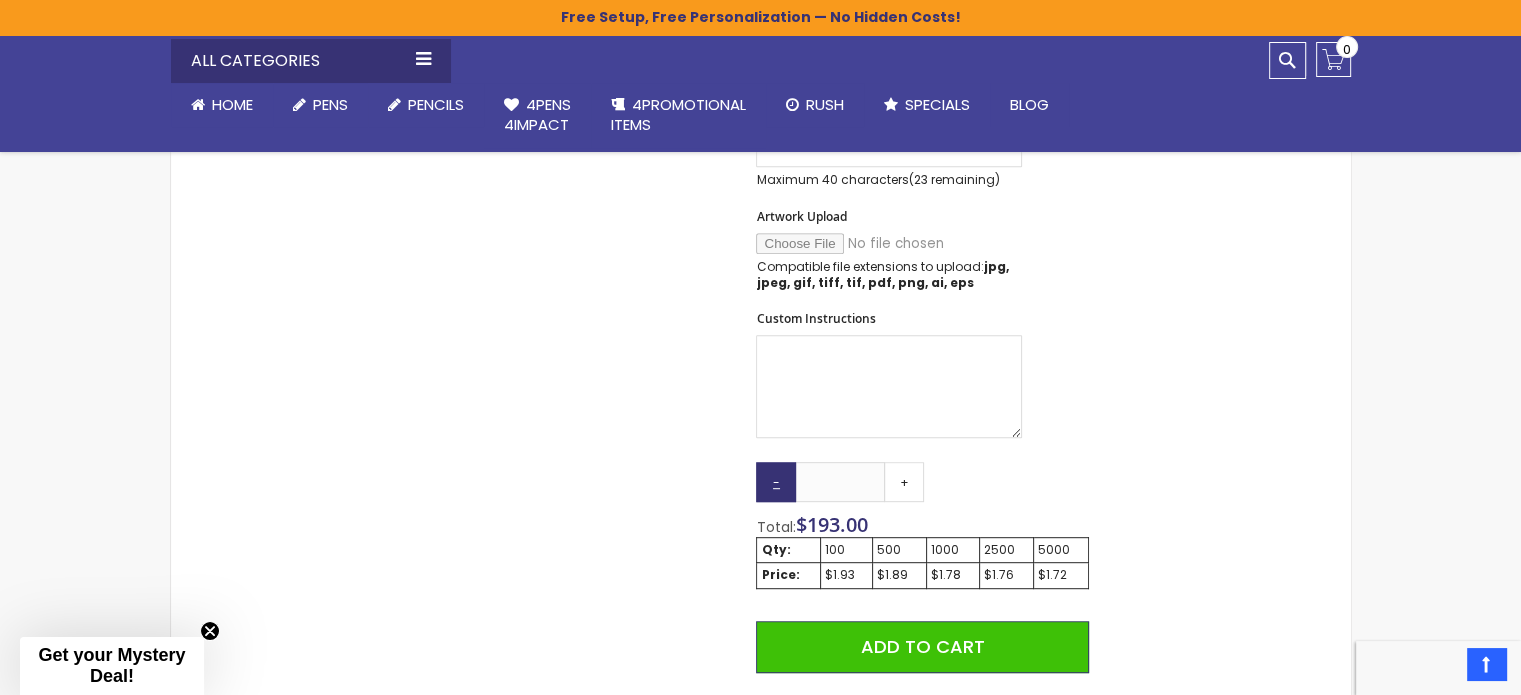 click on "-" at bounding box center (776, 482) 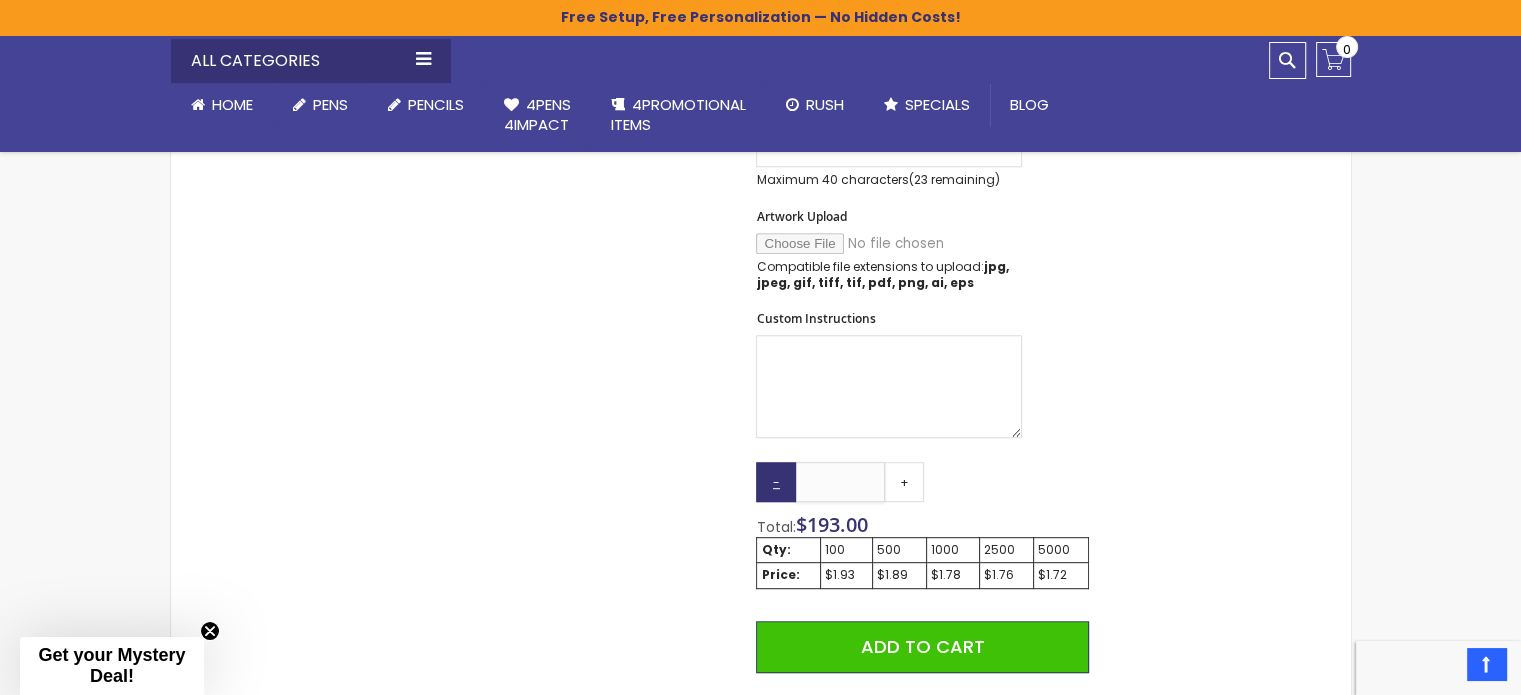 drag, startPoint x: 864, startPoint y: 479, endPoint x: 795, endPoint y: 497, distance: 71.30919 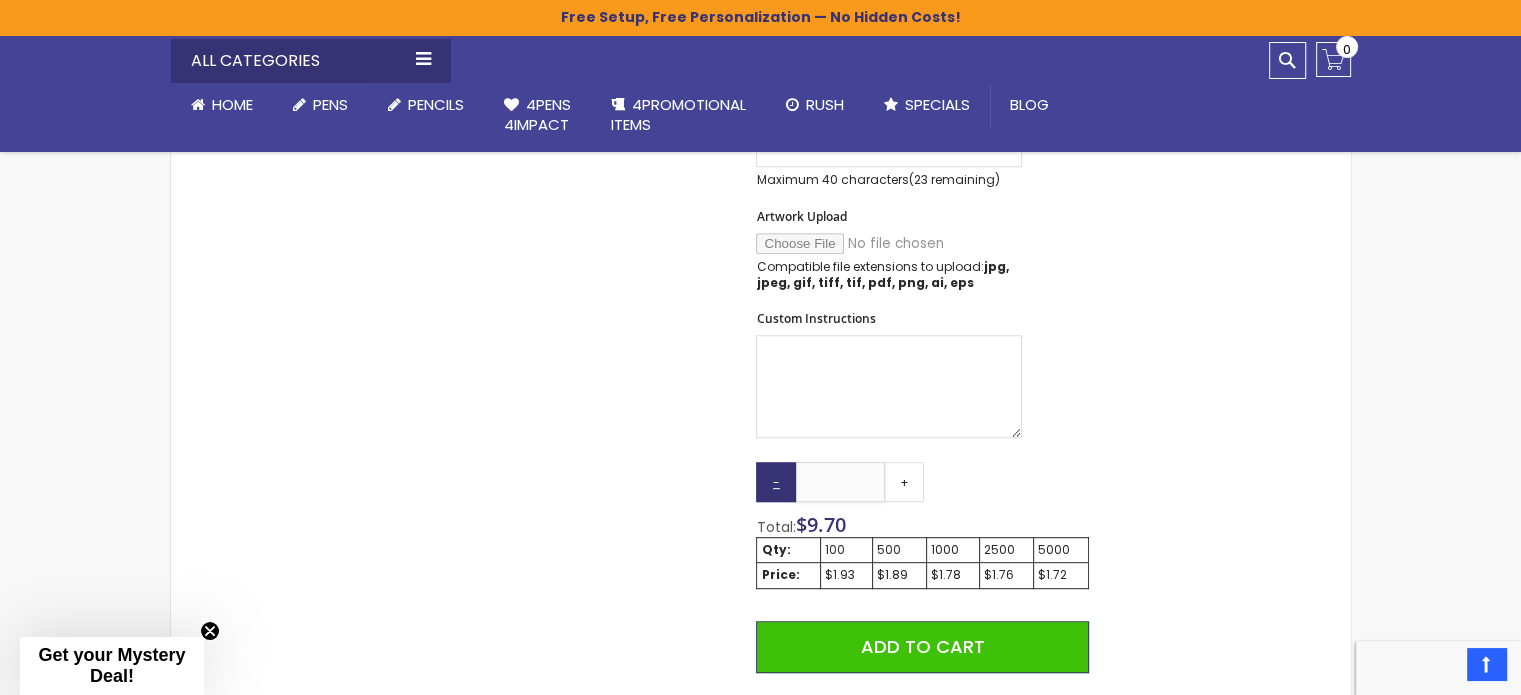 type on "**" 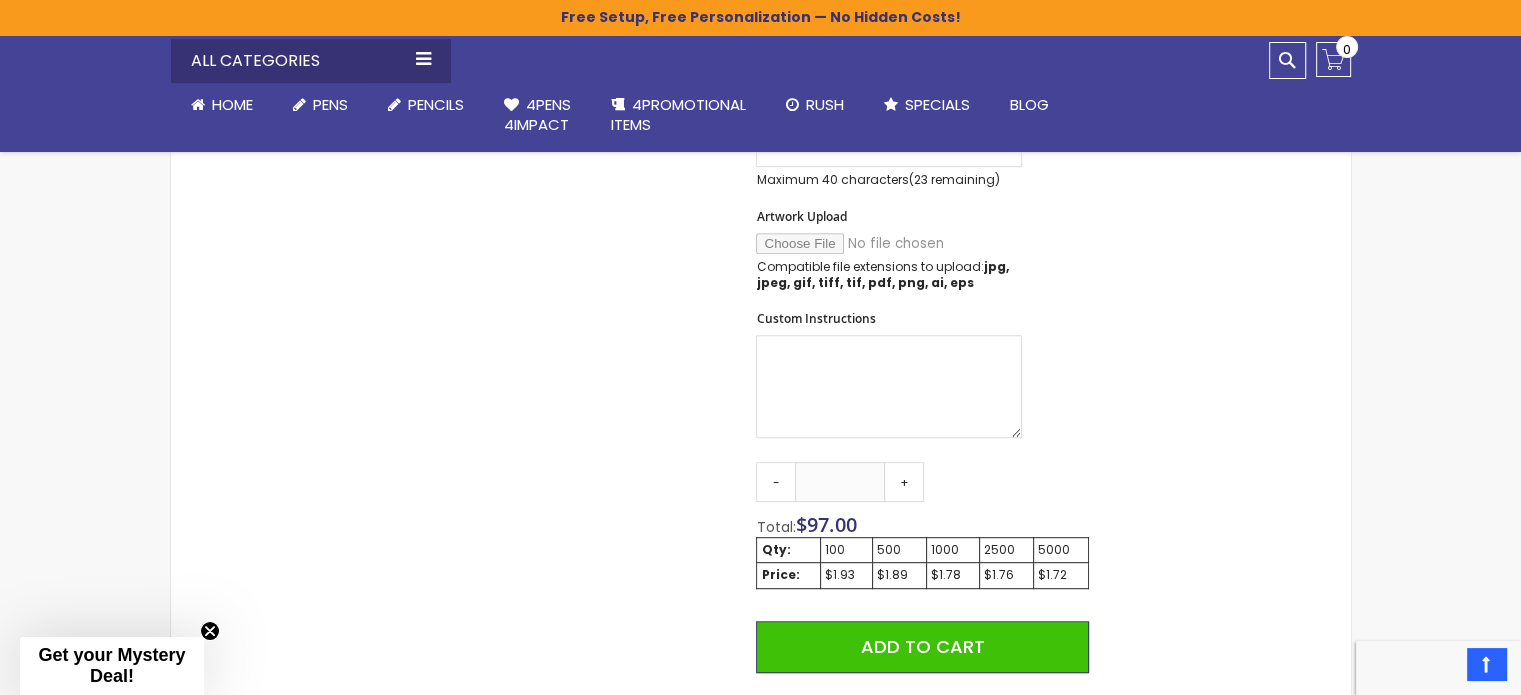 drag, startPoint x: 1080, startPoint y: 469, endPoint x: 1177, endPoint y: 423, distance: 107.35455 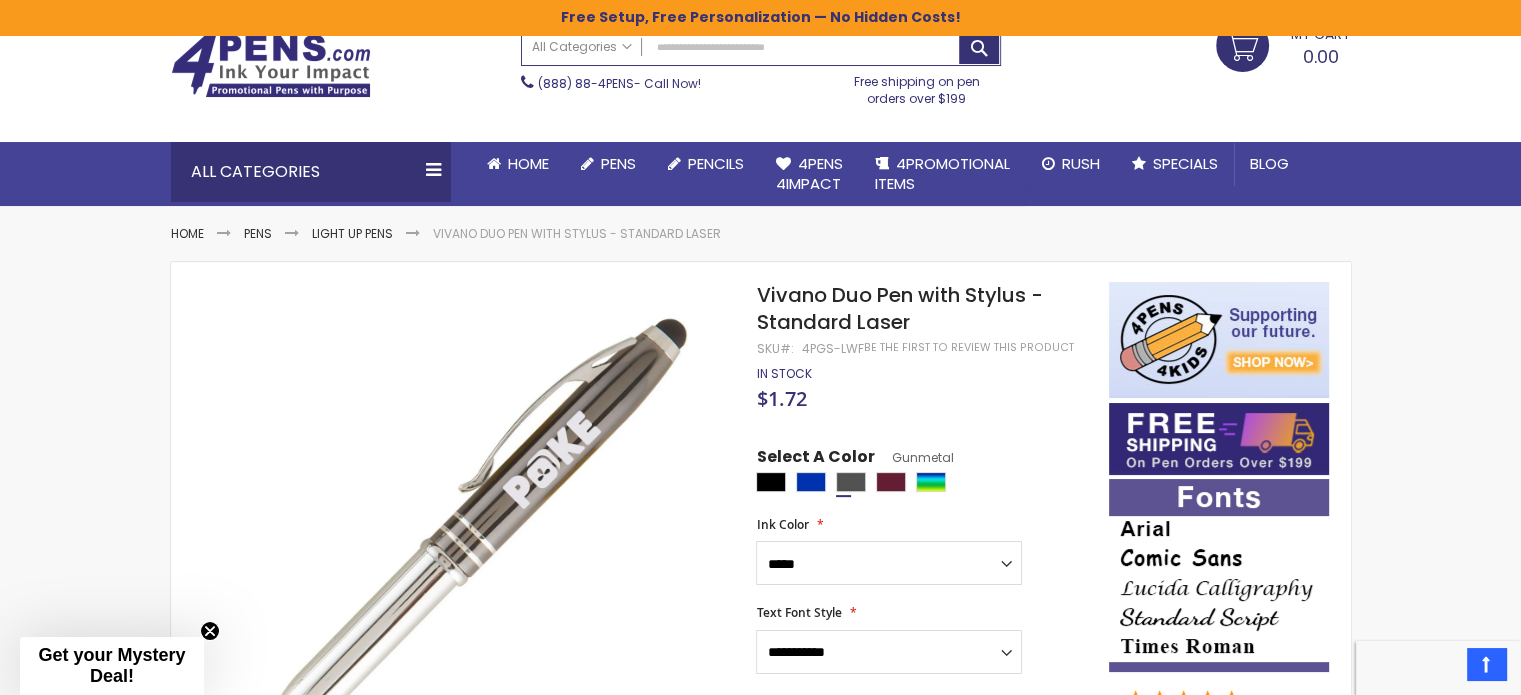 scroll, scrollTop: 79, scrollLeft: 0, axis: vertical 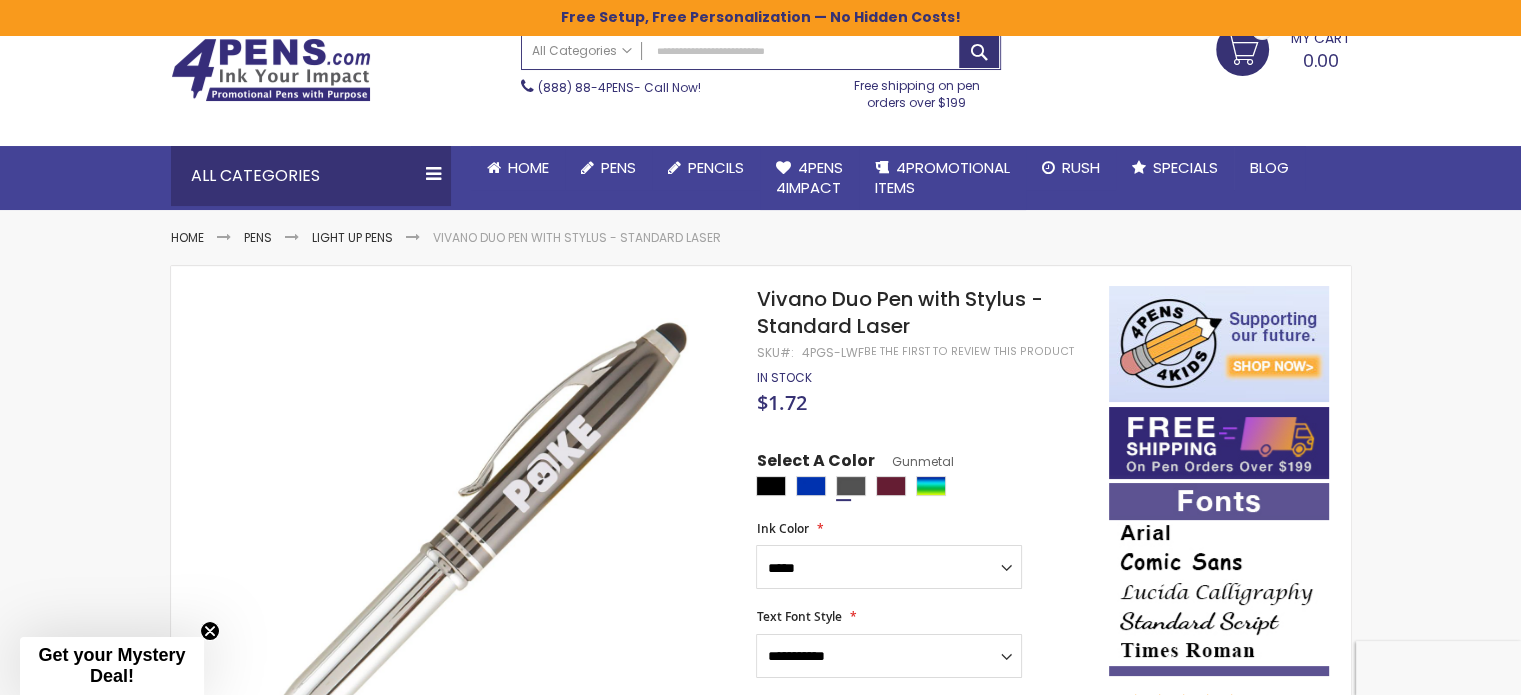 click at bounding box center [1219, 579] 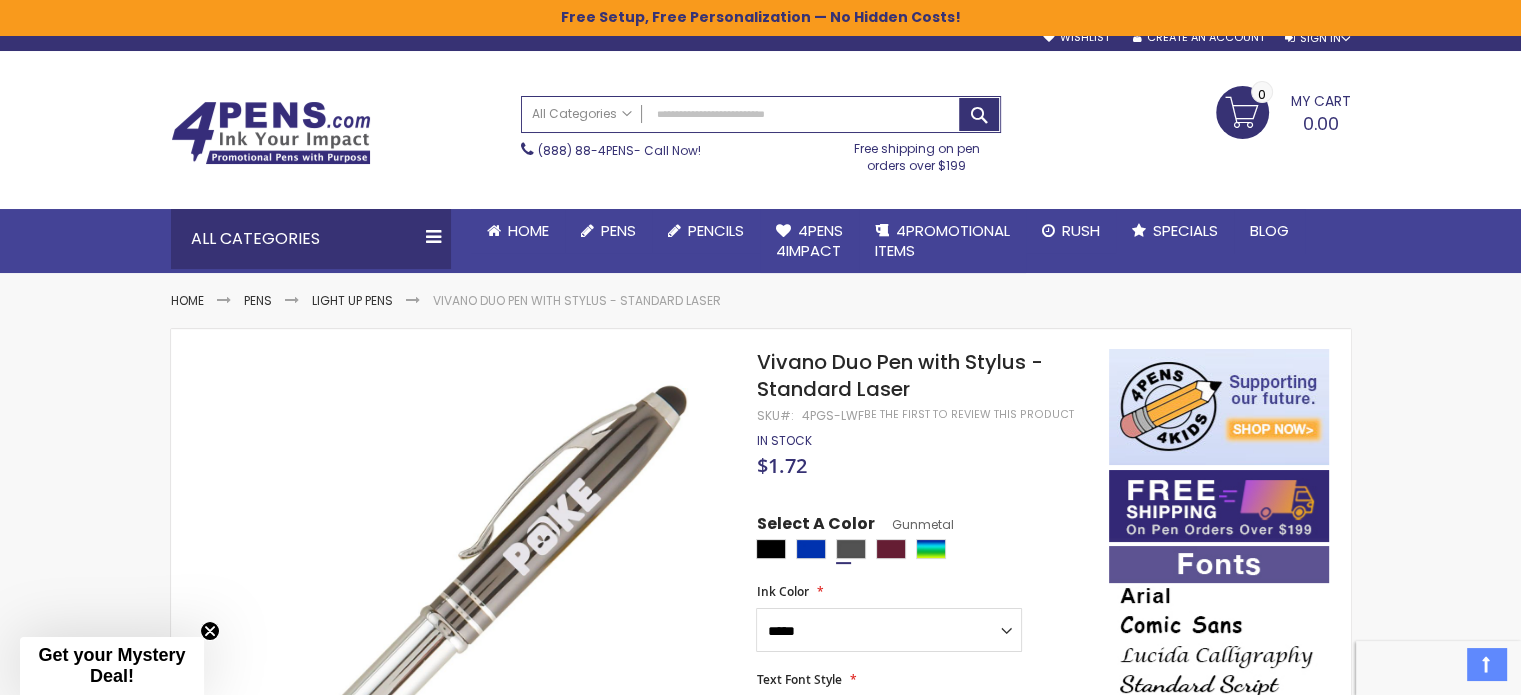 scroll, scrollTop: 0, scrollLeft: 0, axis: both 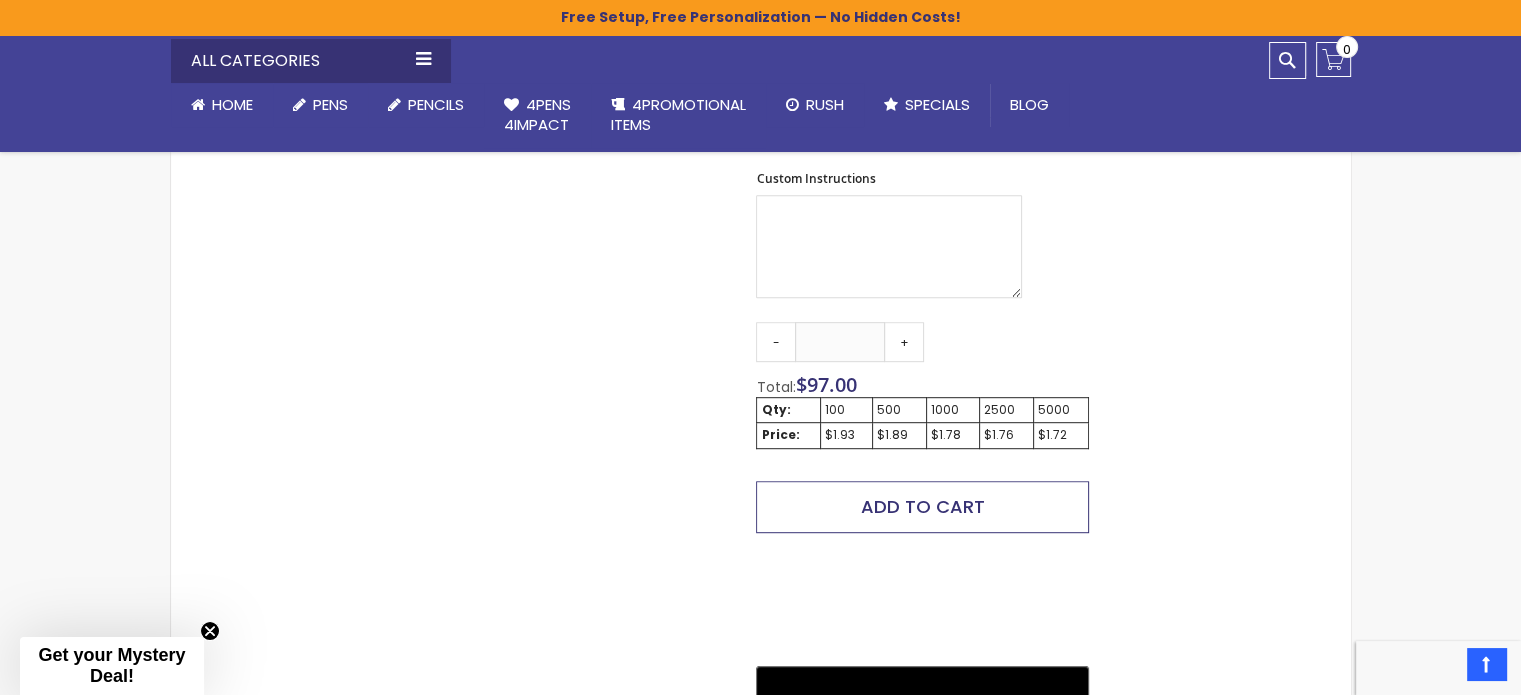 click on "Add to Cart" at bounding box center (923, 506) 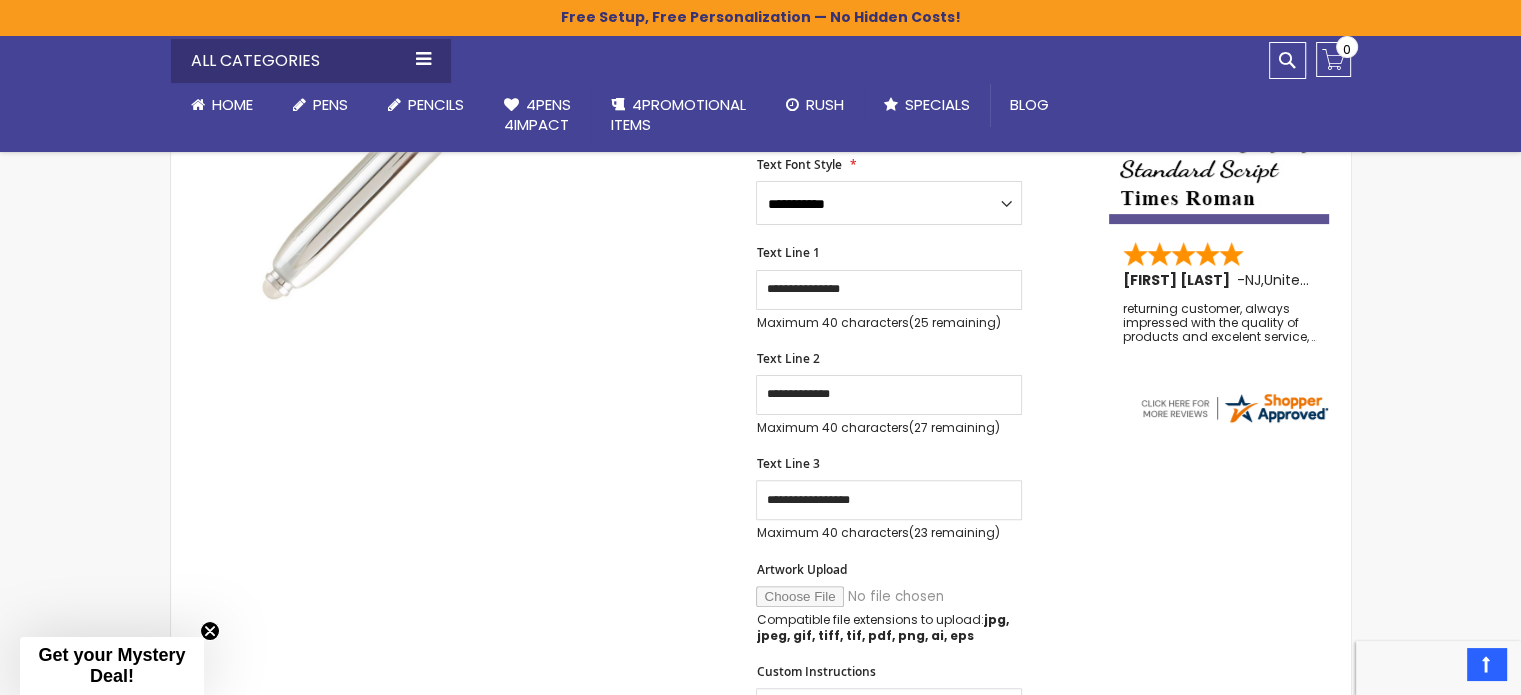 scroll, scrollTop: 508, scrollLeft: 0, axis: vertical 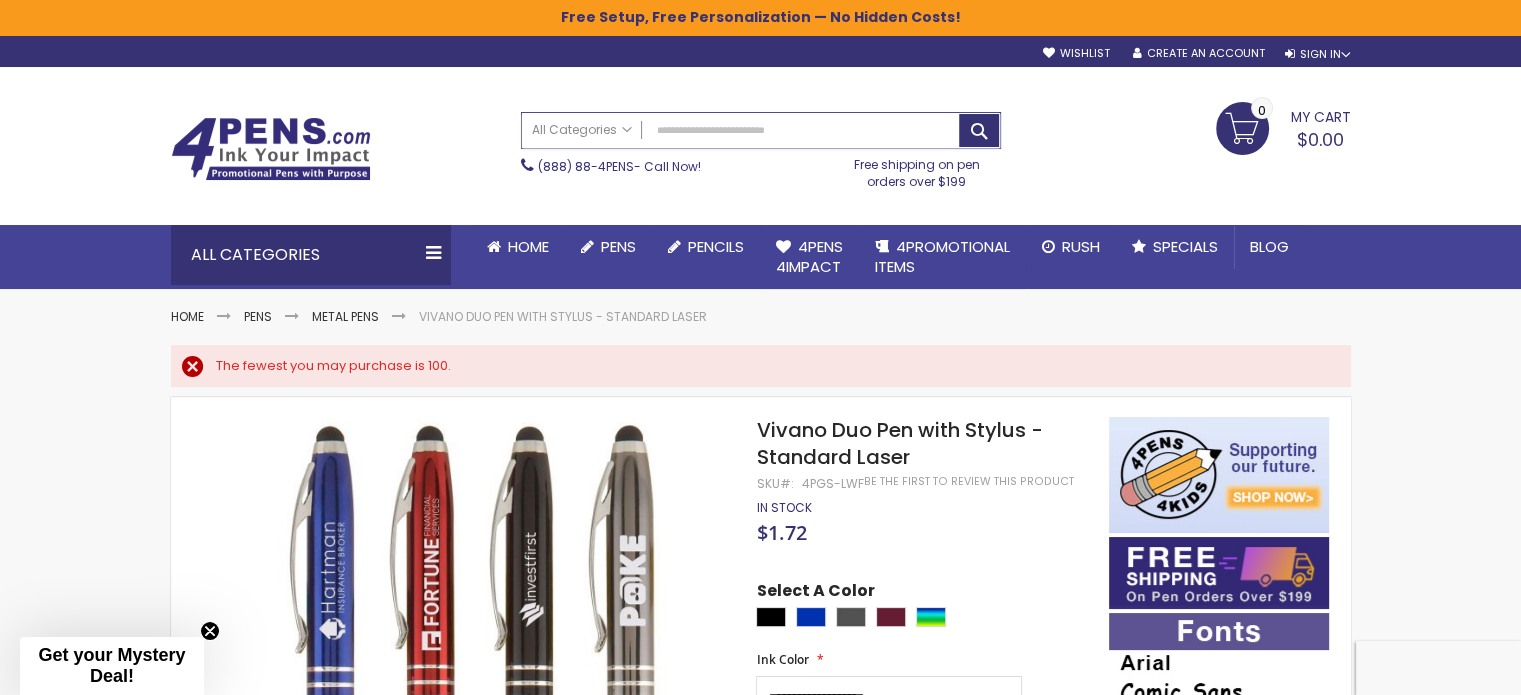 click on "Search" at bounding box center [761, 130] 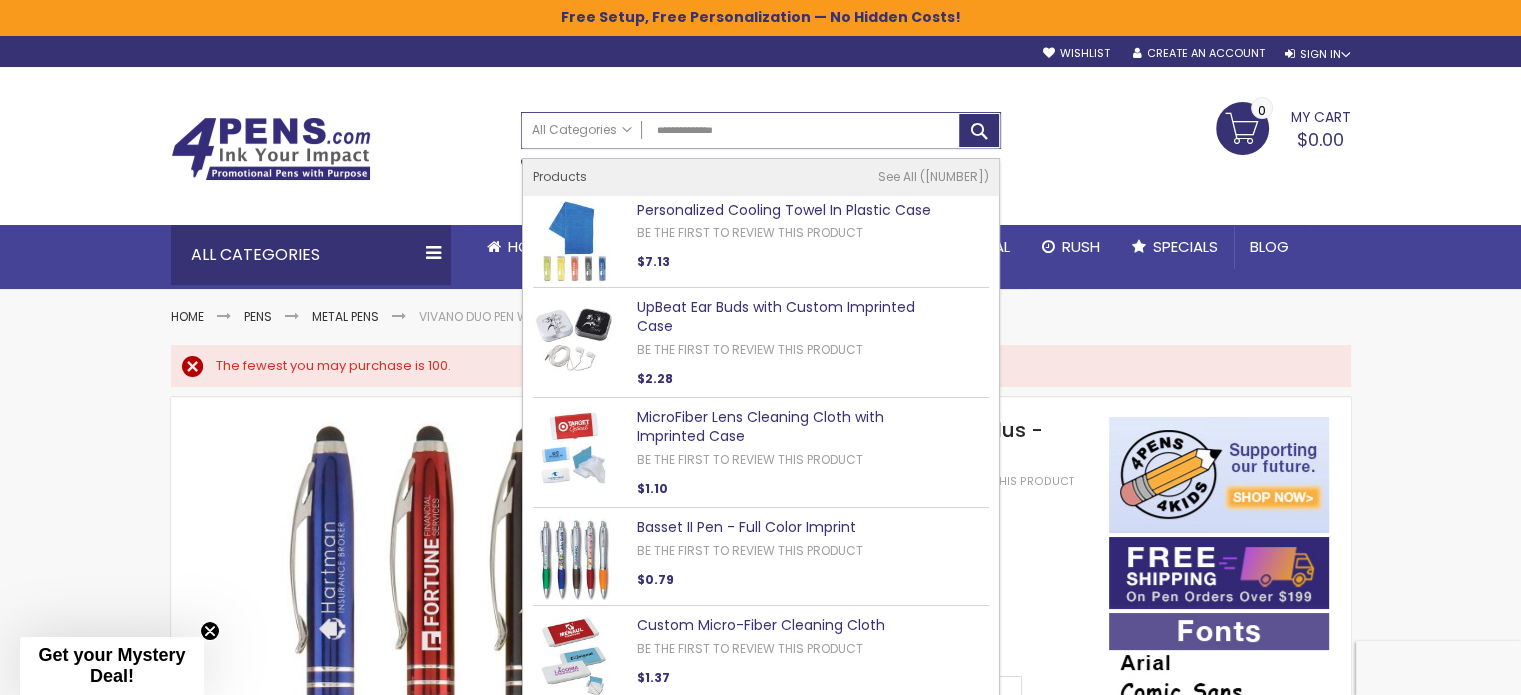 type on "**********" 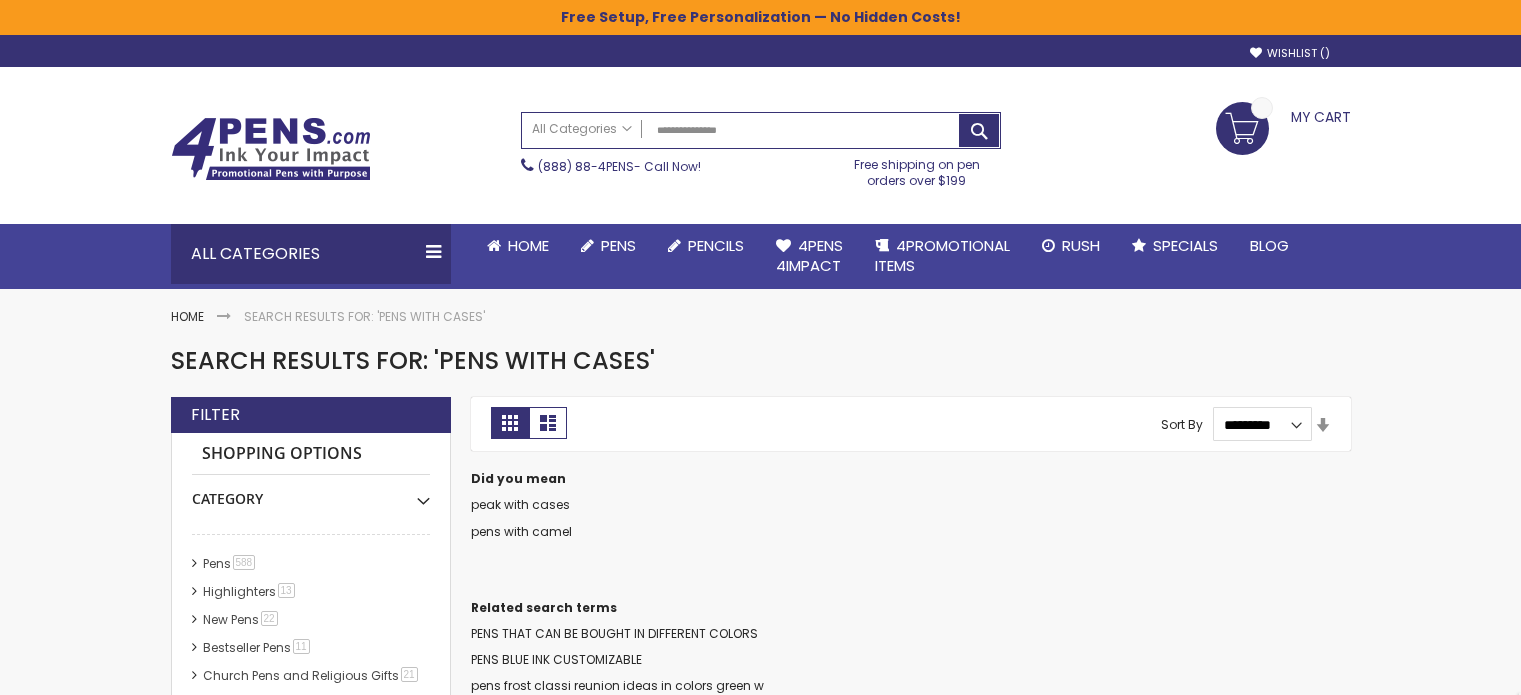 scroll, scrollTop: 0, scrollLeft: 0, axis: both 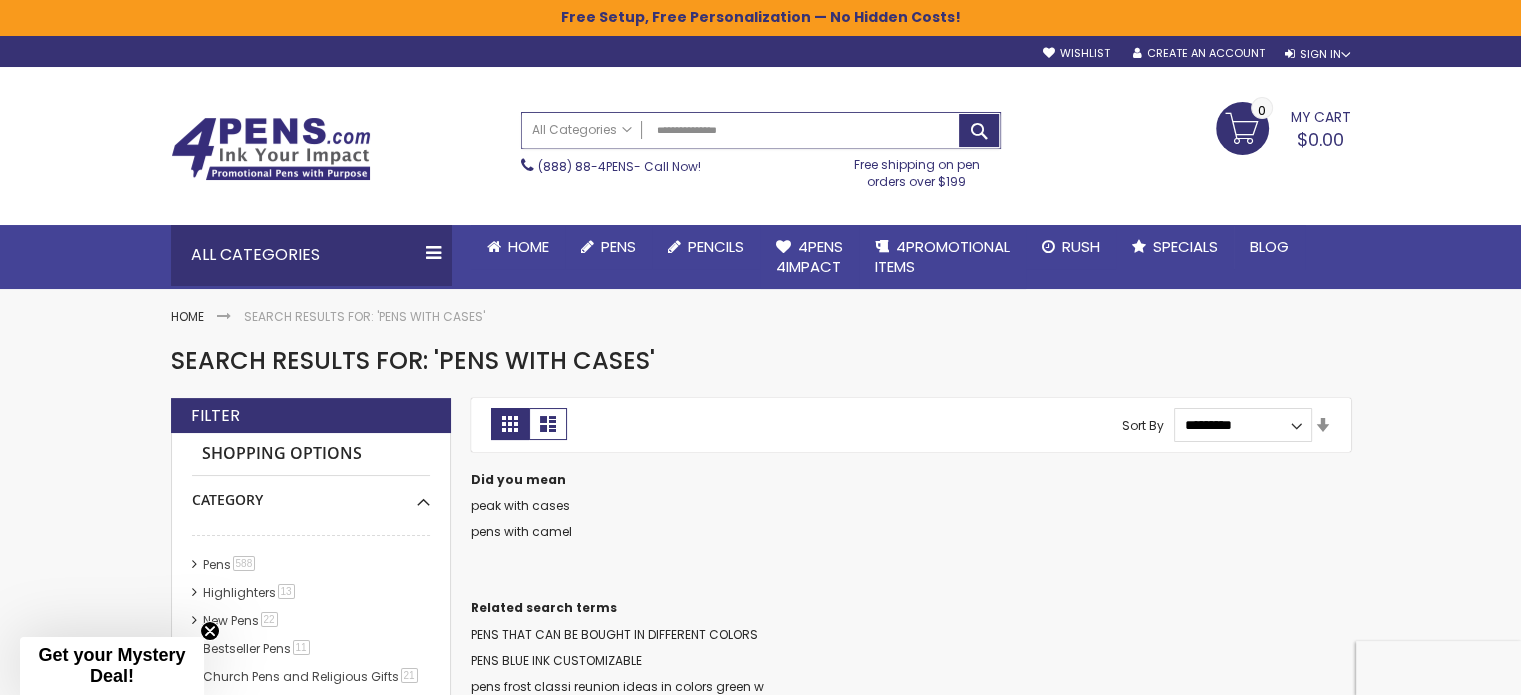 click on "**********" at bounding box center [761, 130] 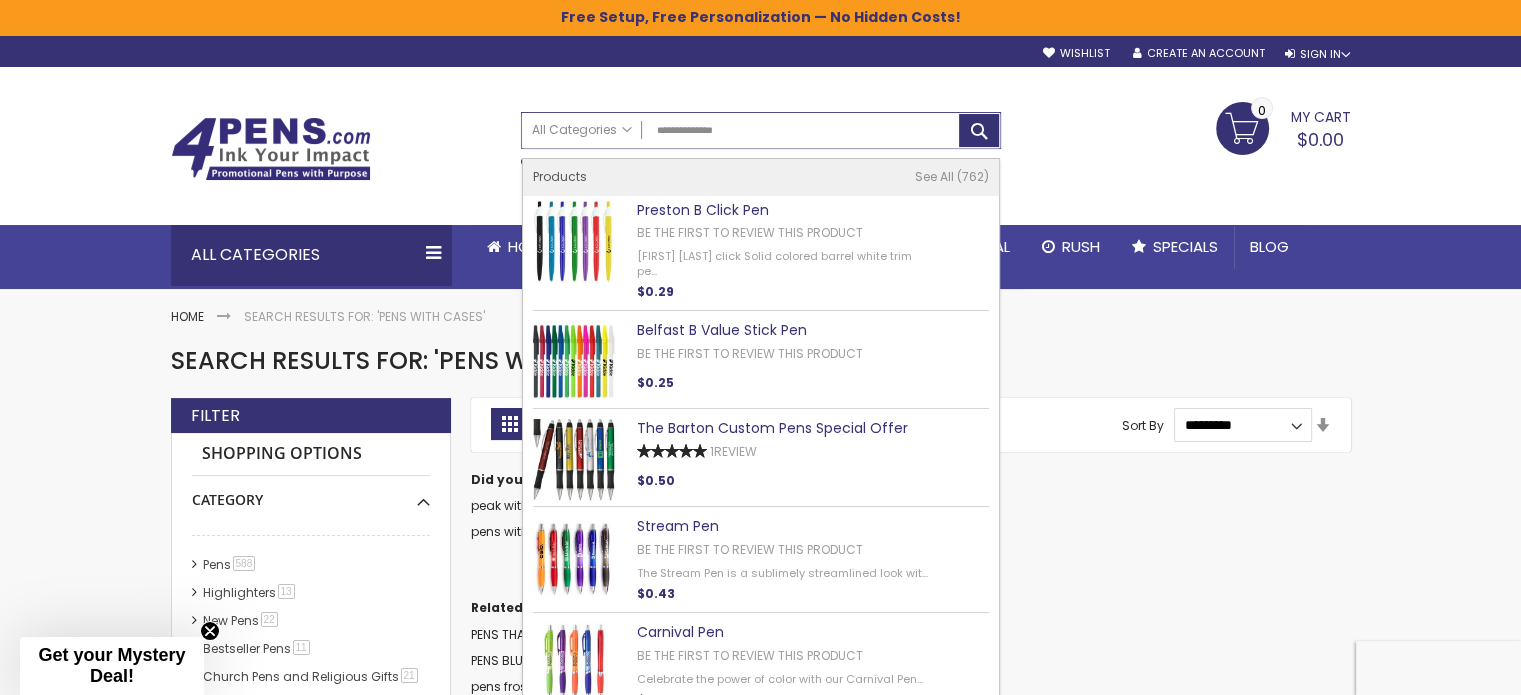 type on "**********" 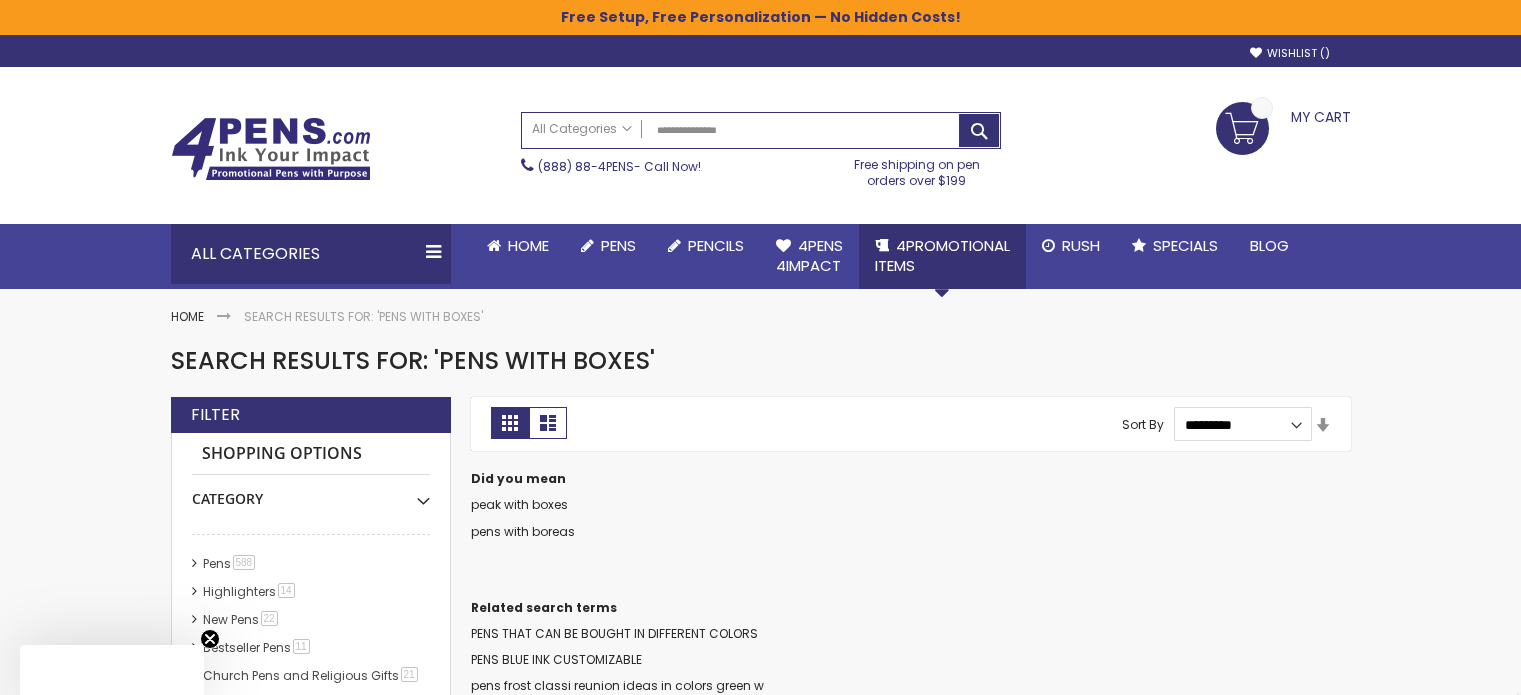 scroll, scrollTop: 0, scrollLeft: 0, axis: both 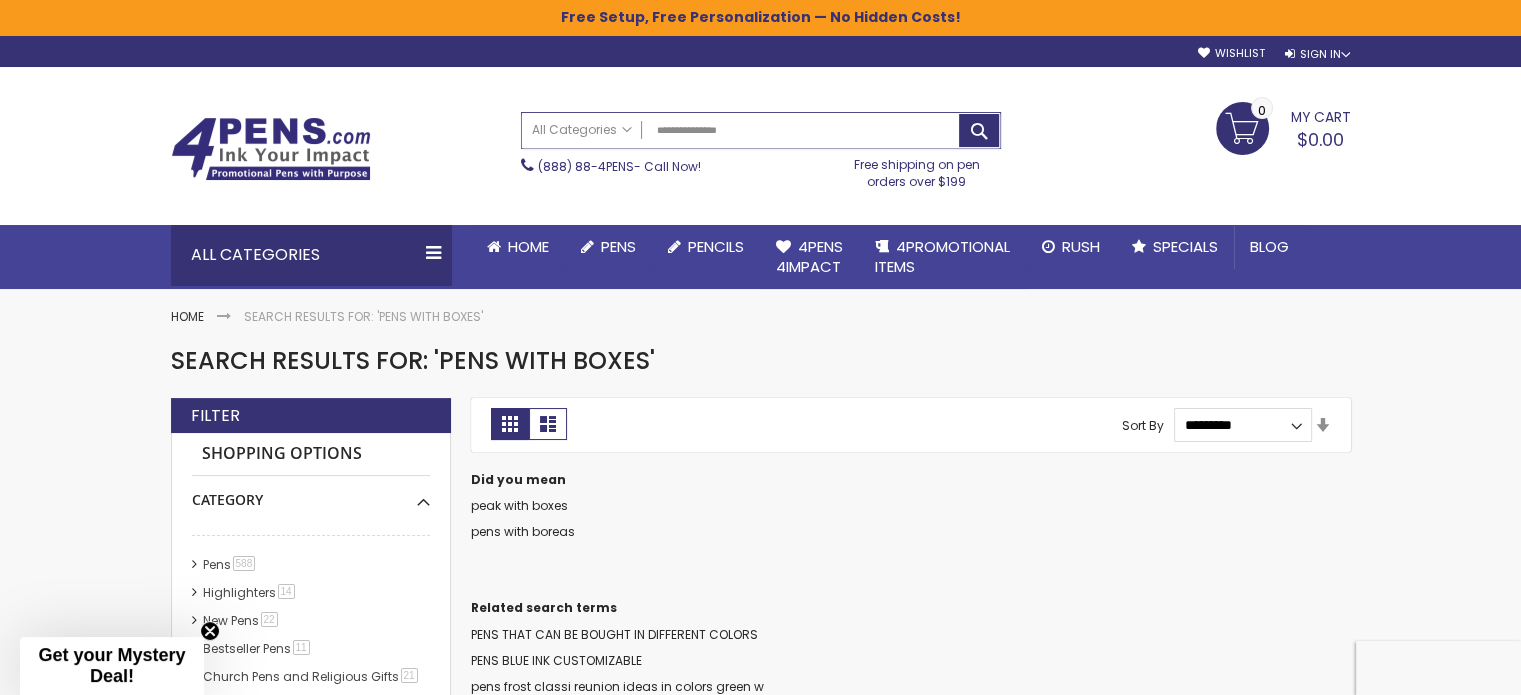 type on "**********" 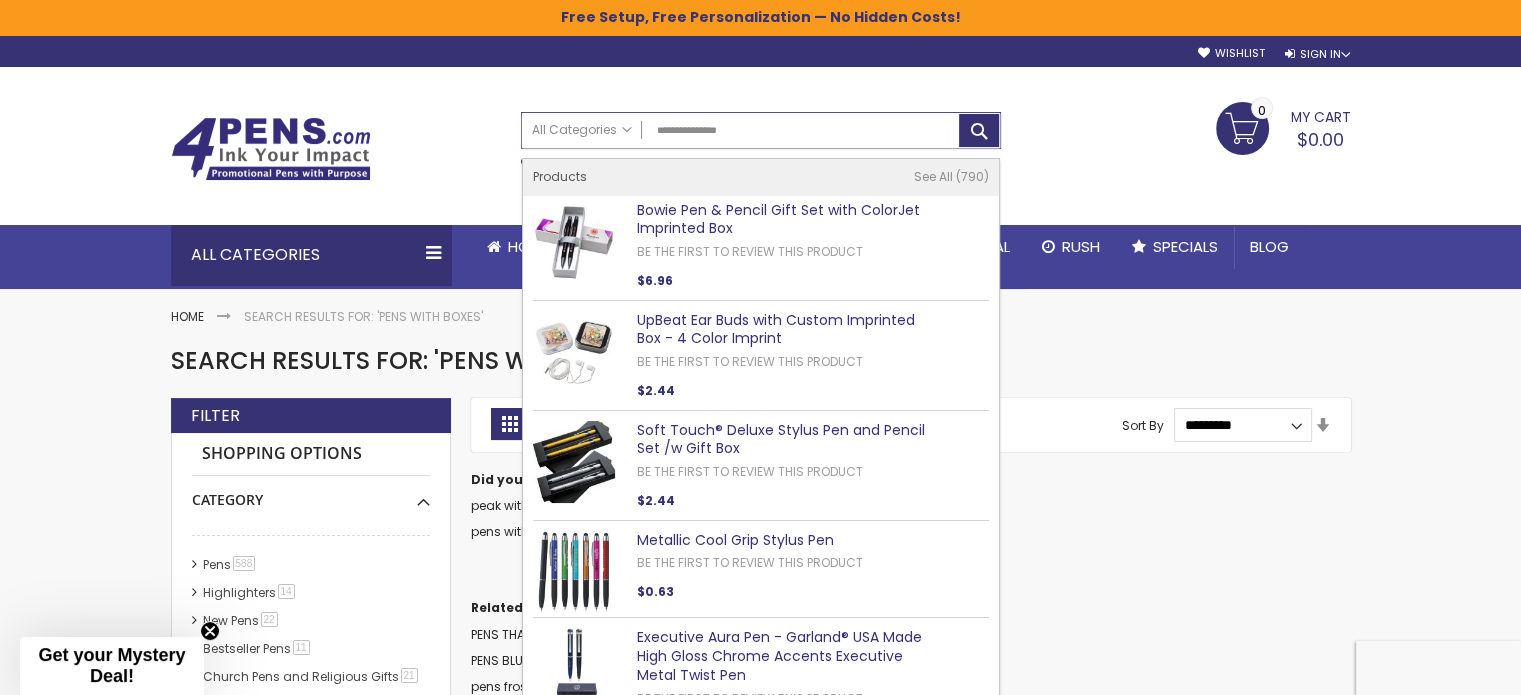 click on "**********" at bounding box center (761, 130) 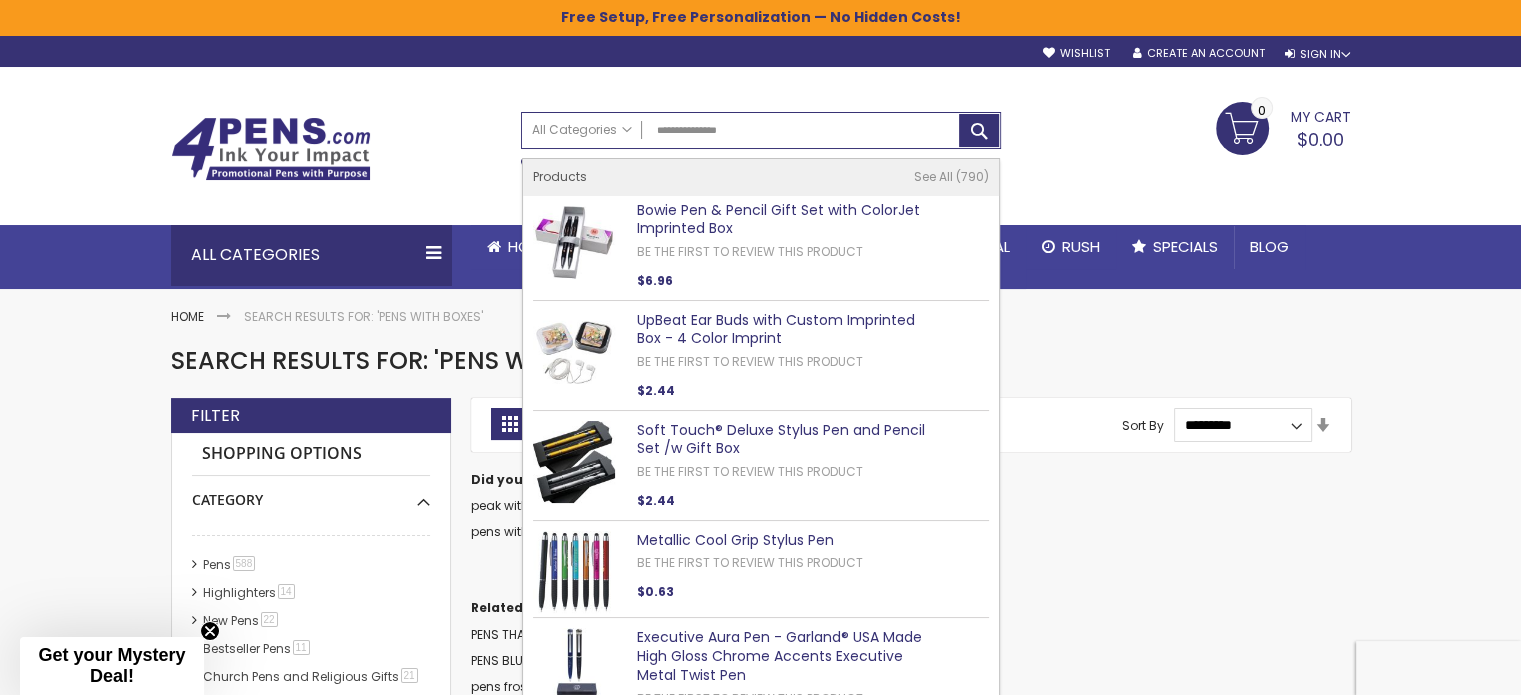 click on "Soft Touch® Deluxe Stylus Pen and Pencil Set /w Gift Box" at bounding box center (781, 439) 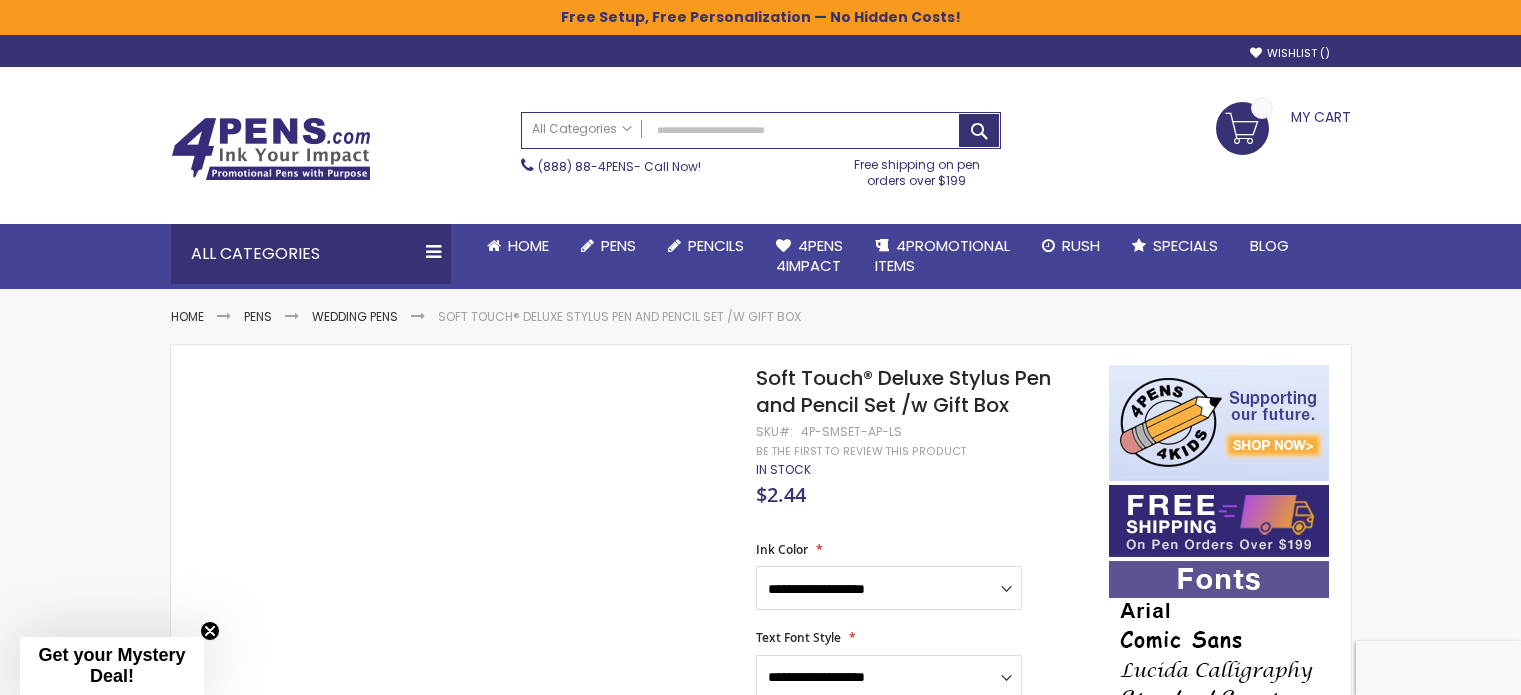scroll, scrollTop: 0, scrollLeft: 0, axis: both 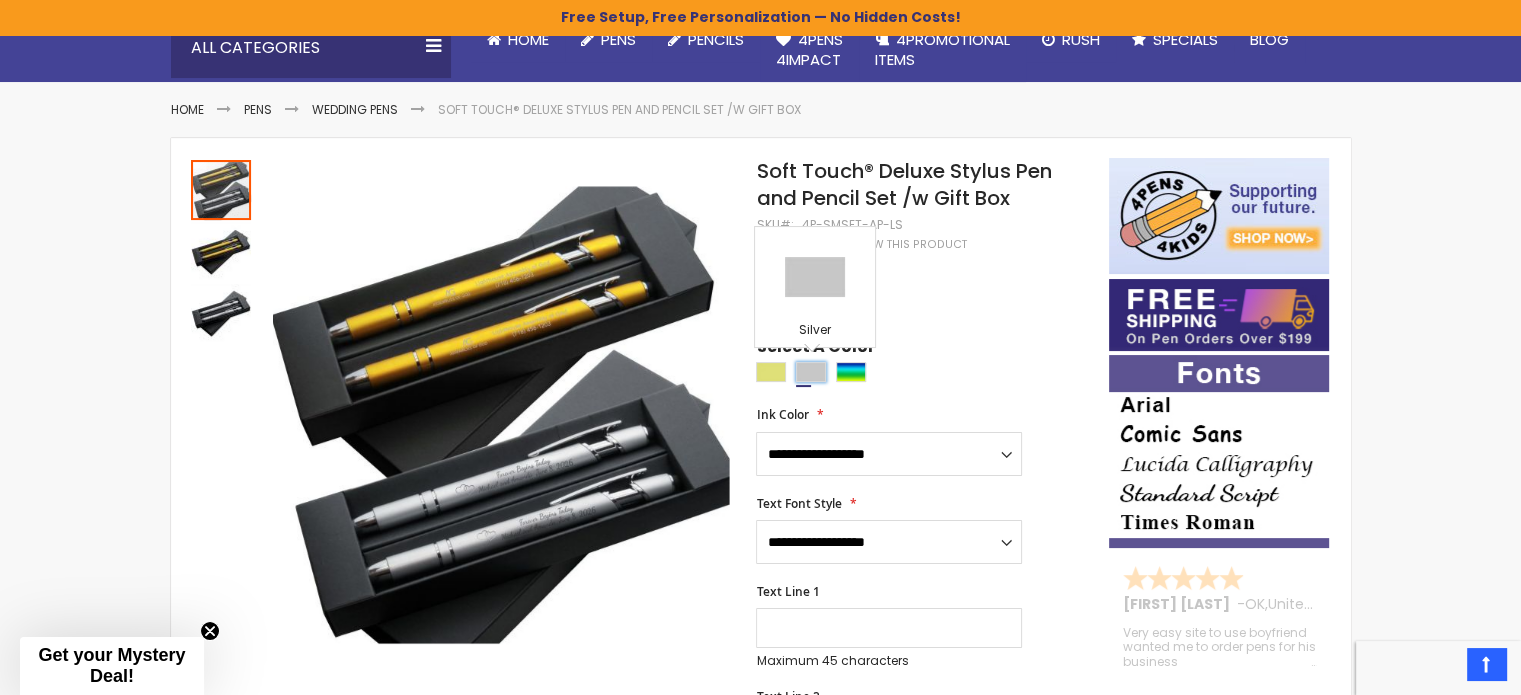 click at bounding box center (811, 372) 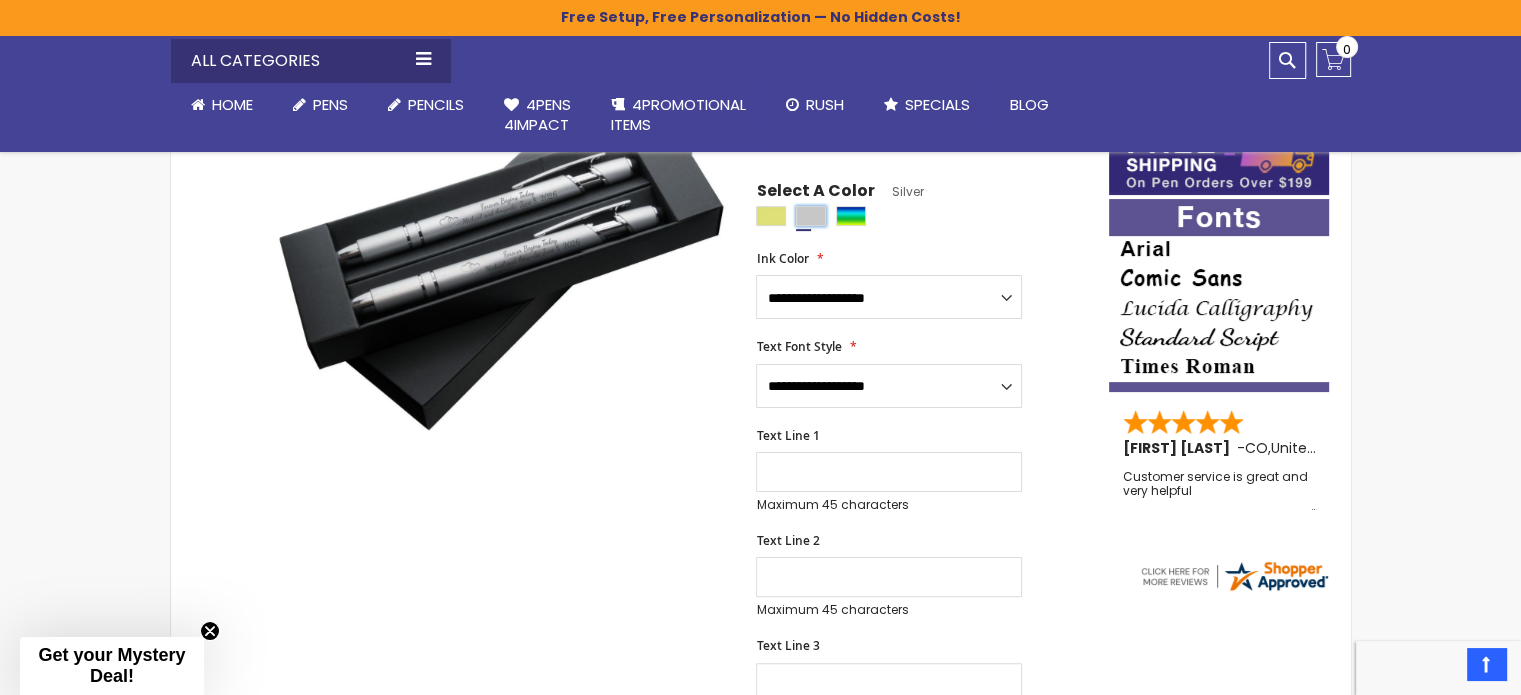 scroll, scrollTop: 370, scrollLeft: 0, axis: vertical 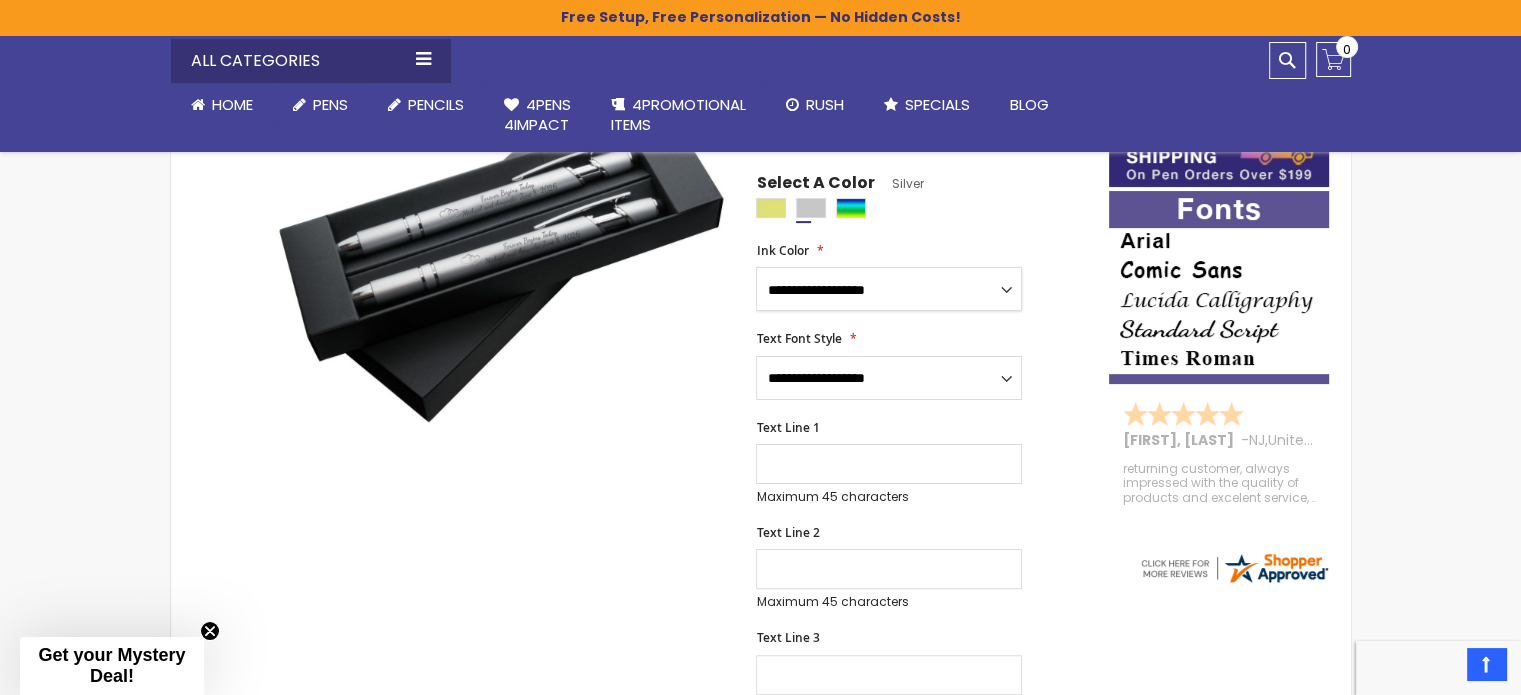 click on "**********" at bounding box center (889, 289) 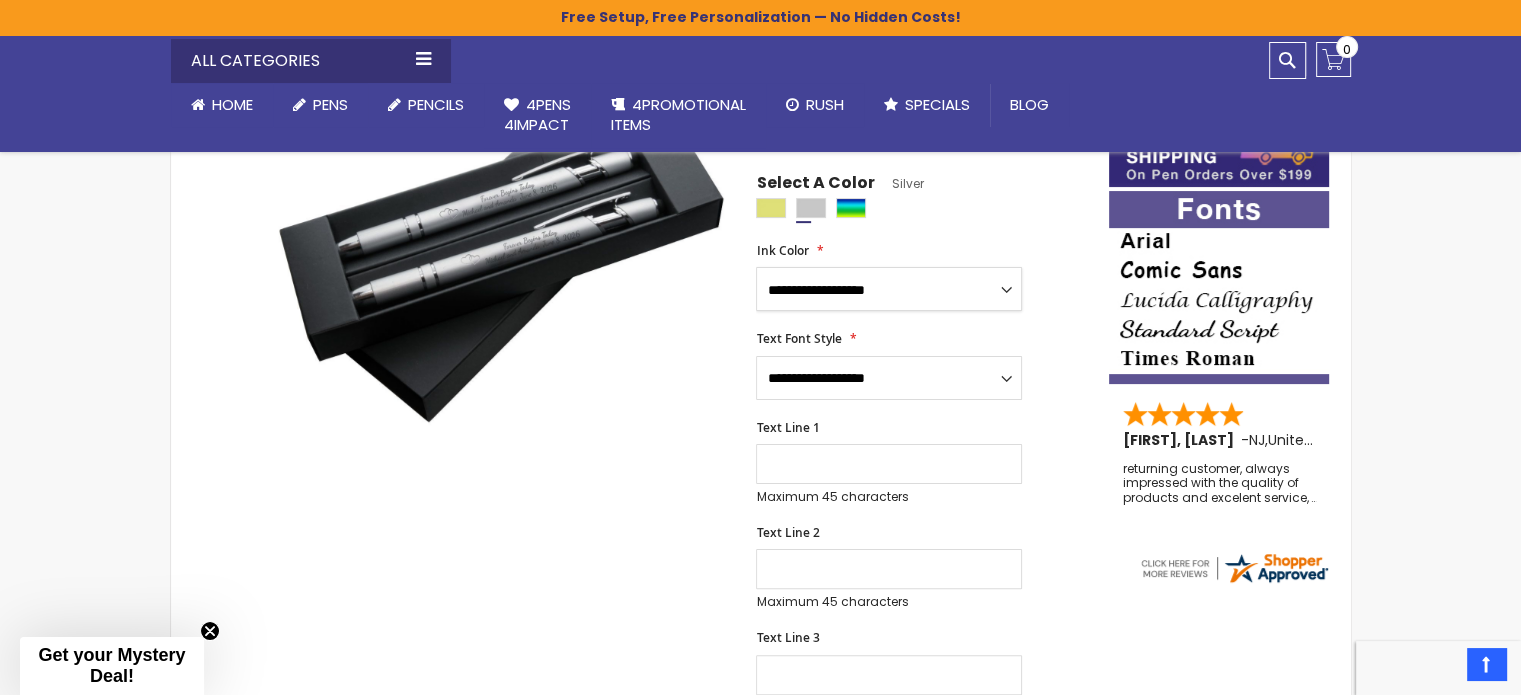 select on "****" 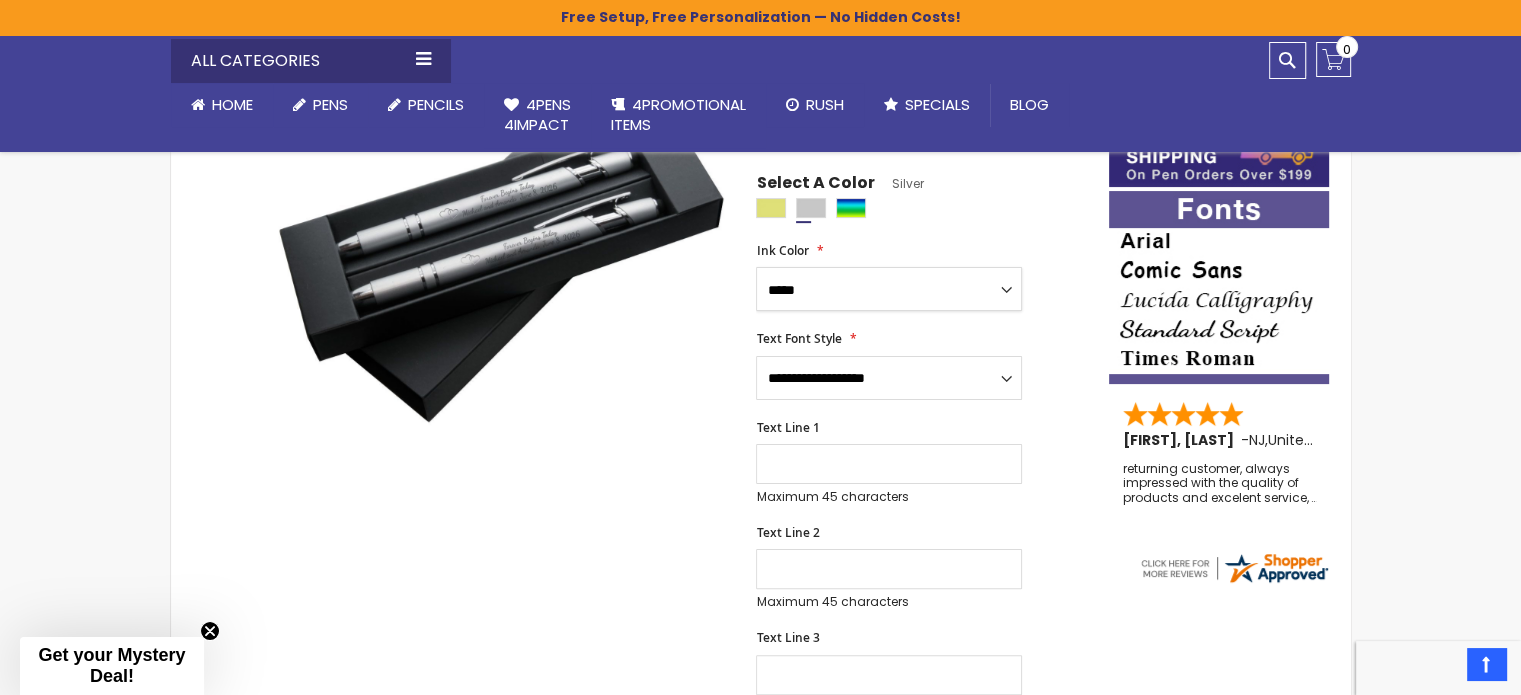click on "**********" at bounding box center (889, 289) 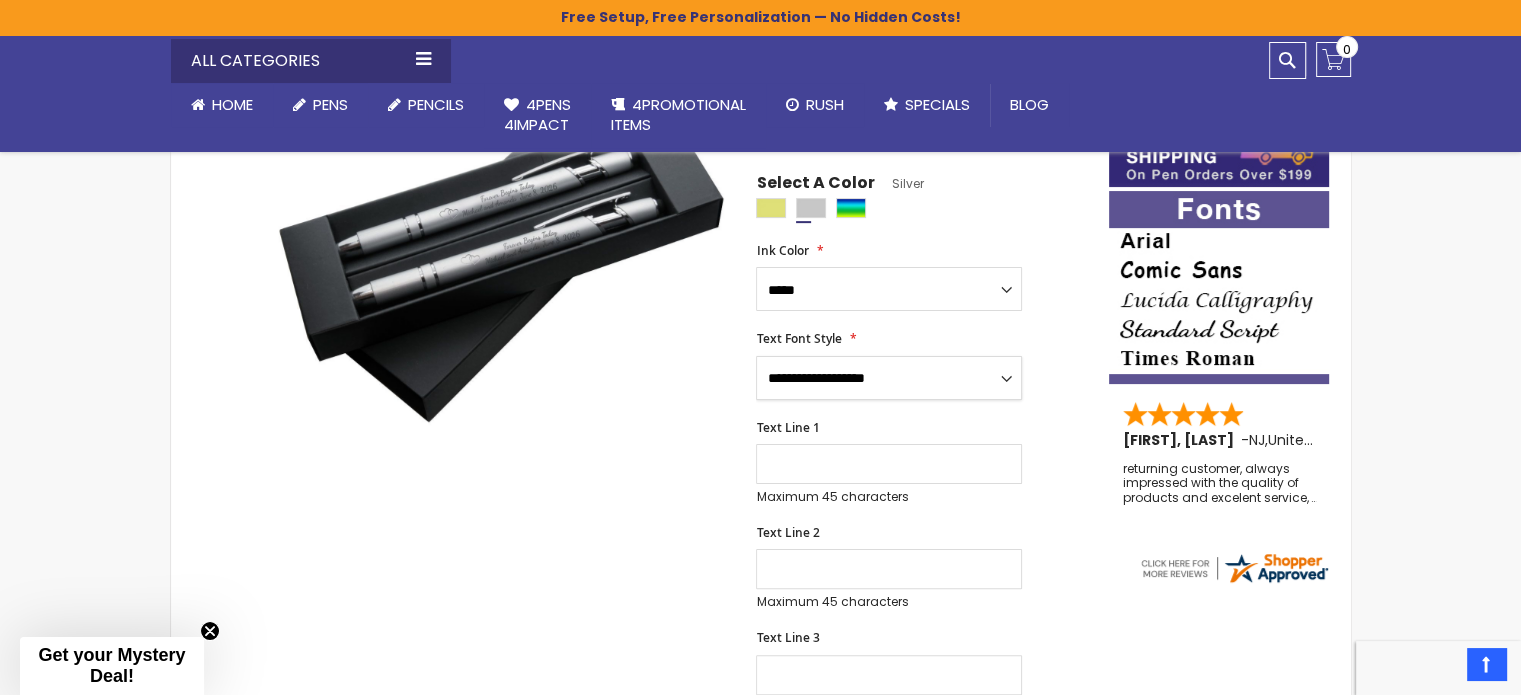 click on "**********" at bounding box center [889, 378] 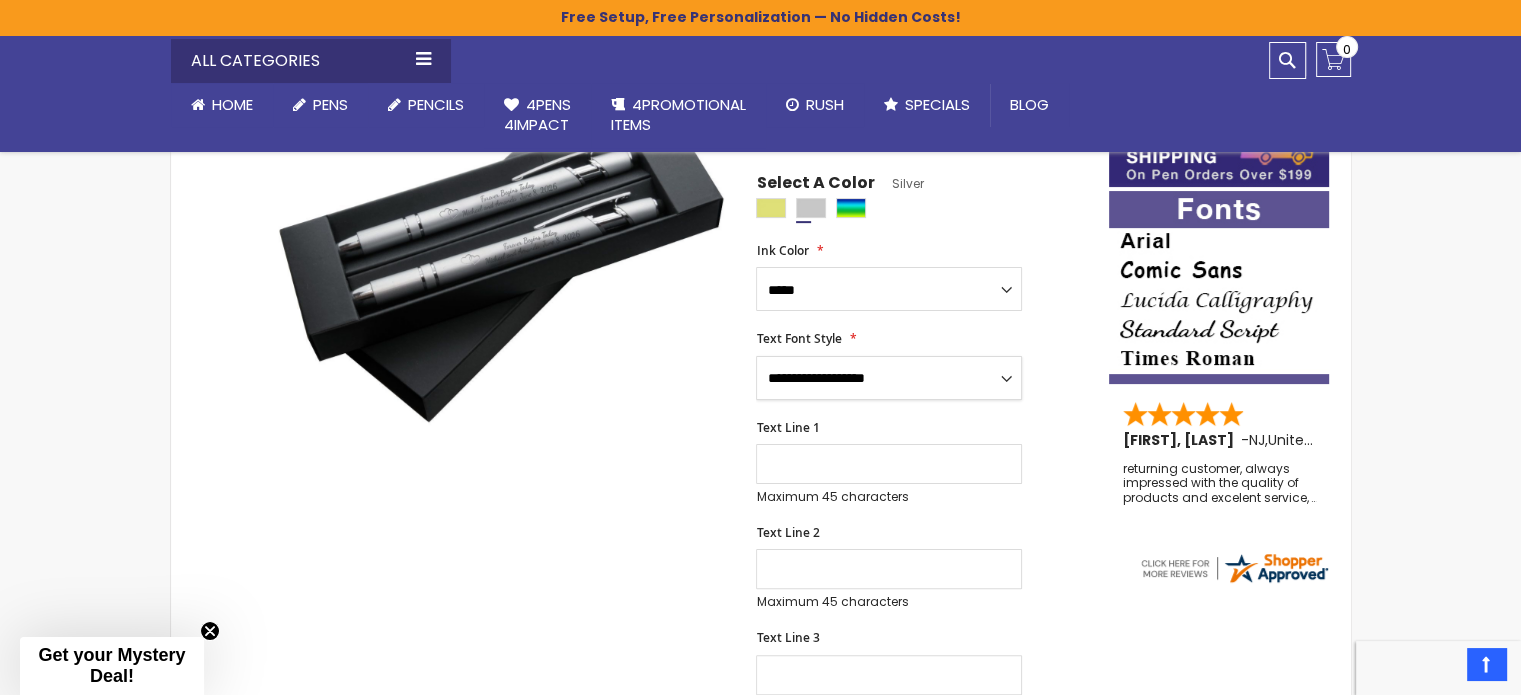 select on "****" 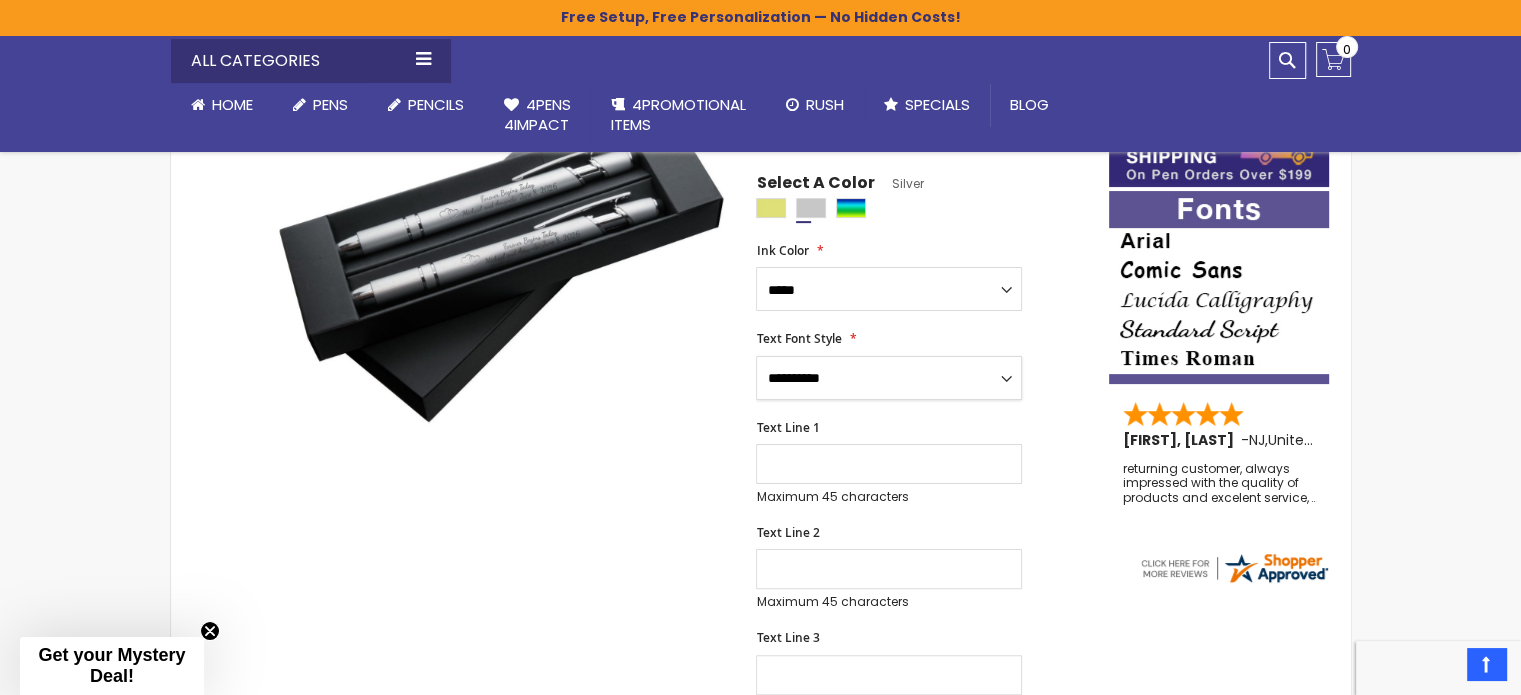 click on "**********" at bounding box center [889, 378] 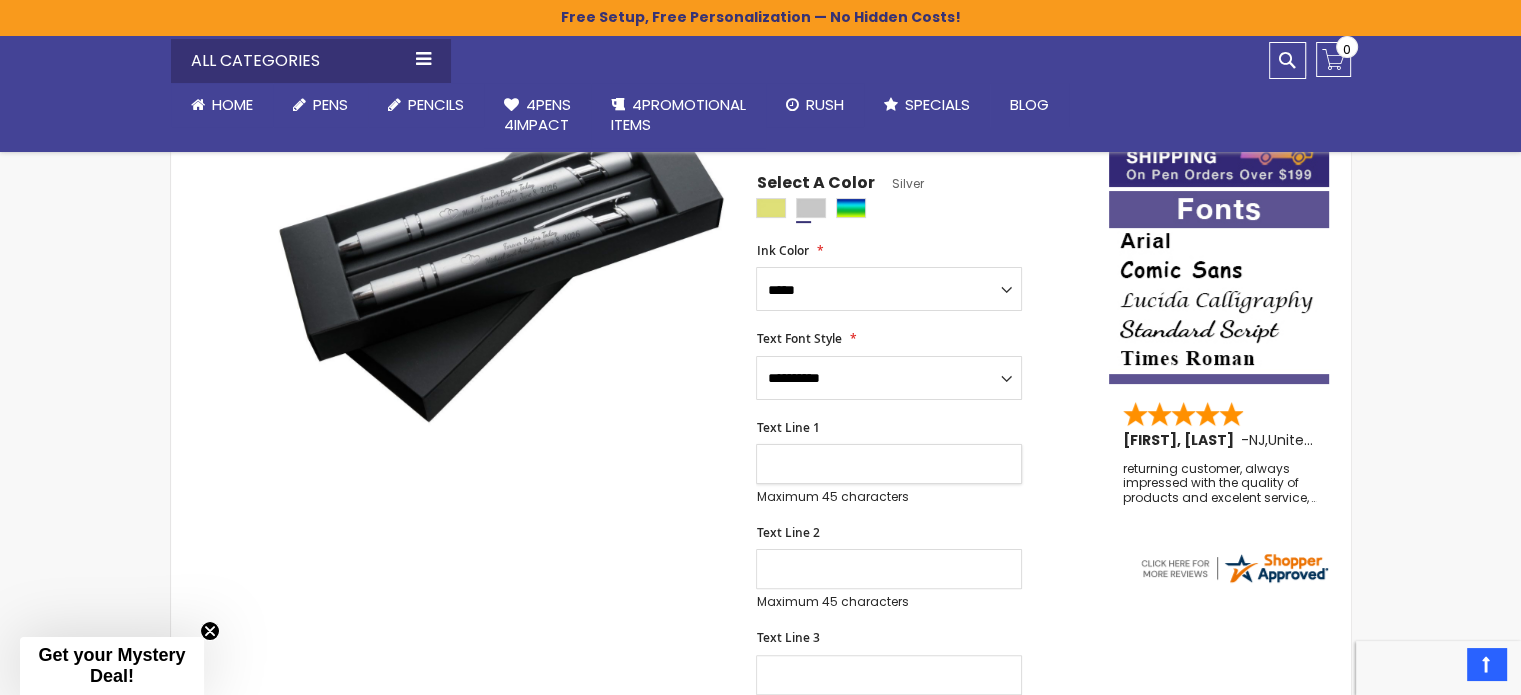 click on "Text Line 1" at bounding box center [889, 464] 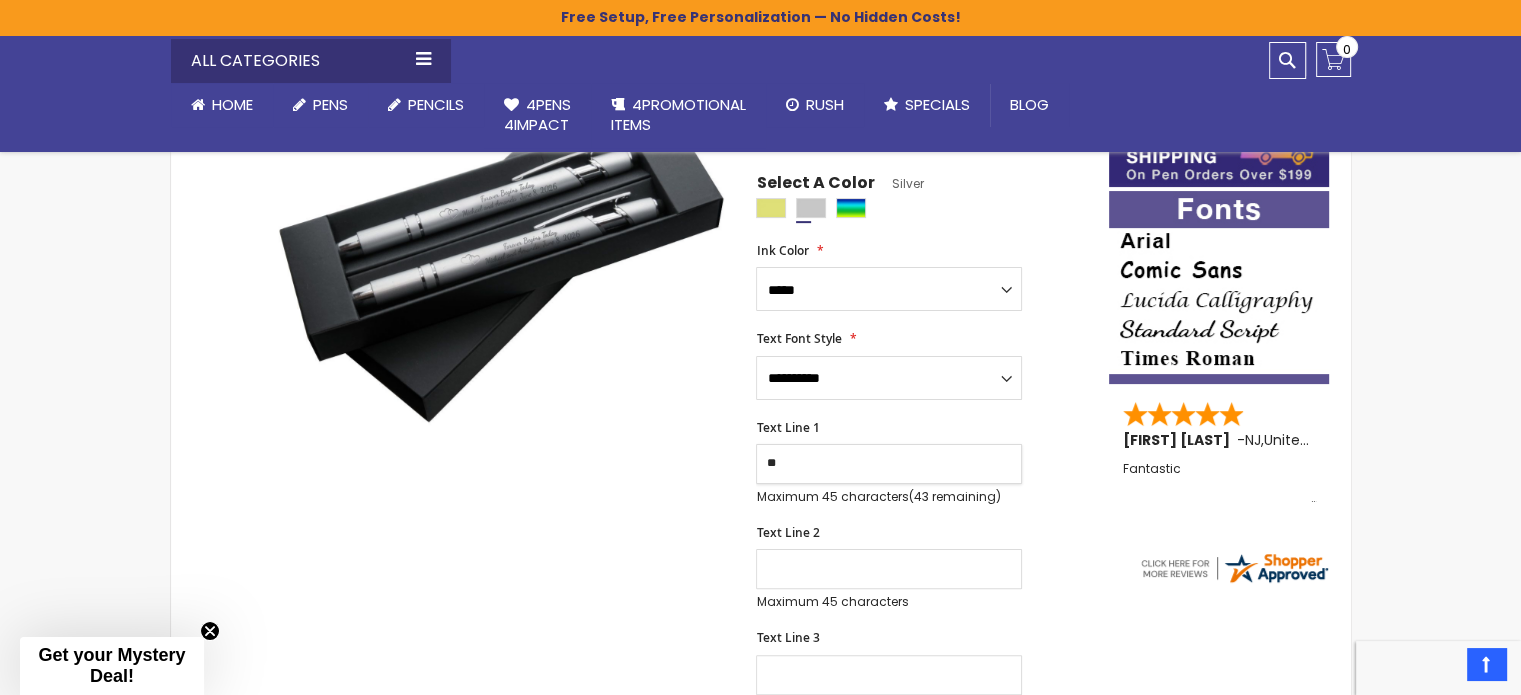 type on "*" 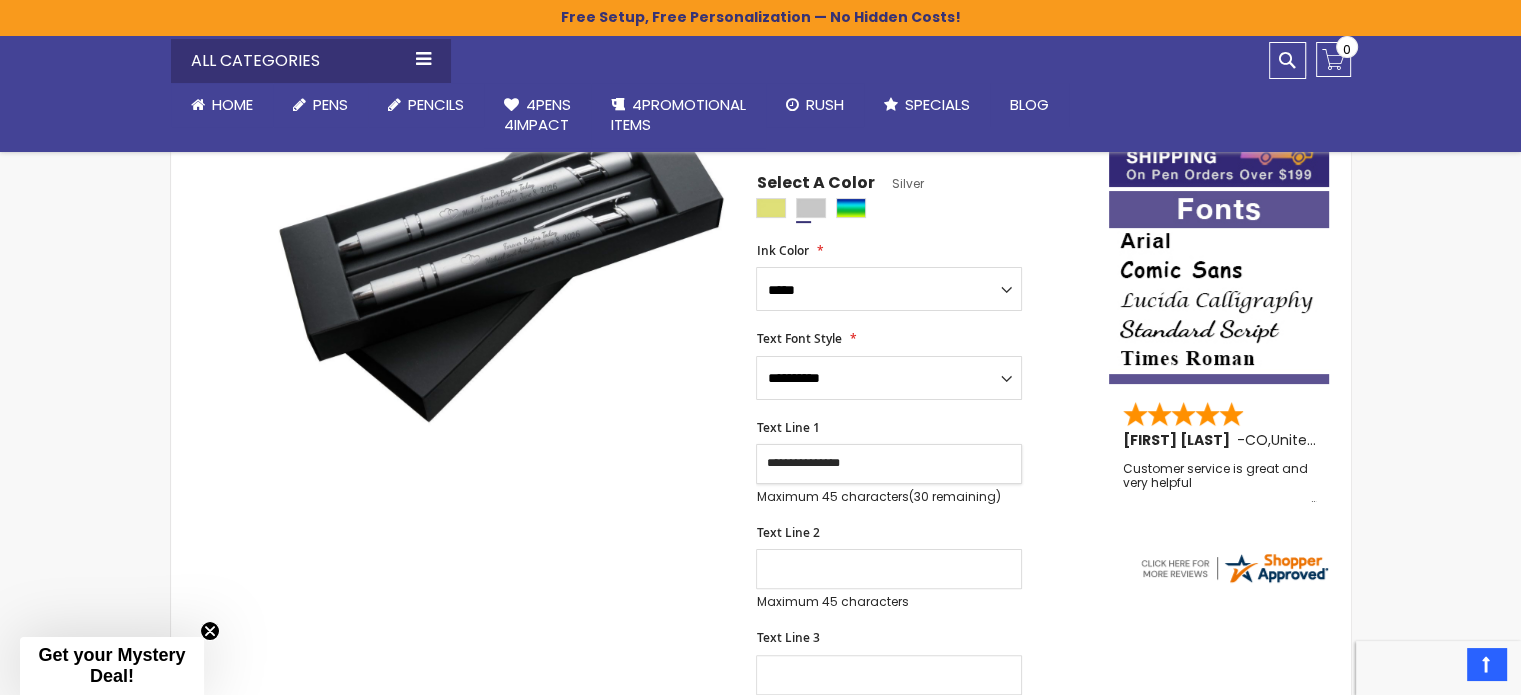 type on "**********" 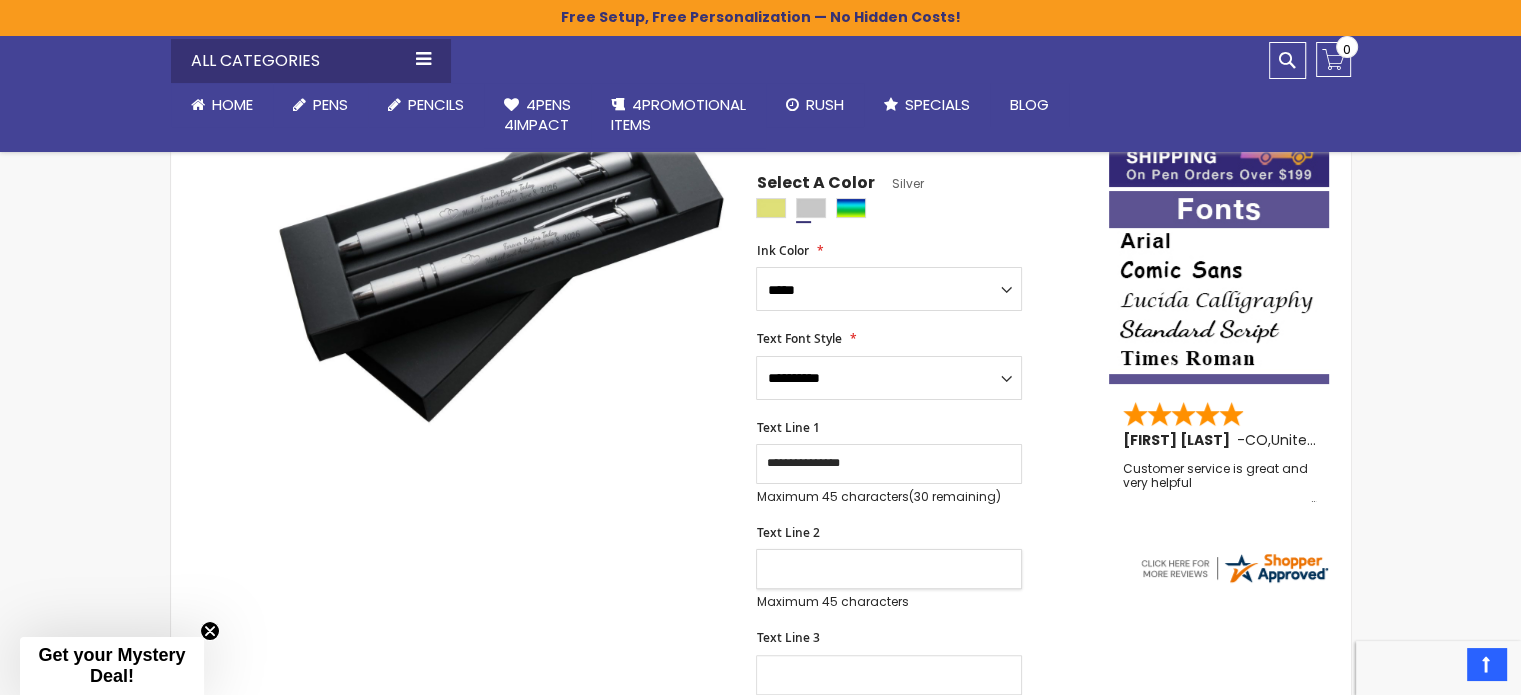 click on "Text Line 2" at bounding box center (889, 569) 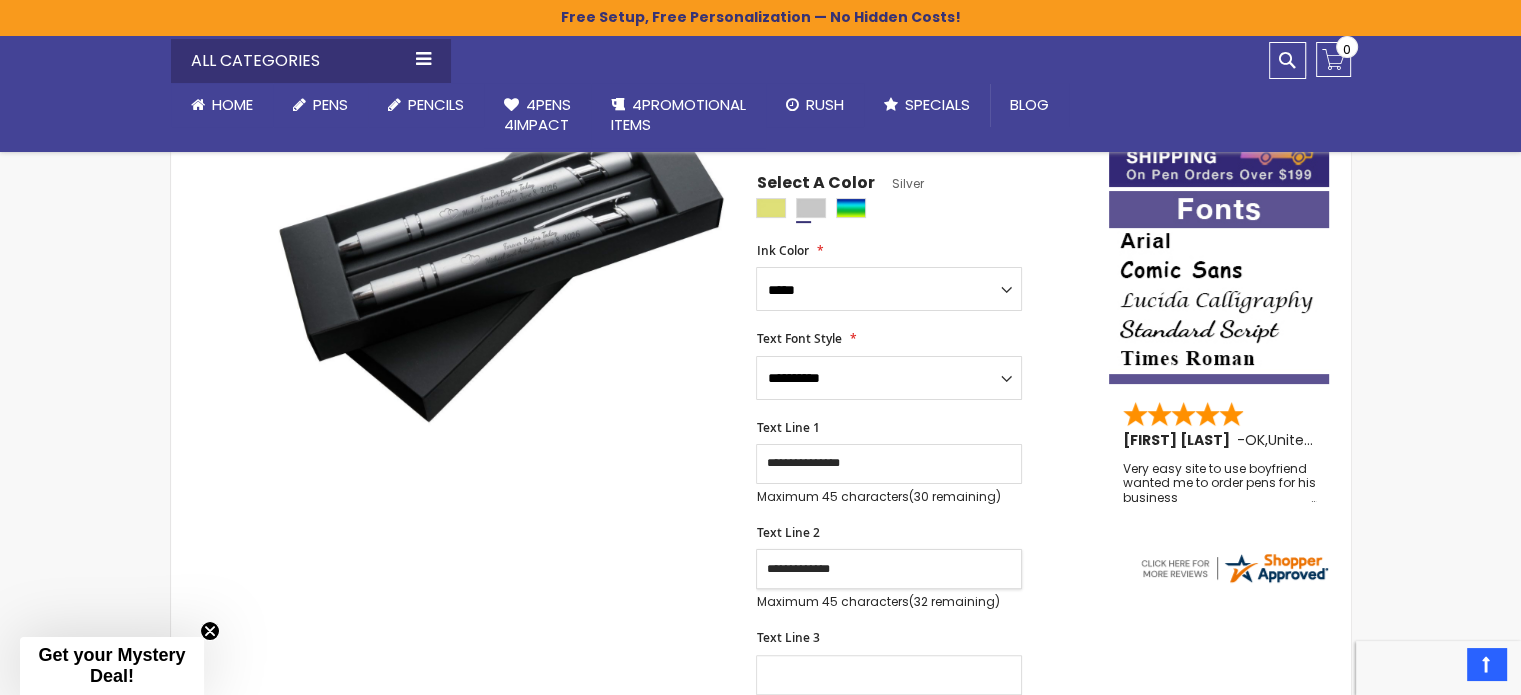 type on "**********" 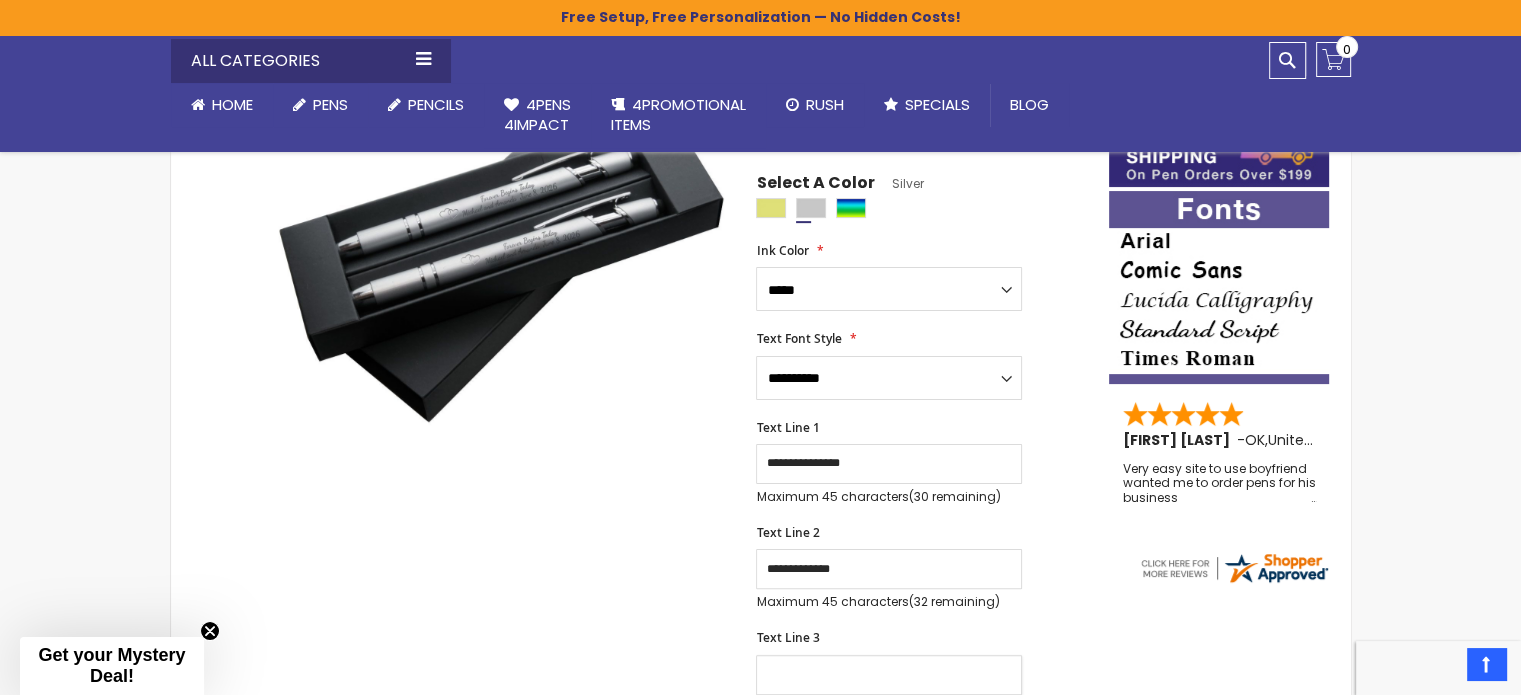 click on "Text Line 3" at bounding box center (889, 675) 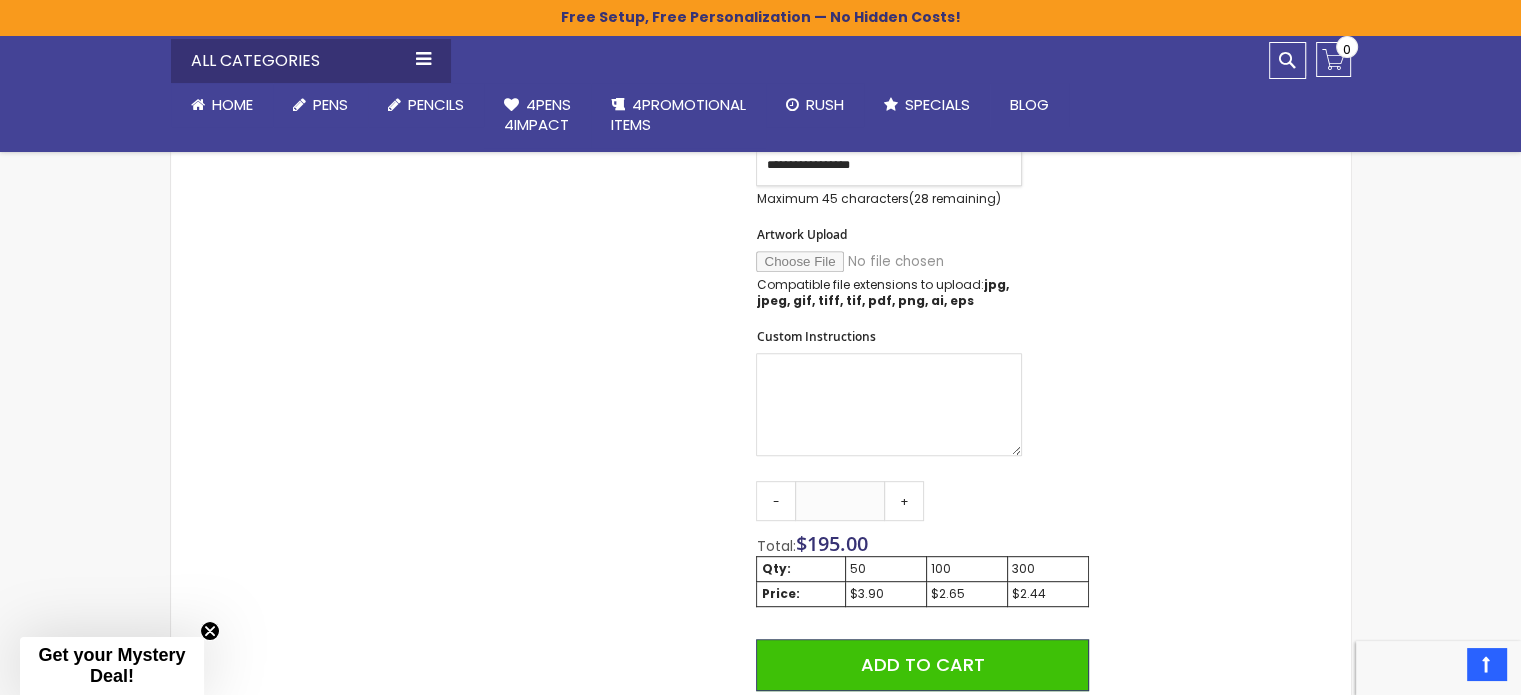 scroll, scrollTop: 890, scrollLeft: 0, axis: vertical 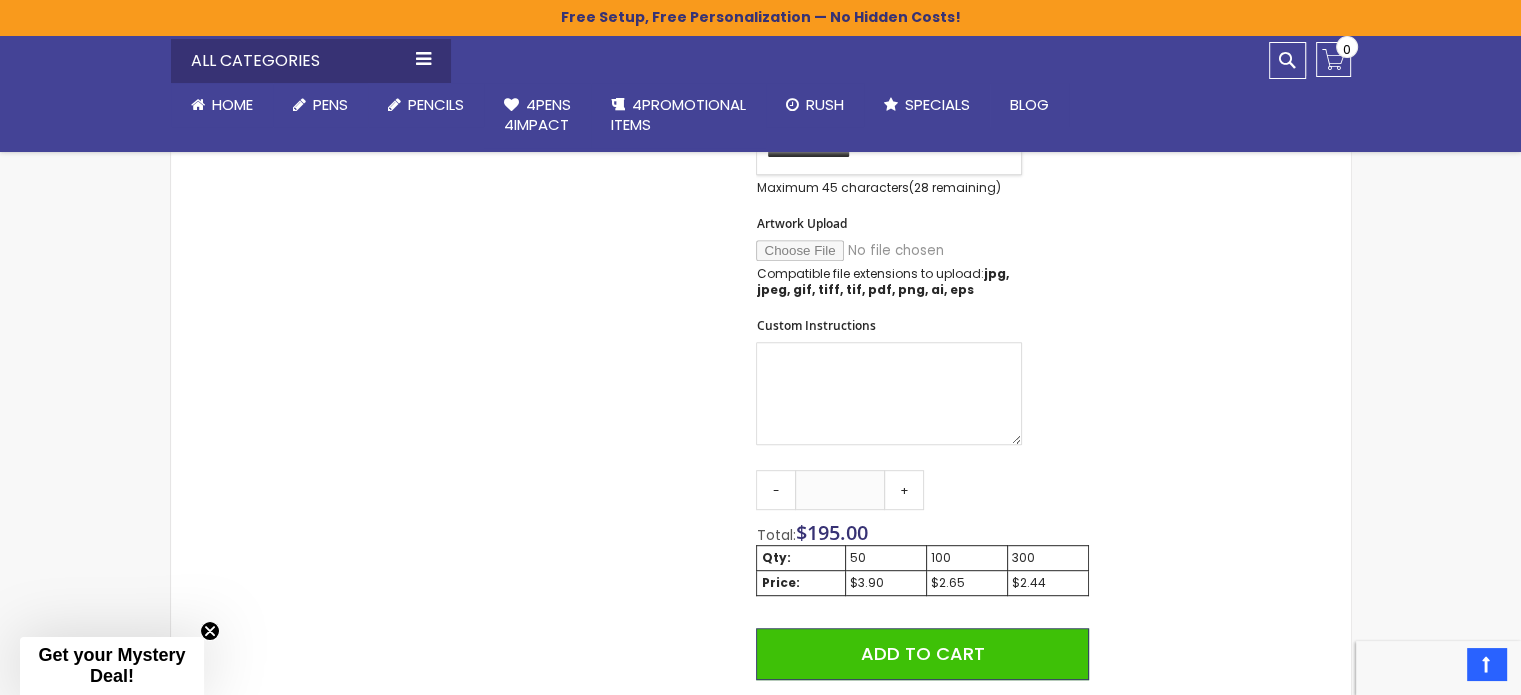 type on "**********" 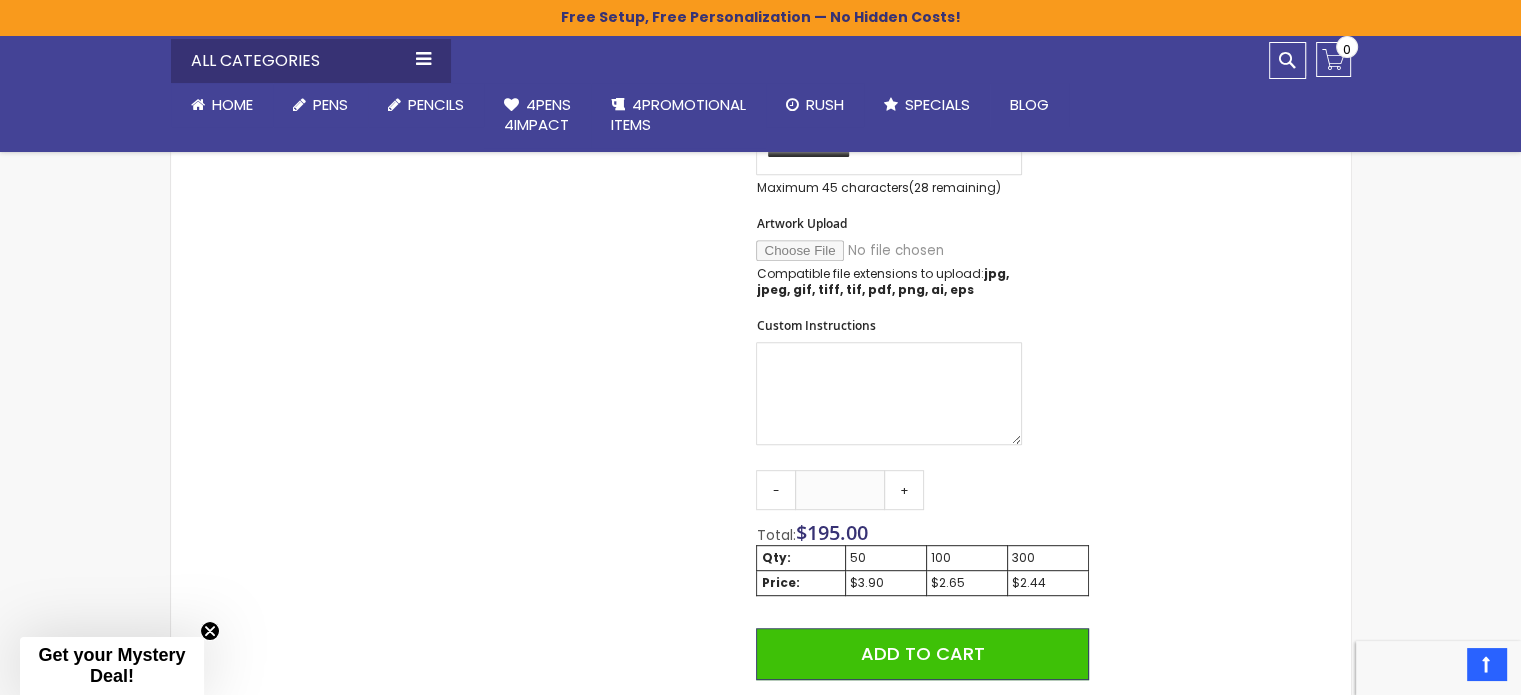 click on "$3.90" at bounding box center (886, 583) 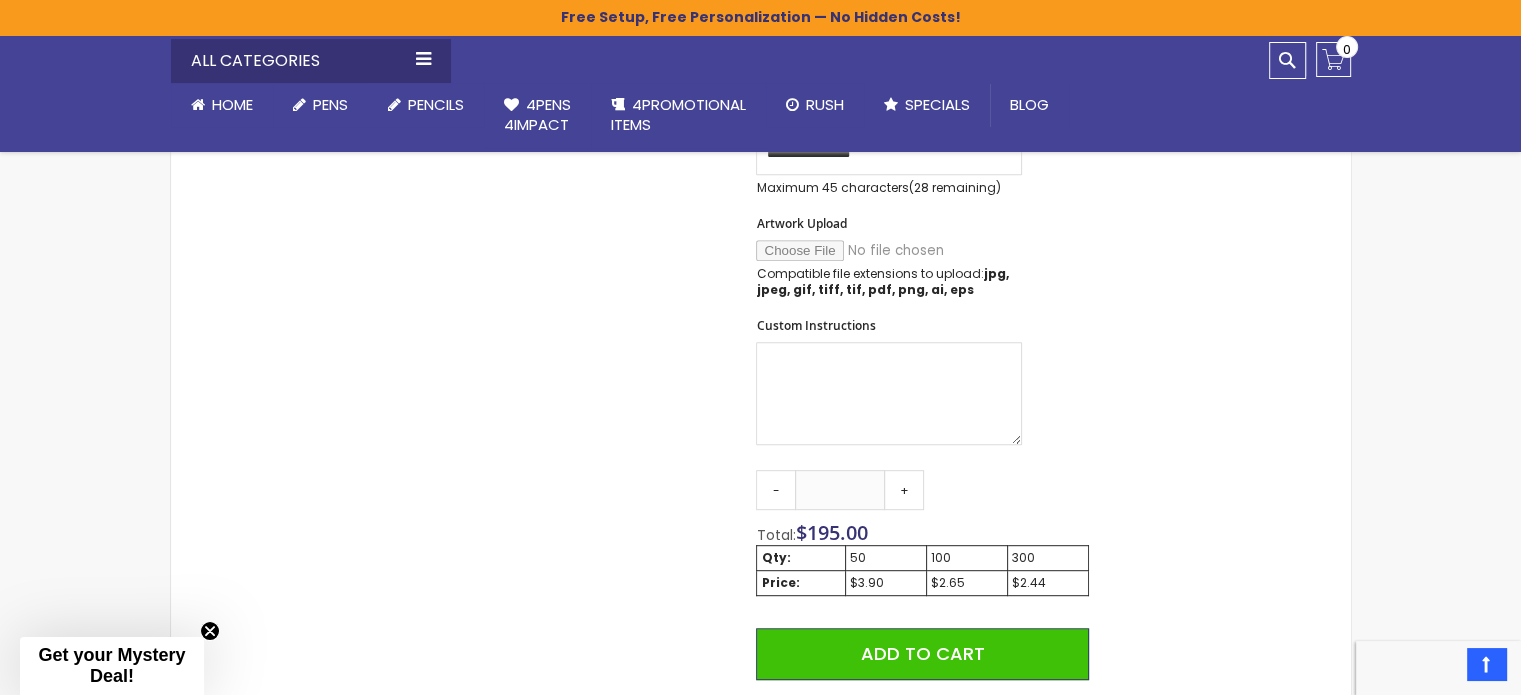 drag, startPoint x: 1520, startPoint y: 216, endPoint x: 1529, endPoint y: 163, distance: 53.75872 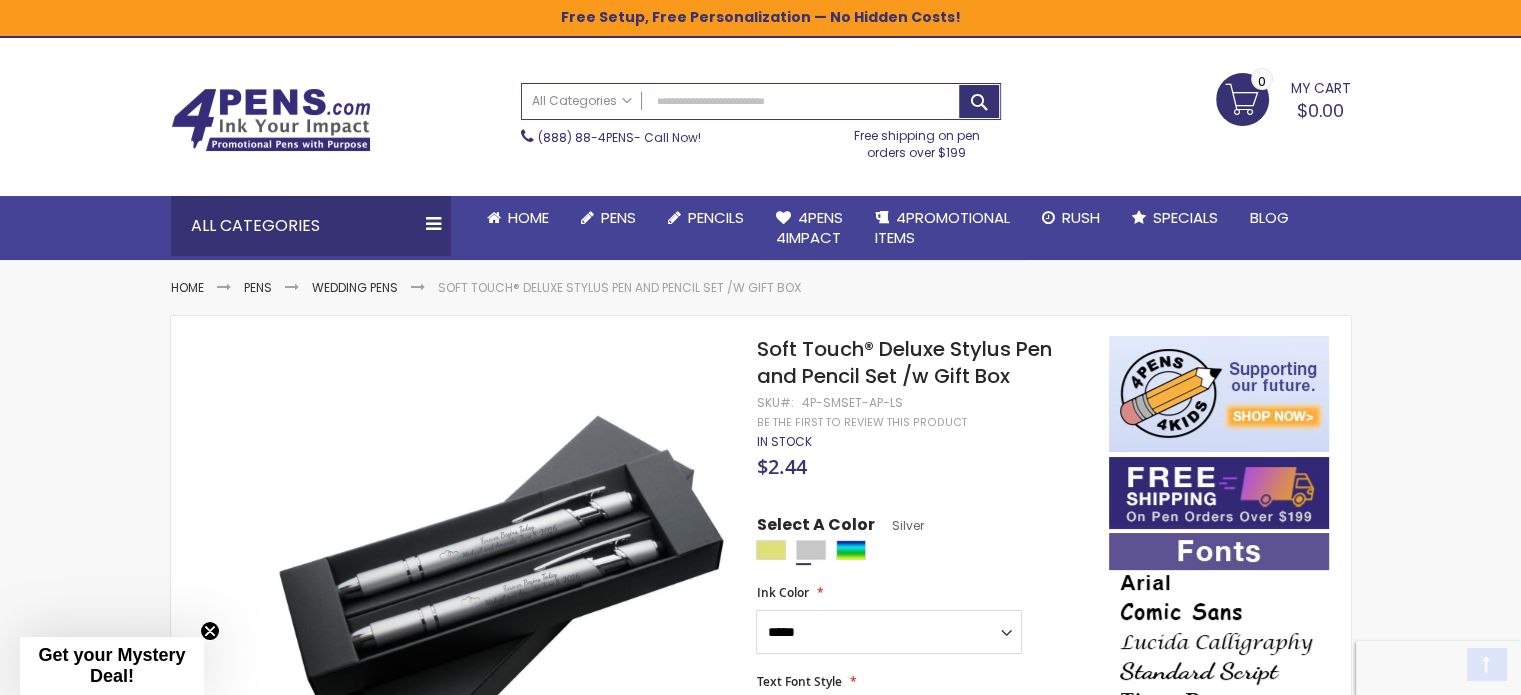 scroll, scrollTop: 0, scrollLeft: 0, axis: both 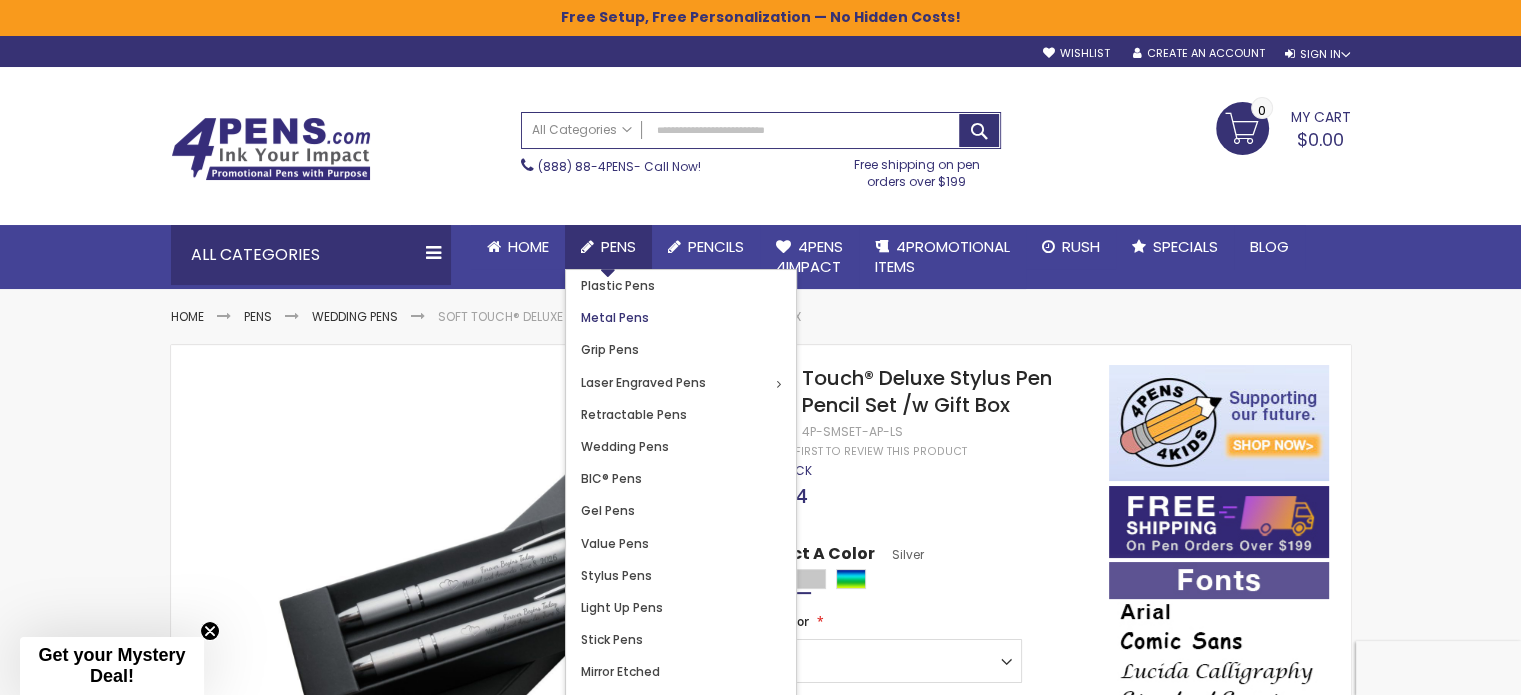 click on "Metal Pens" at bounding box center [615, 317] 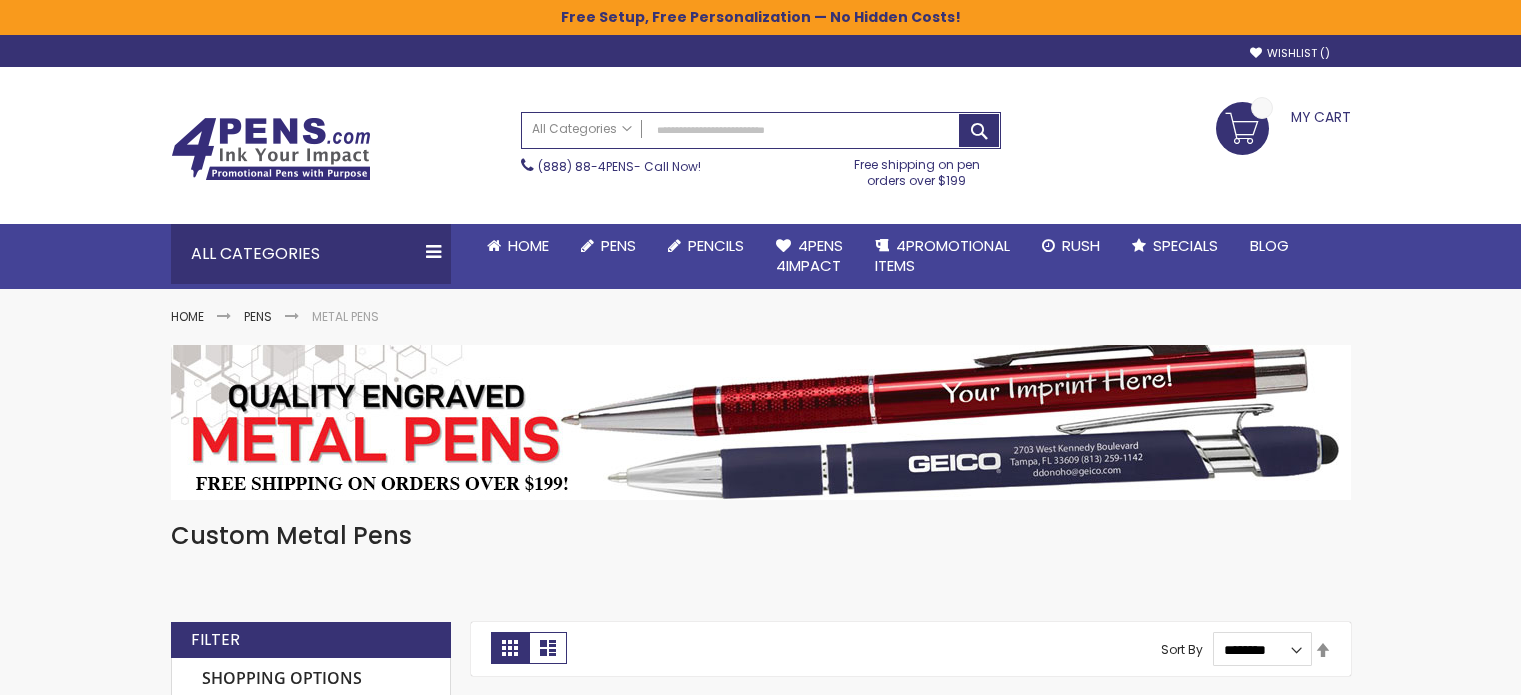 scroll, scrollTop: 0, scrollLeft: 0, axis: both 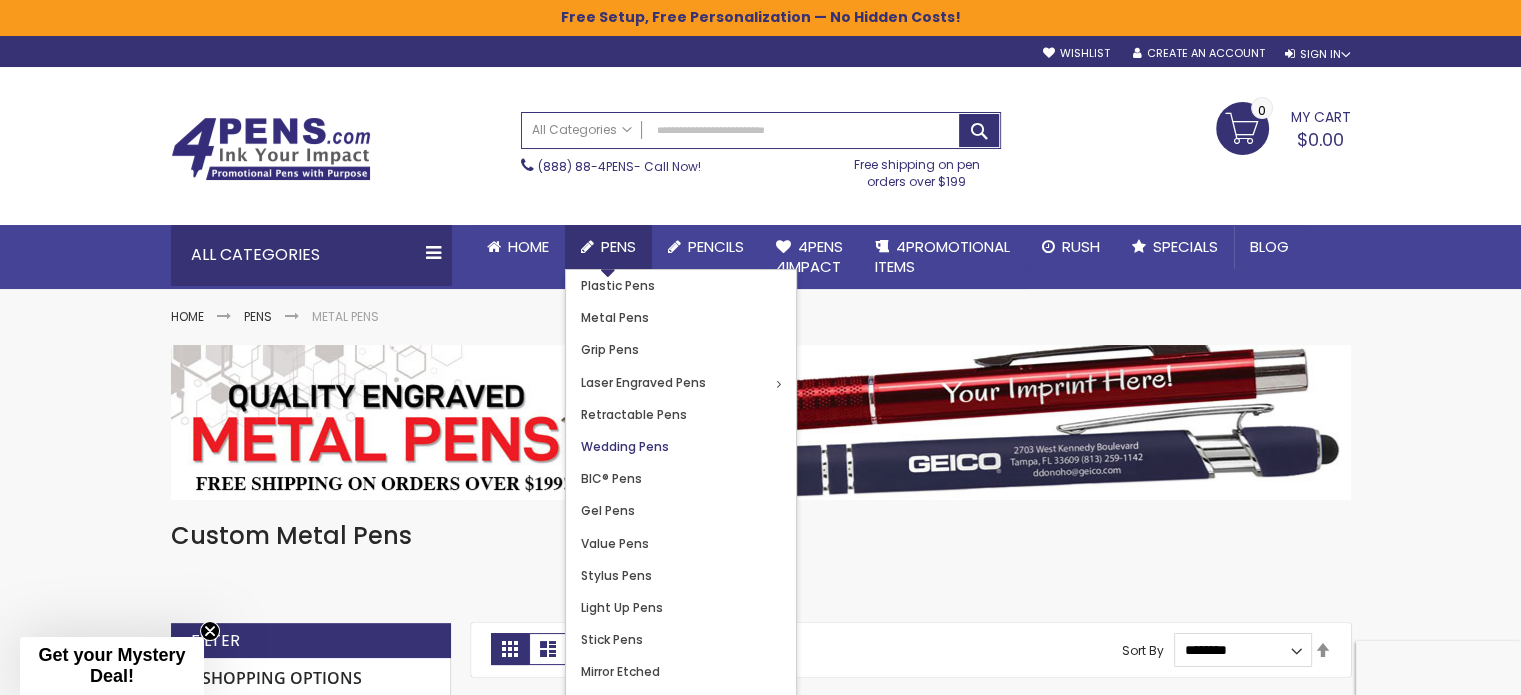 click on "Wedding Pens" at bounding box center (625, 446) 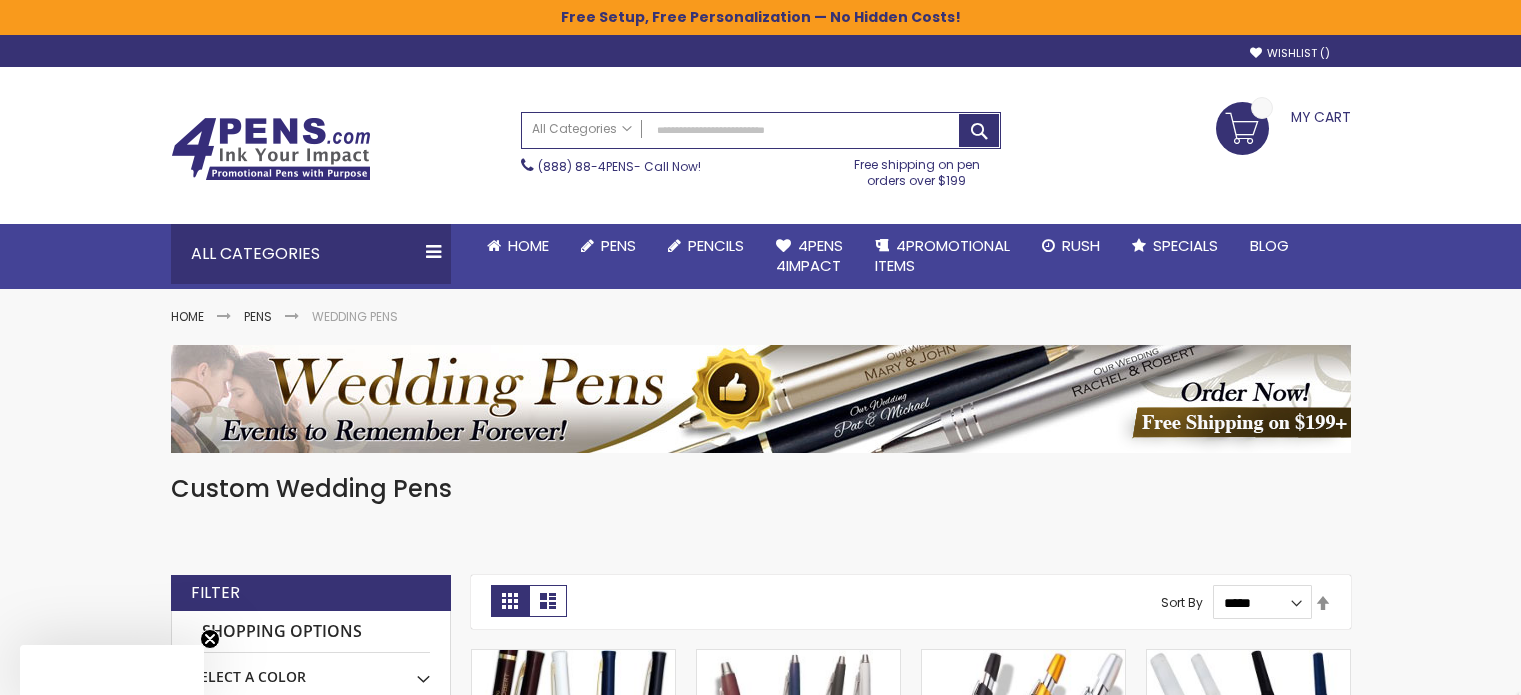 scroll, scrollTop: 0, scrollLeft: 0, axis: both 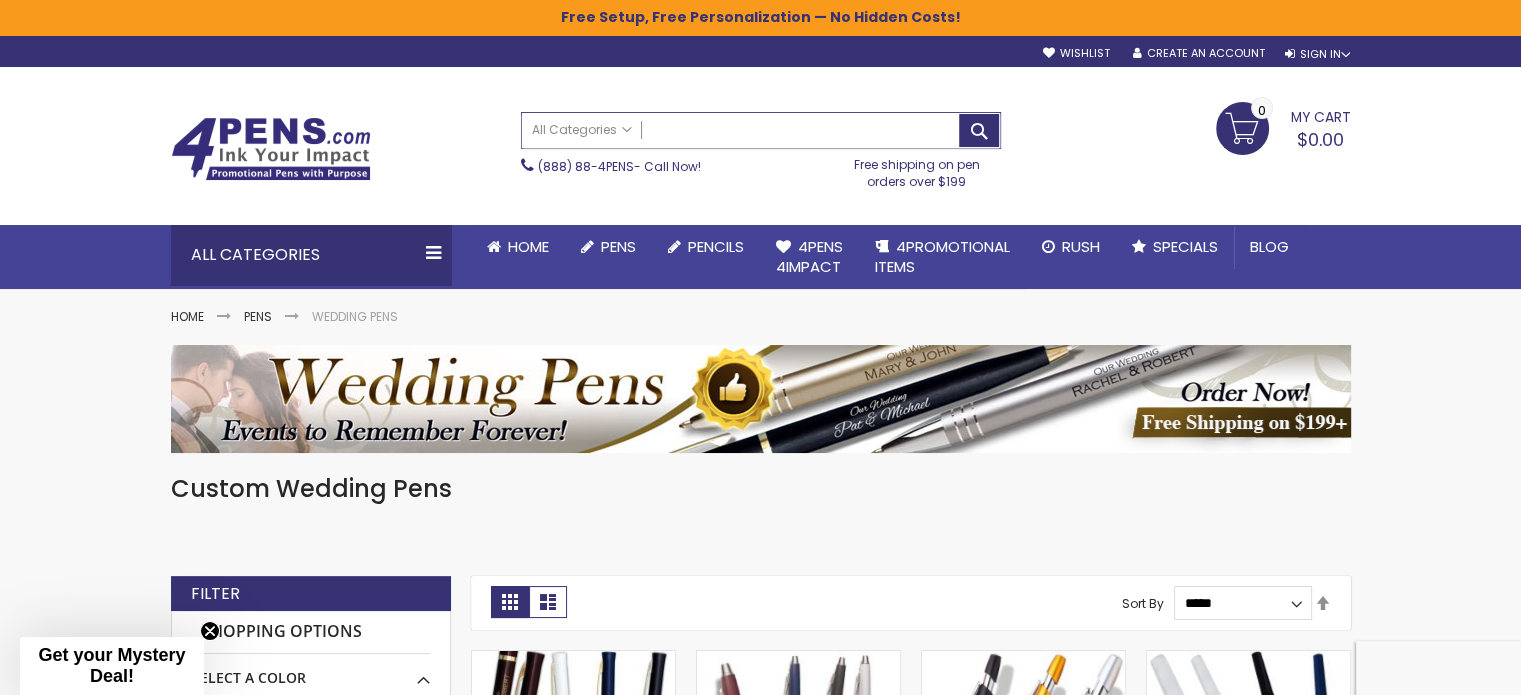 click on "Search" at bounding box center (761, 130) 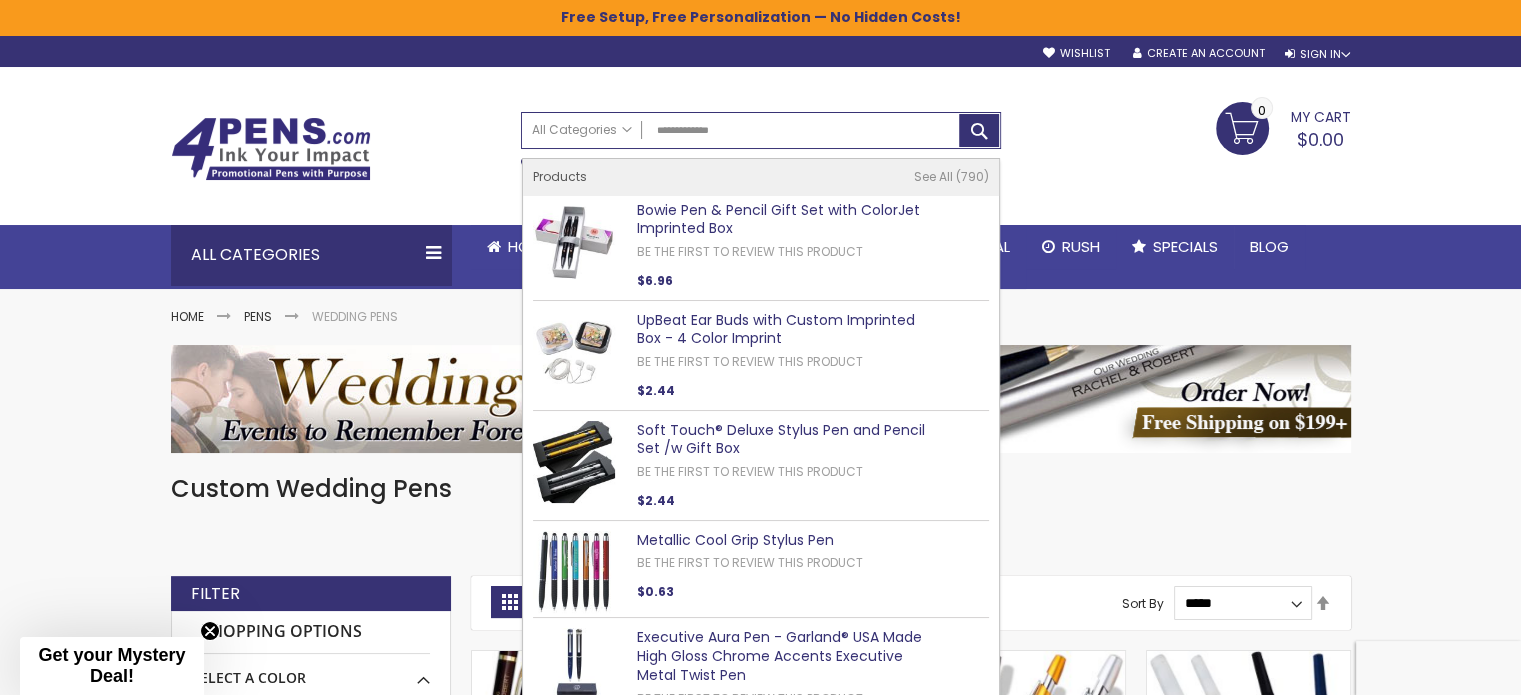 drag, startPoint x: 997, startPoint y: 263, endPoint x: 996, endPoint y: 312, distance: 49.010204 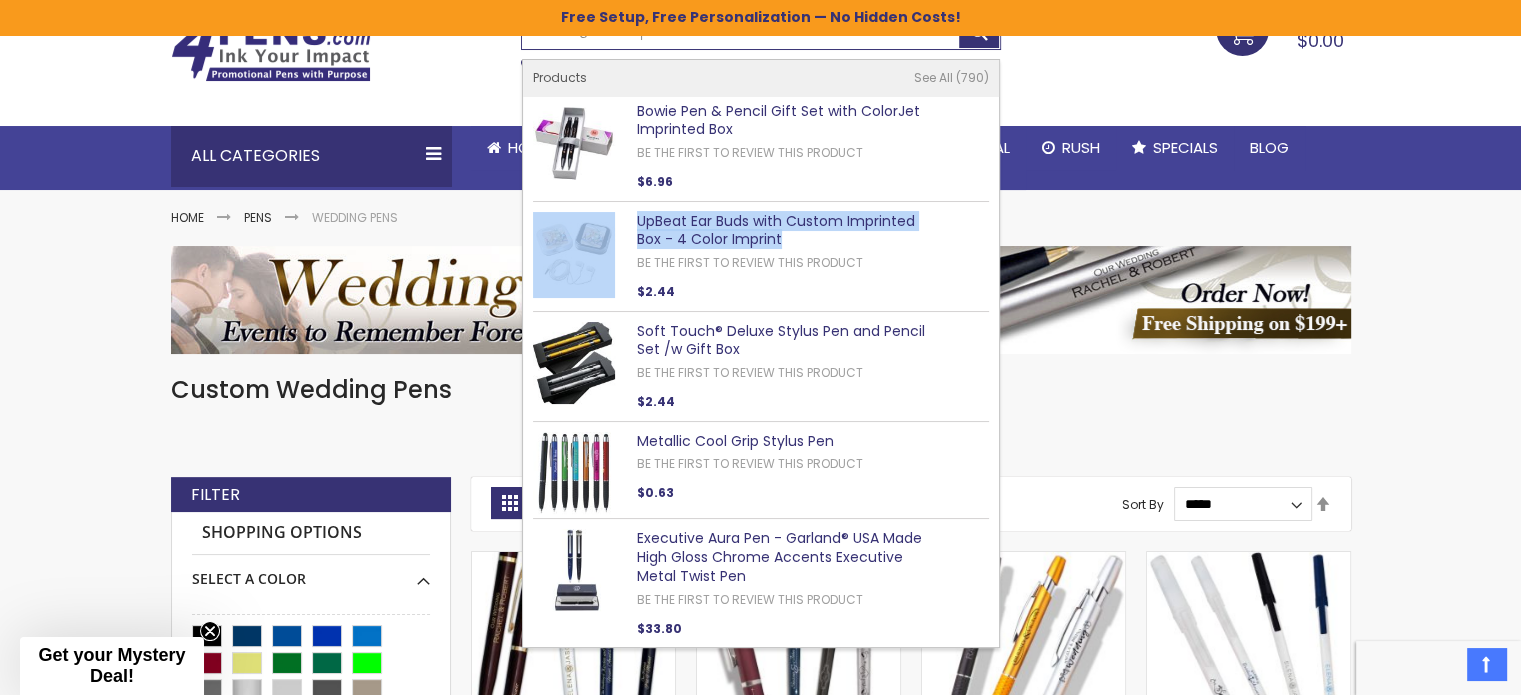 scroll, scrollTop: 108, scrollLeft: 0, axis: vertical 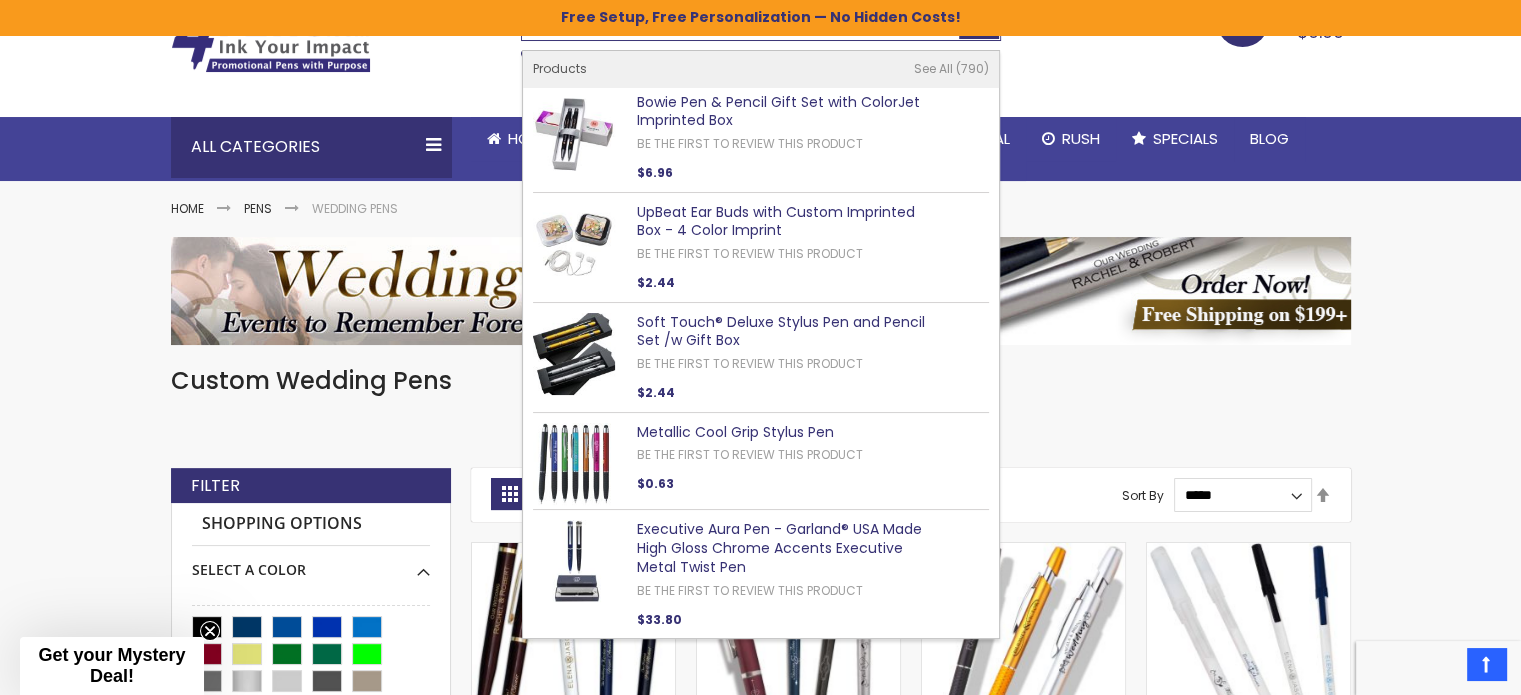 click on "Toggle Nav
Search
All Categories
All Categories
Pens Plastic Pens Metal Pens Grip Pens Laser Engraved Pens LaserMax® Pens Retractable Pens Wedding Pens BIC® Pens Gel Pens Value Pens Stylus Pens Light Up Pens Stick Pens Mirror Etched Twist Pen Rollerball Antimicrobial Pens Low Minimum Pens Blue ink Pens Pen Gift Sets Hybrid ink Pens Full Color Logo Pens Eco Friendly Pens Novelty Pens USA Pens Multi Color Pens Executive Pens Scented Pens Garland Pens Highlighters New Pens Bestseller Pens Church Pens and Religious Gifts Pencils Carpenter Pencils Mechanical Pencils Custom Golf Pencils Standard #2 Pencils hp-featured Realtor Pens - Promotional Products Promotional Items Custom Mugs Valentine's Day Promotional Gifts Custom Keychains Custom Koozies - Can Coolers Custom Sticky Notes Custom Umbrellas Custom Notebooks Custom Tumblers" at bounding box center (761, 42) 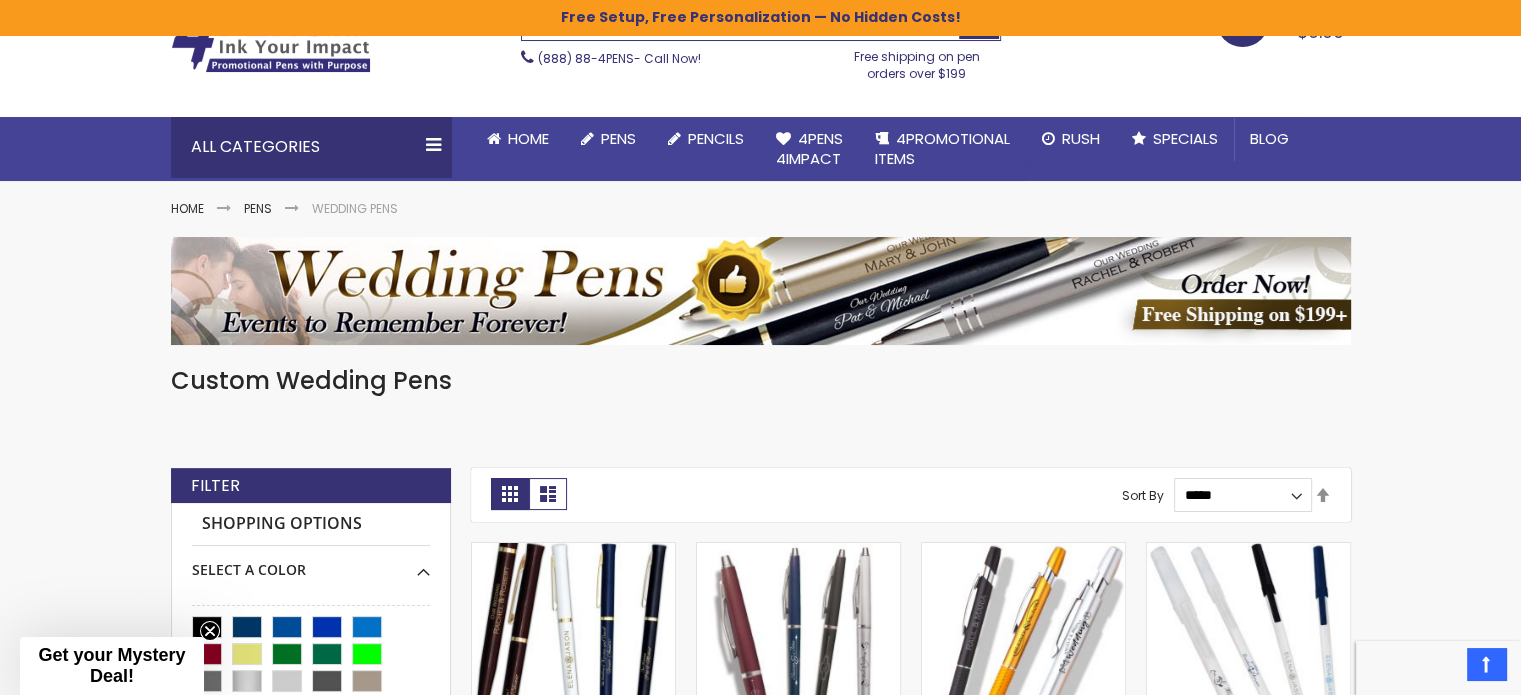 scroll, scrollTop: 0, scrollLeft: 0, axis: both 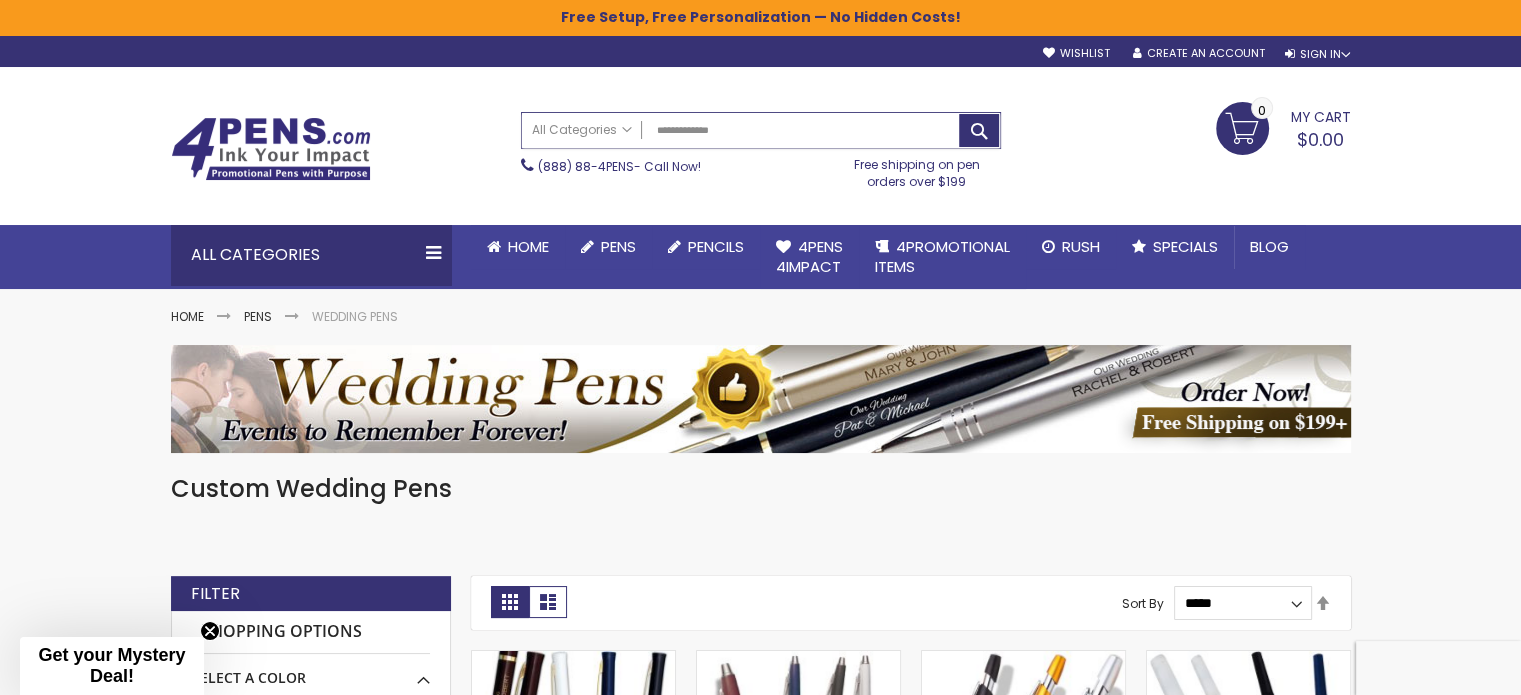 click on "**********" at bounding box center [761, 130] 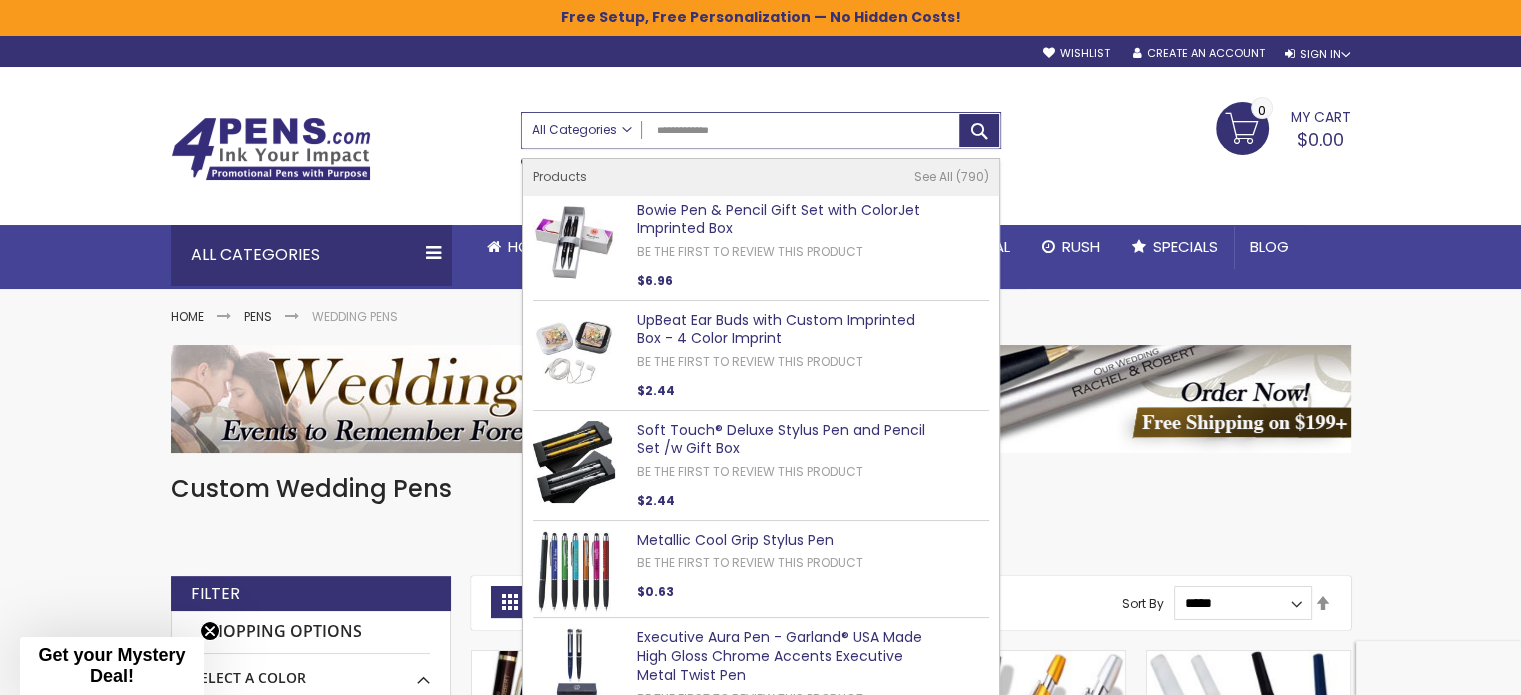 drag, startPoint x: 768, startPoint y: 131, endPoint x: 592, endPoint y: 143, distance: 176.40862 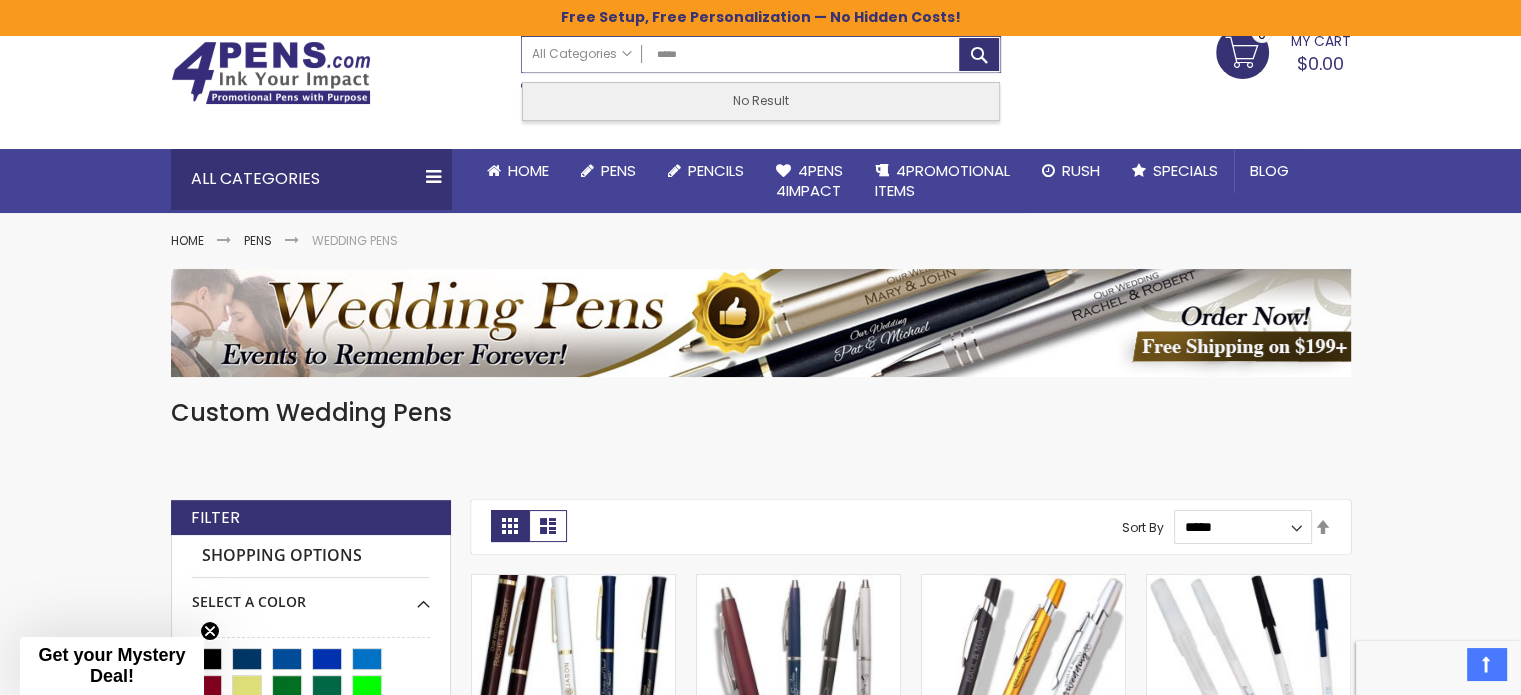scroll, scrollTop: 0, scrollLeft: 0, axis: both 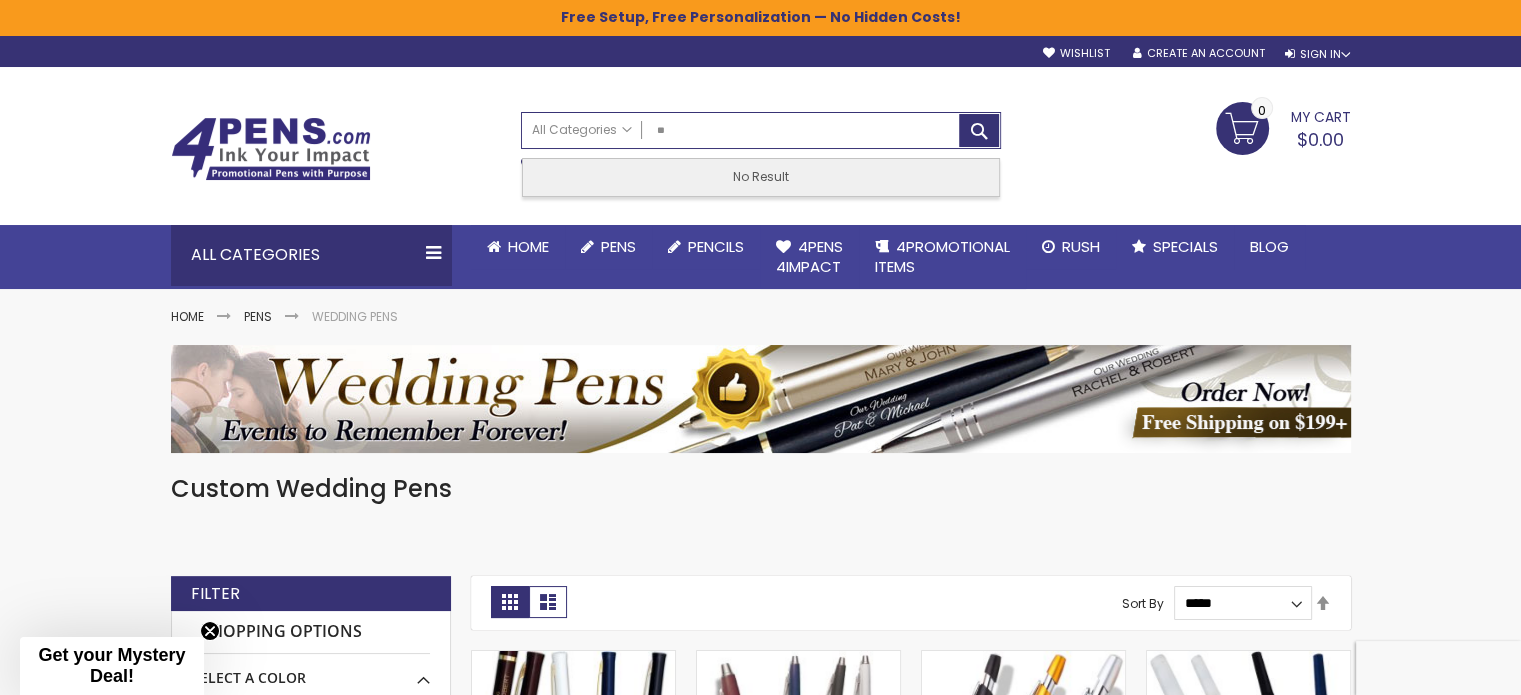 type on "*" 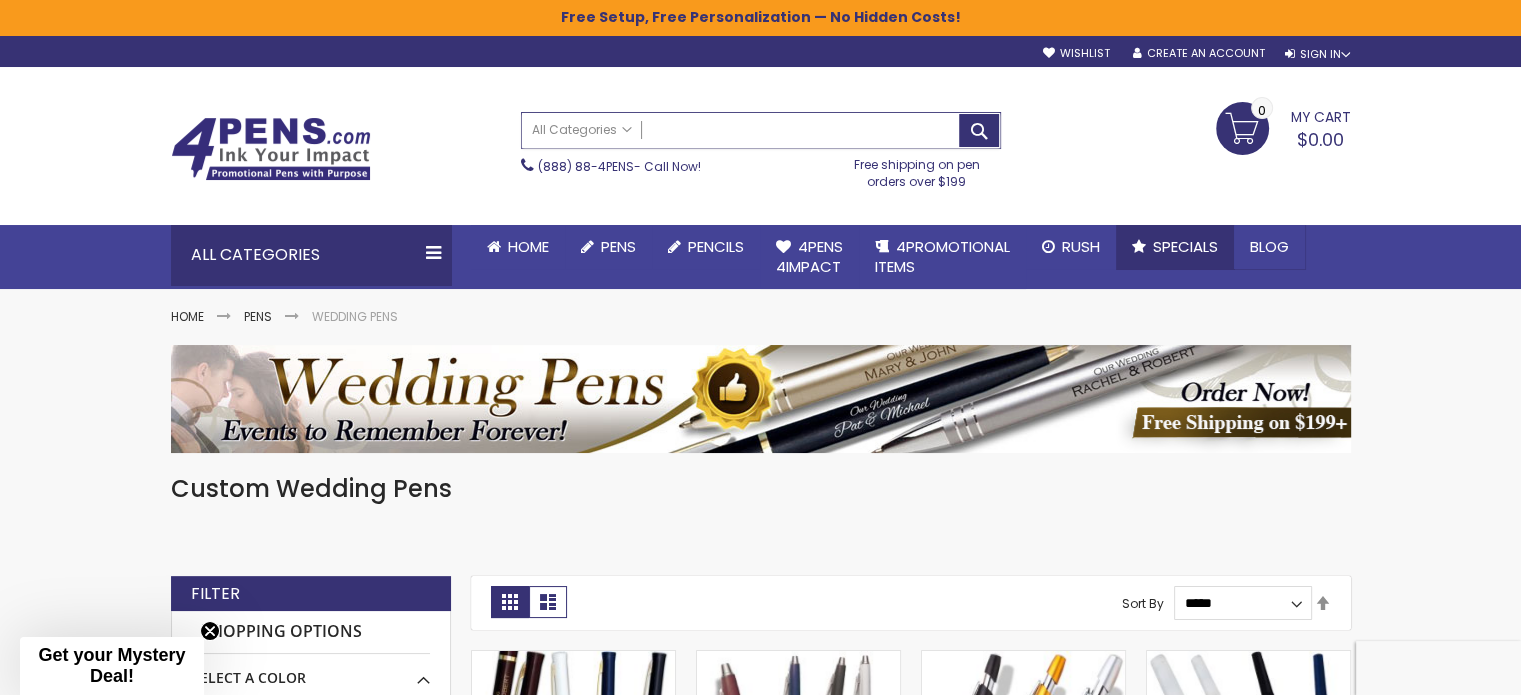 type 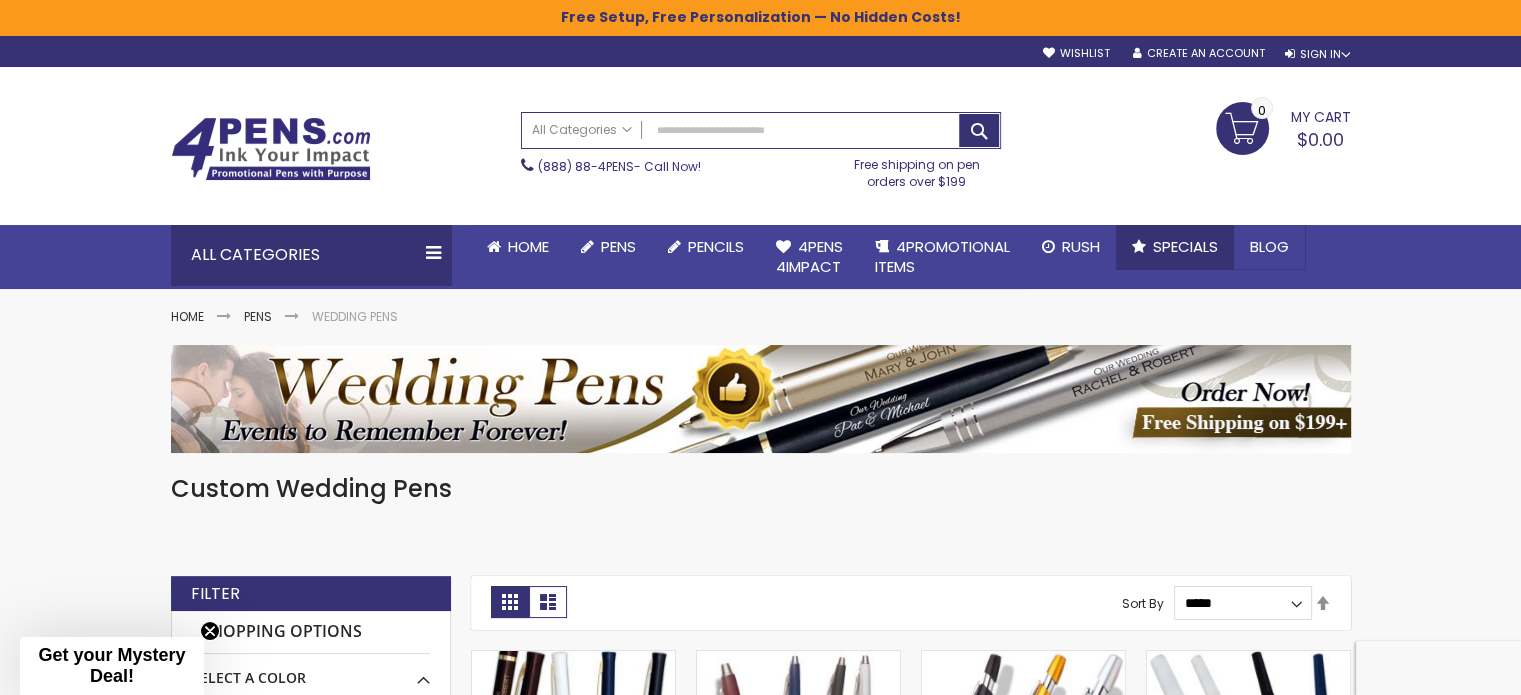 click on "Specials" at bounding box center [1185, 246] 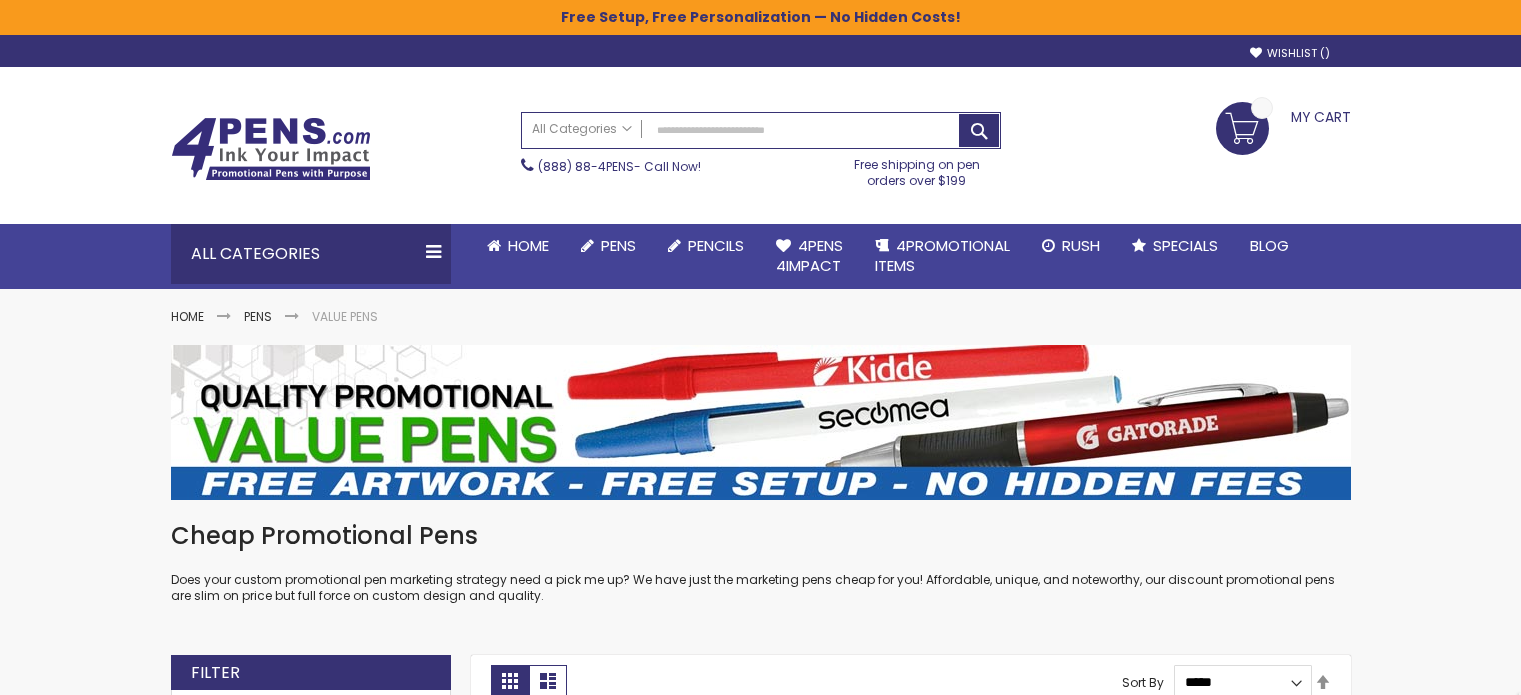 scroll, scrollTop: 0, scrollLeft: 0, axis: both 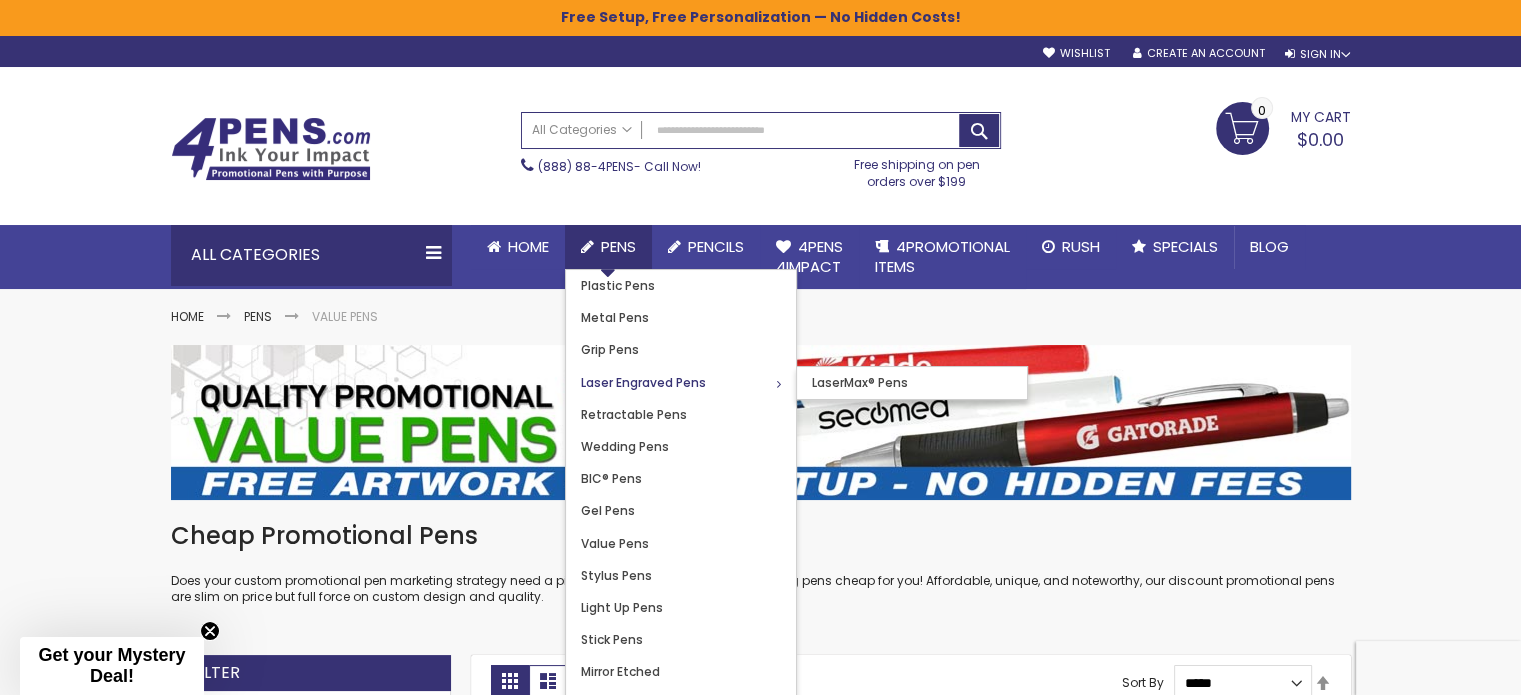 click on "Laser Engraved Pens" at bounding box center [643, 382] 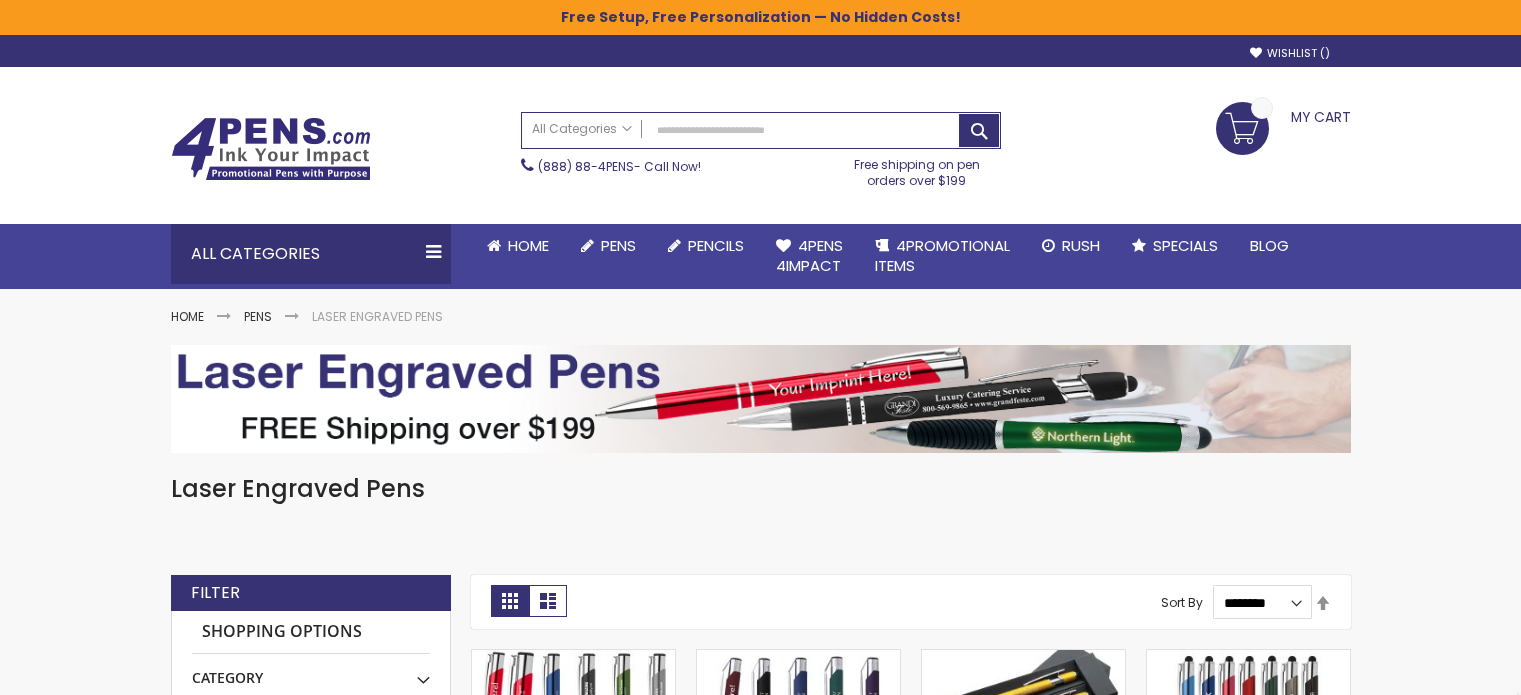 scroll, scrollTop: 0, scrollLeft: 0, axis: both 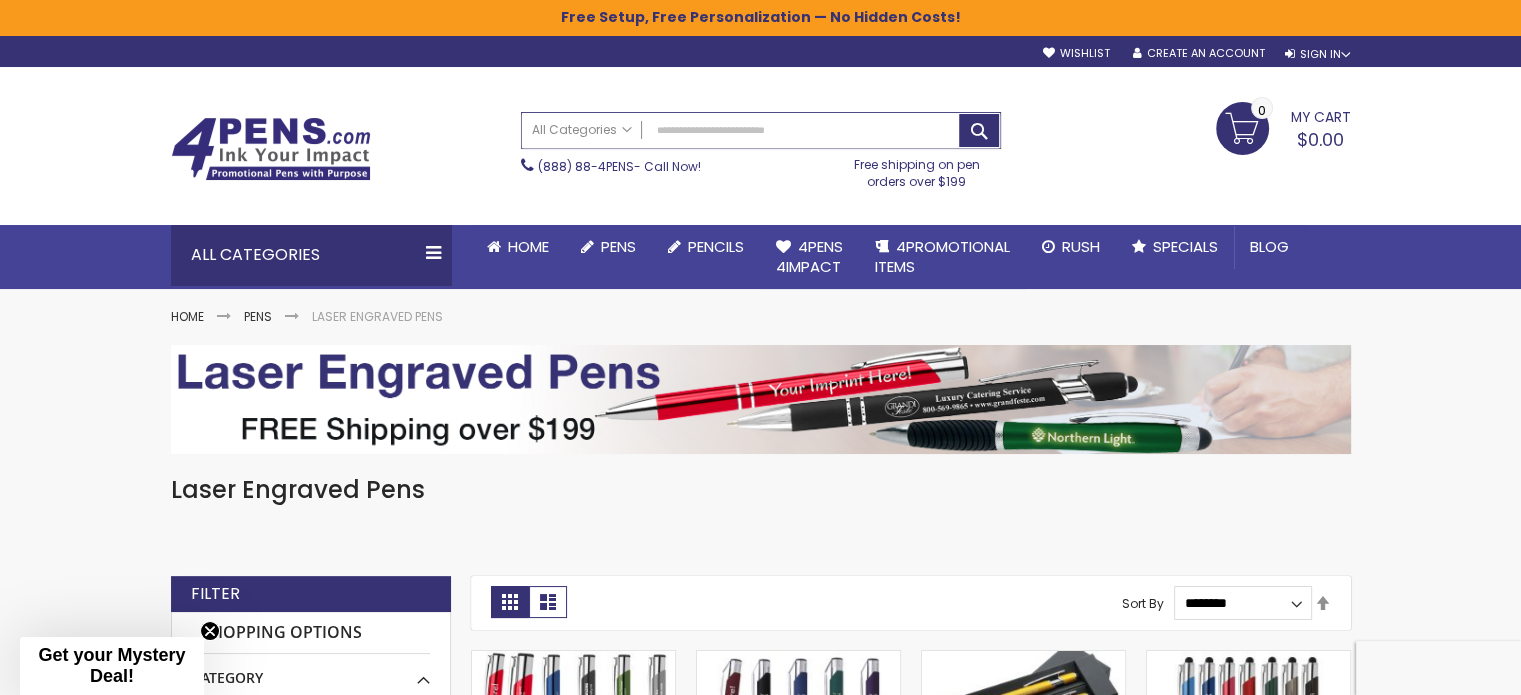 click on "Search" at bounding box center (761, 130) 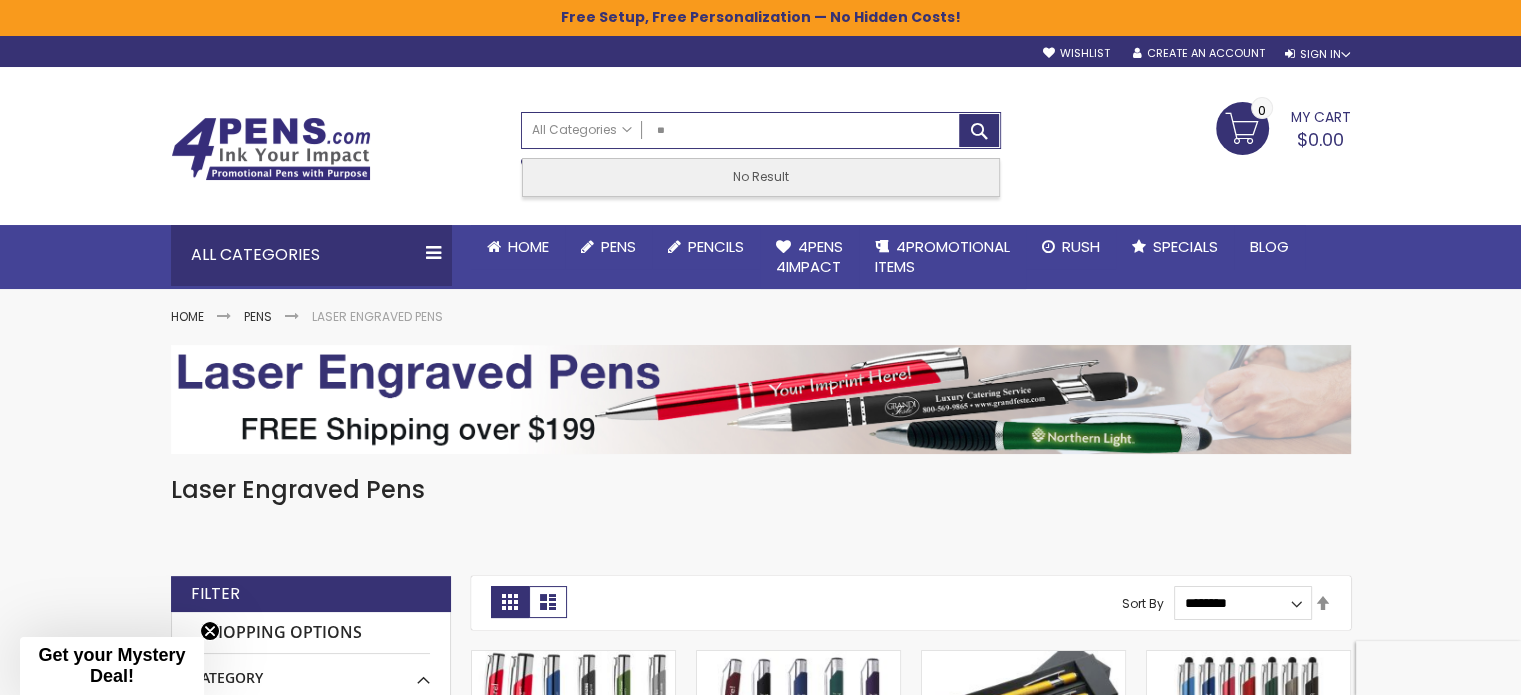 type on "*" 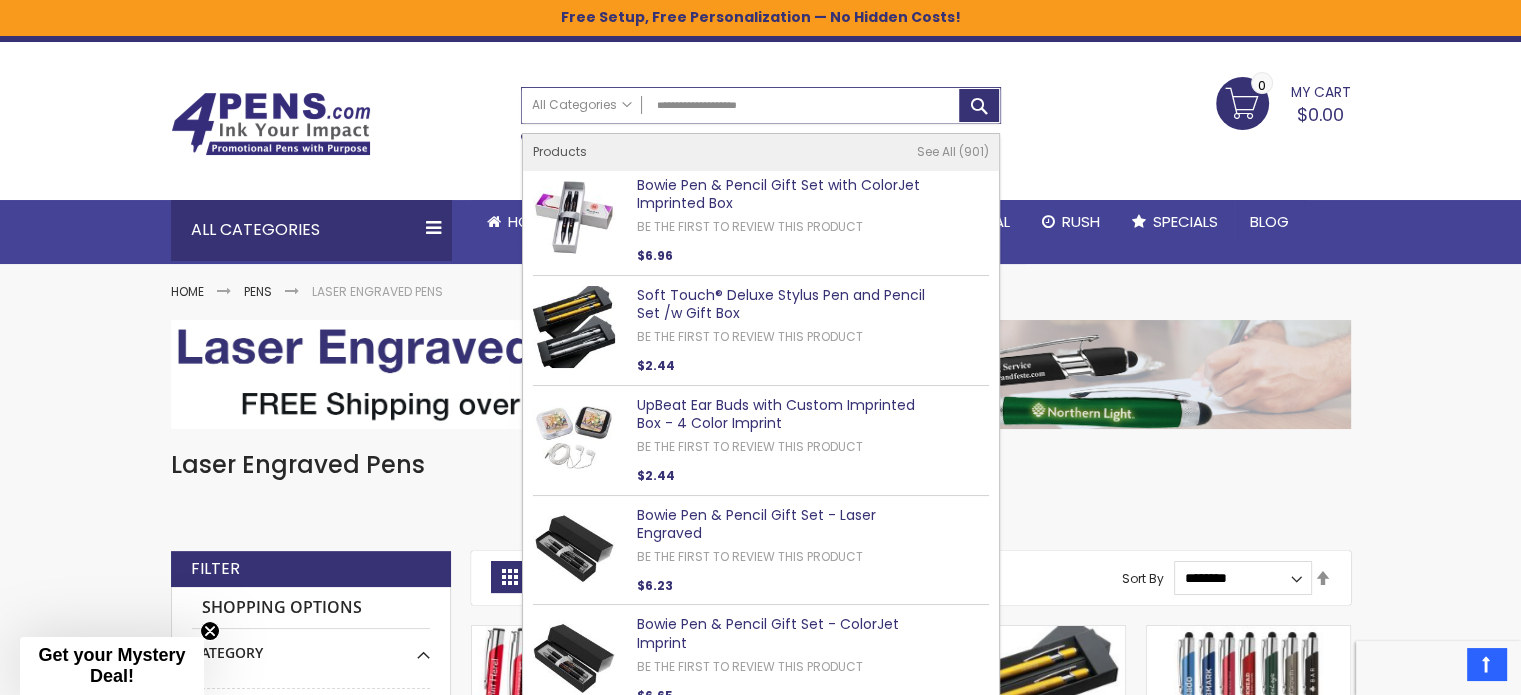 scroll, scrollTop: 11, scrollLeft: 0, axis: vertical 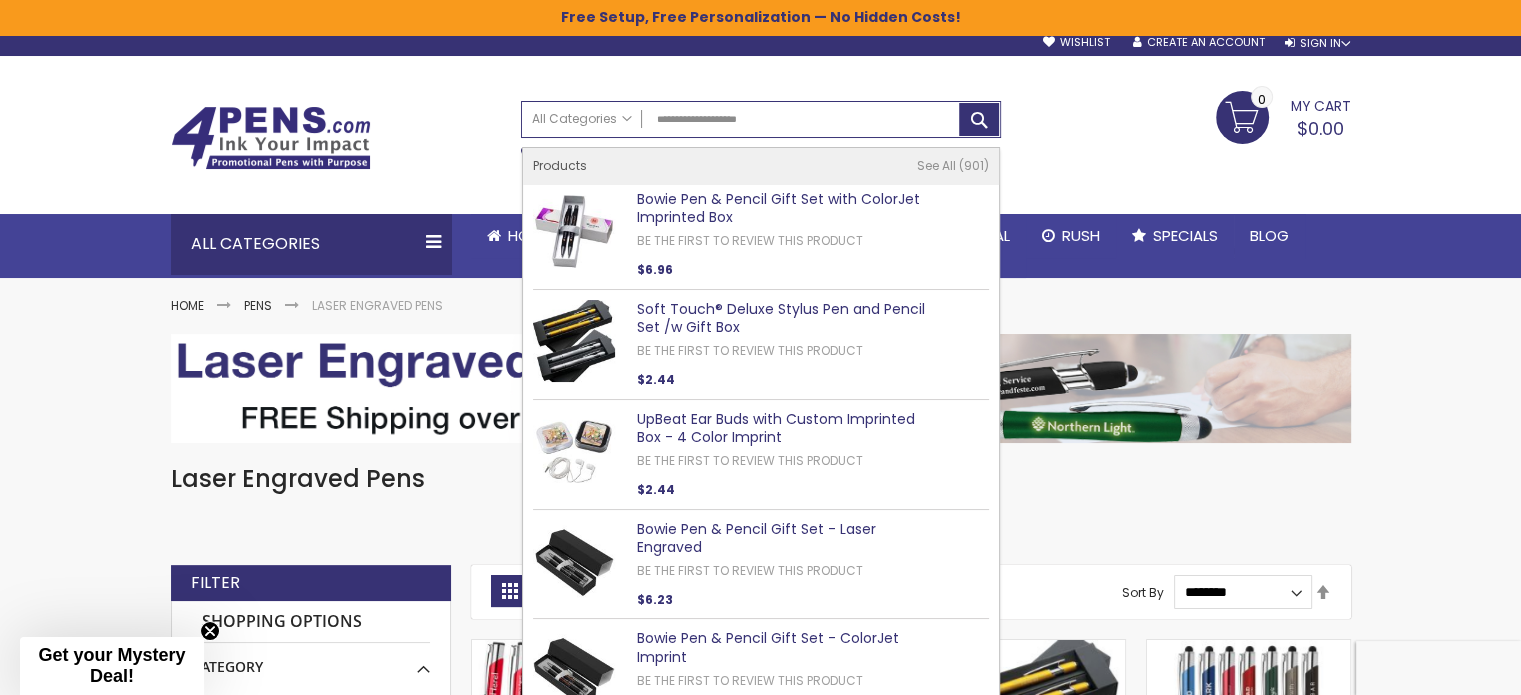 click on "Toggle Nav
Search
All Categories
All Categories
Pens Plastic Pens Metal Pens Grip Pens Laser Engraved Pens LaserMax® Pens Retractable Pens Wedding Pens BIC® Pens Gel Pens Value Pens Stylus Pens Light Up Pens Stick Pens Mirror Etched Twist Pen Rollerball Antimicrobial Pens Low Minimum Pens Blue ink Pens Pen Gift Sets Hybrid ink Pens Full Color Logo Pens Eco Friendly Pens Novelty Pens USA Pens Multi Color Pens Executive Pens Scented Pens Garland Pens Highlighters New Pens Bestseller Pens Church Pens and Religious Gifts Pencils Carpenter Pencils Mechanical Pencils Custom Golf Pencils Standard #2 Pencils hp-featured Realtor Pens - Promotional Products Promotional Items Custom Mugs Valentine's Day Promotional Gifts Custom Keychains Custom Koozies - Can Coolers Custom Sticky Notes Custom Umbrellas Custom Notebooks Custom Tumblers" at bounding box center (761, 139) 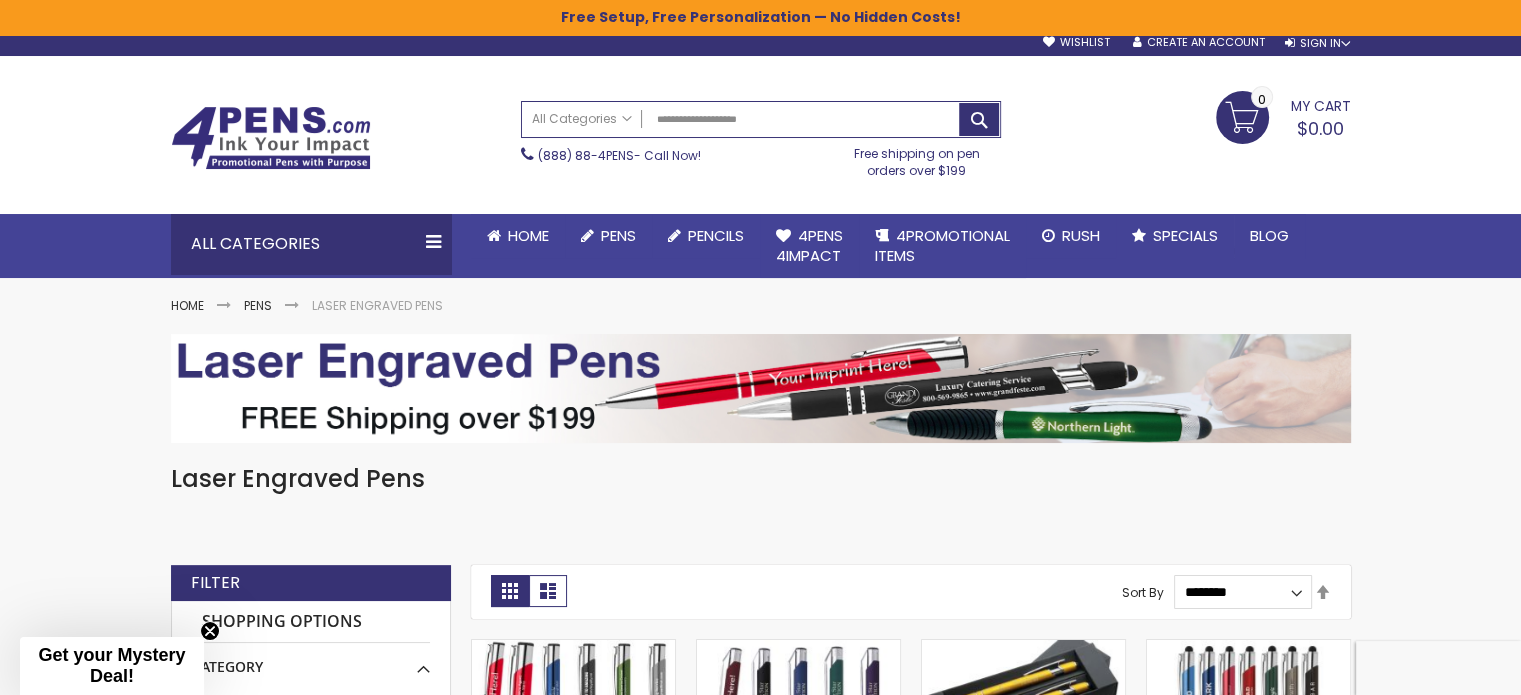 type on "**********" 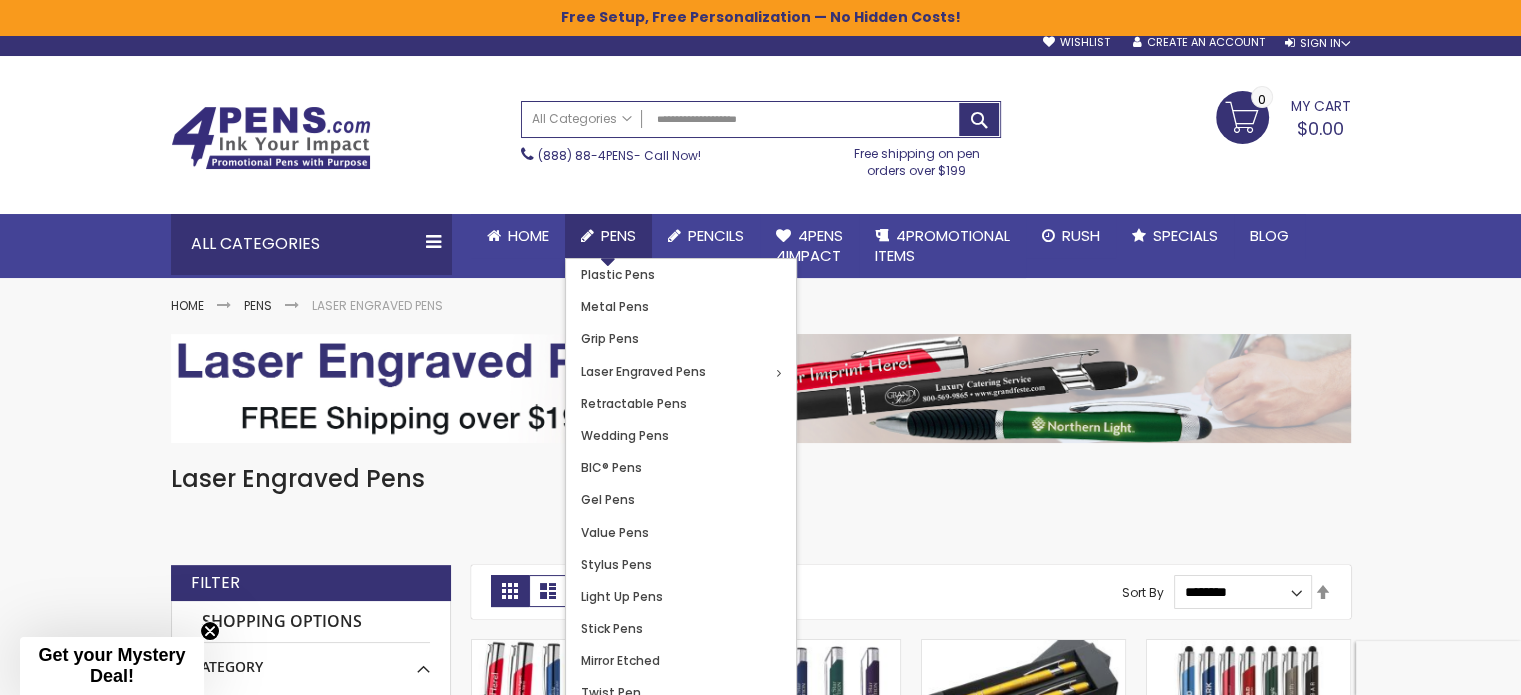 click on "Pens" at bounding box center [618, 235] 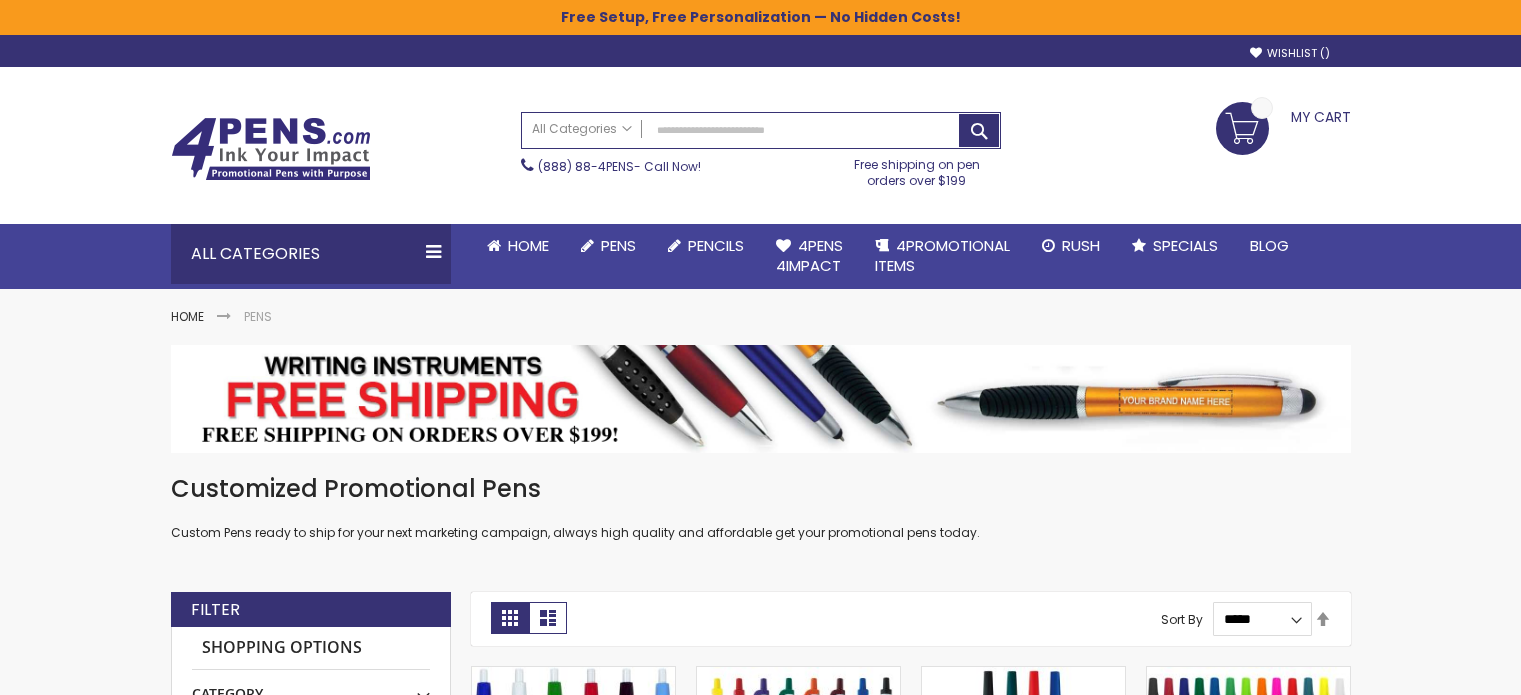 scroll, scrollTop: 0, scrollLeft: 0, axis: both 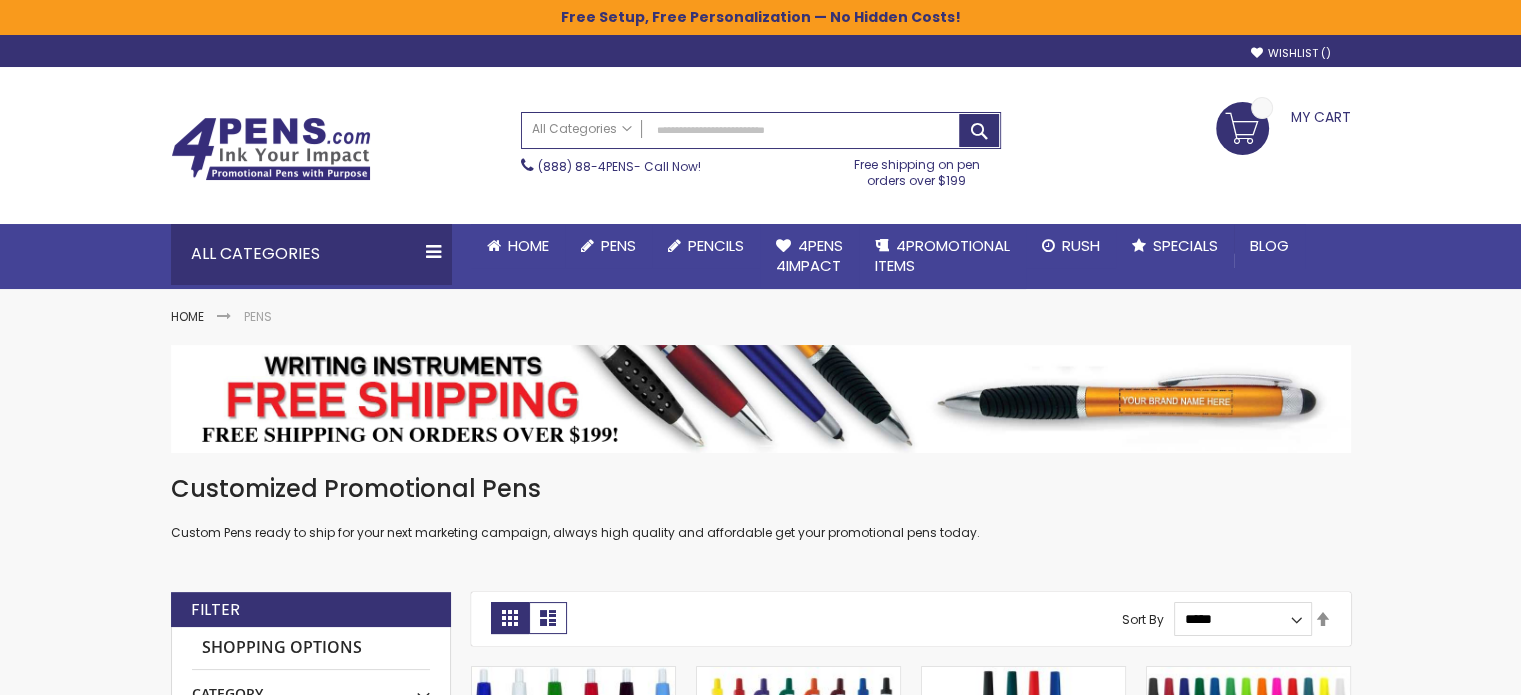 click on "Pens" 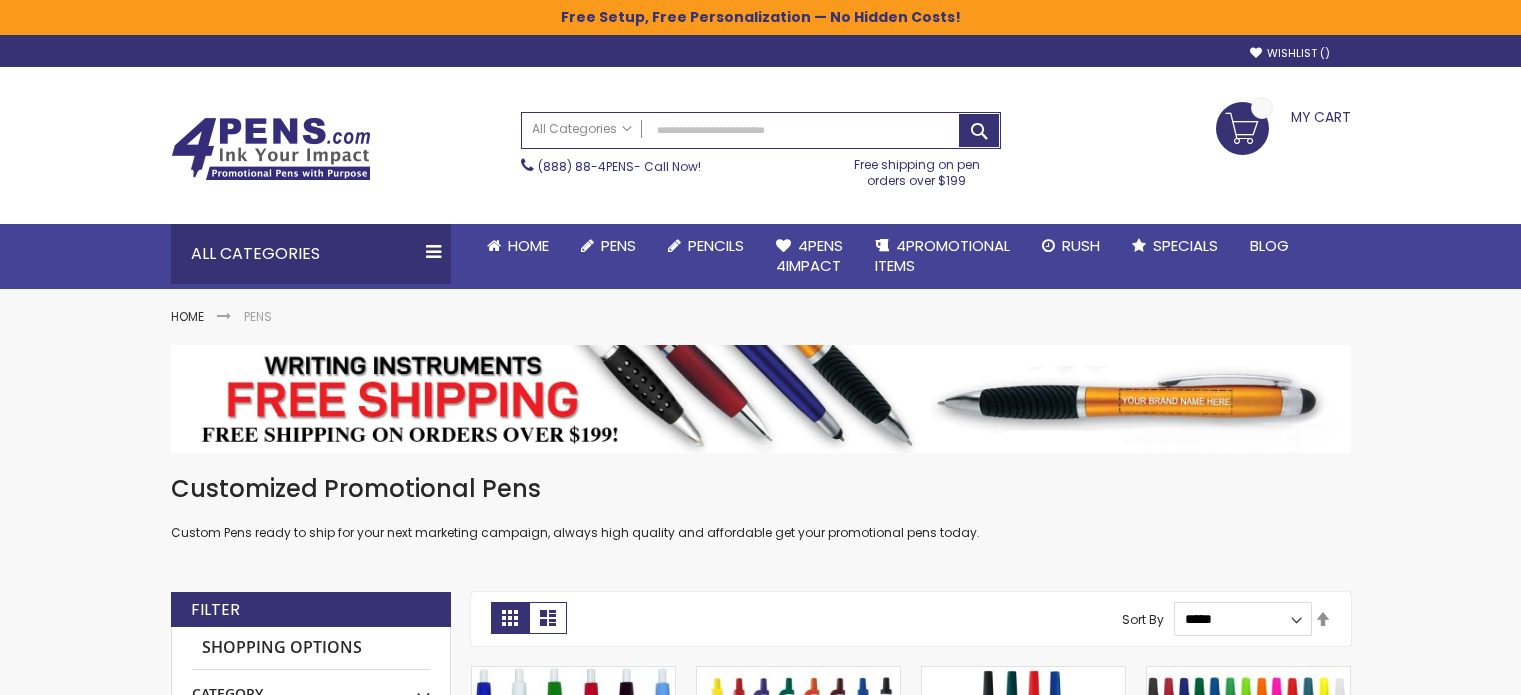 click on "Pens" 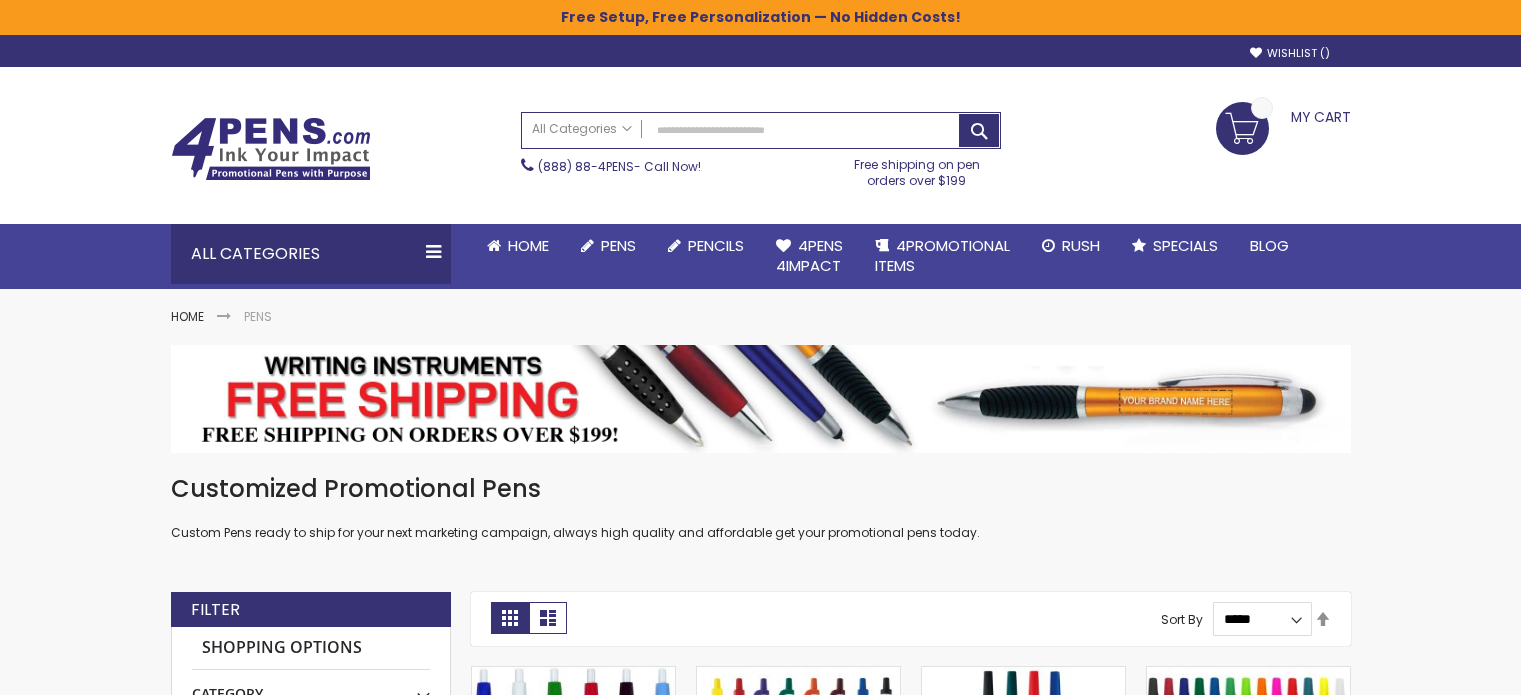 scroll, scrollTop: 0, scrollLeft: 0, axis: both 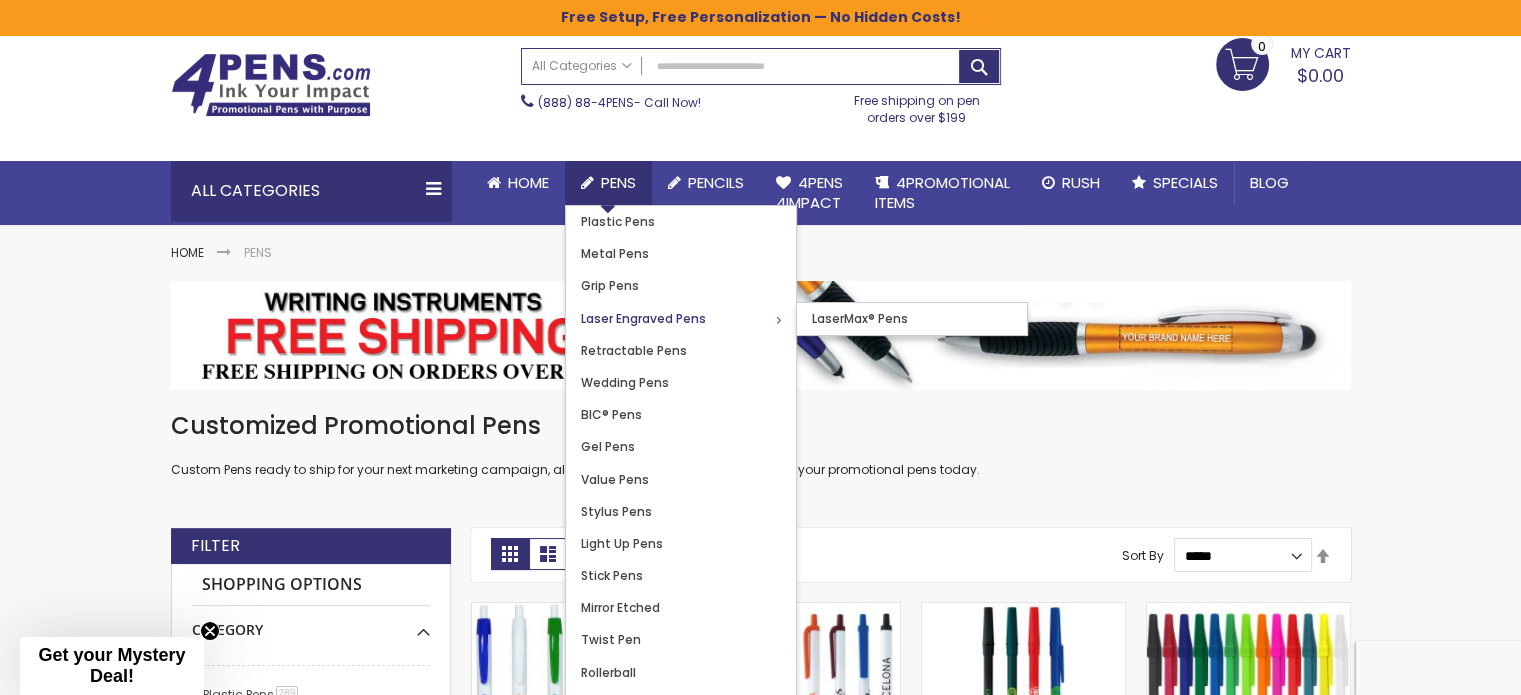 click on "Laser Engraved Pens" at bounding box center [643, 318] 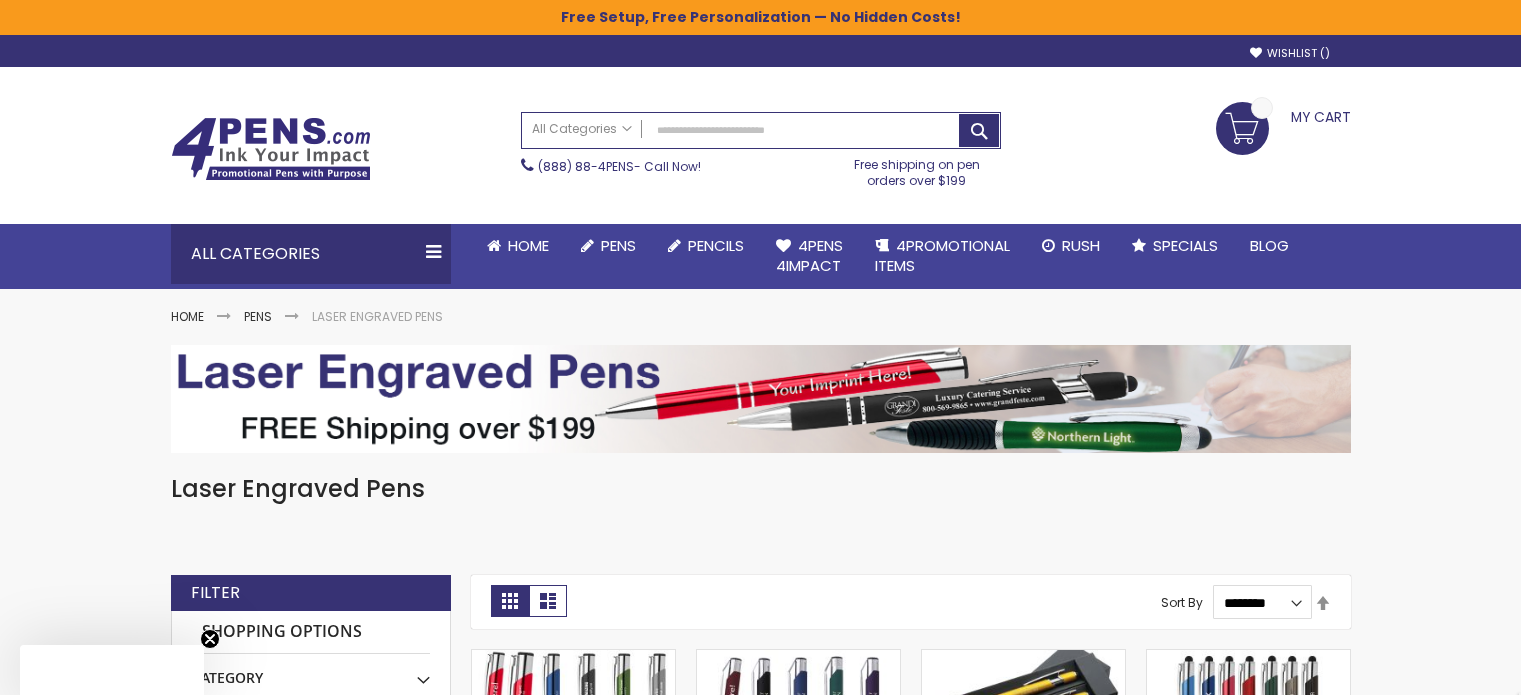 scroll, scrollTop: 0, scrollLeft: 0, axis: both 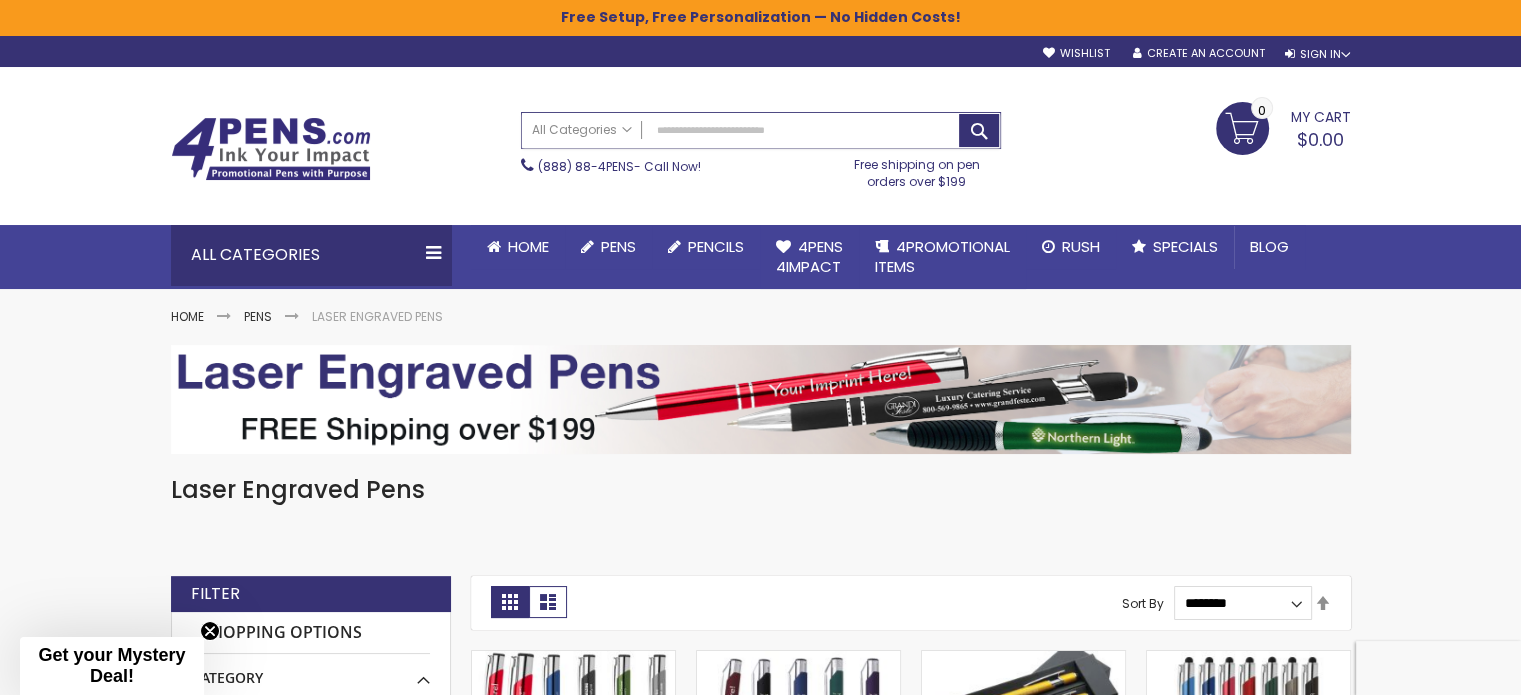 click on "Search" at bounding box center (761, 130) 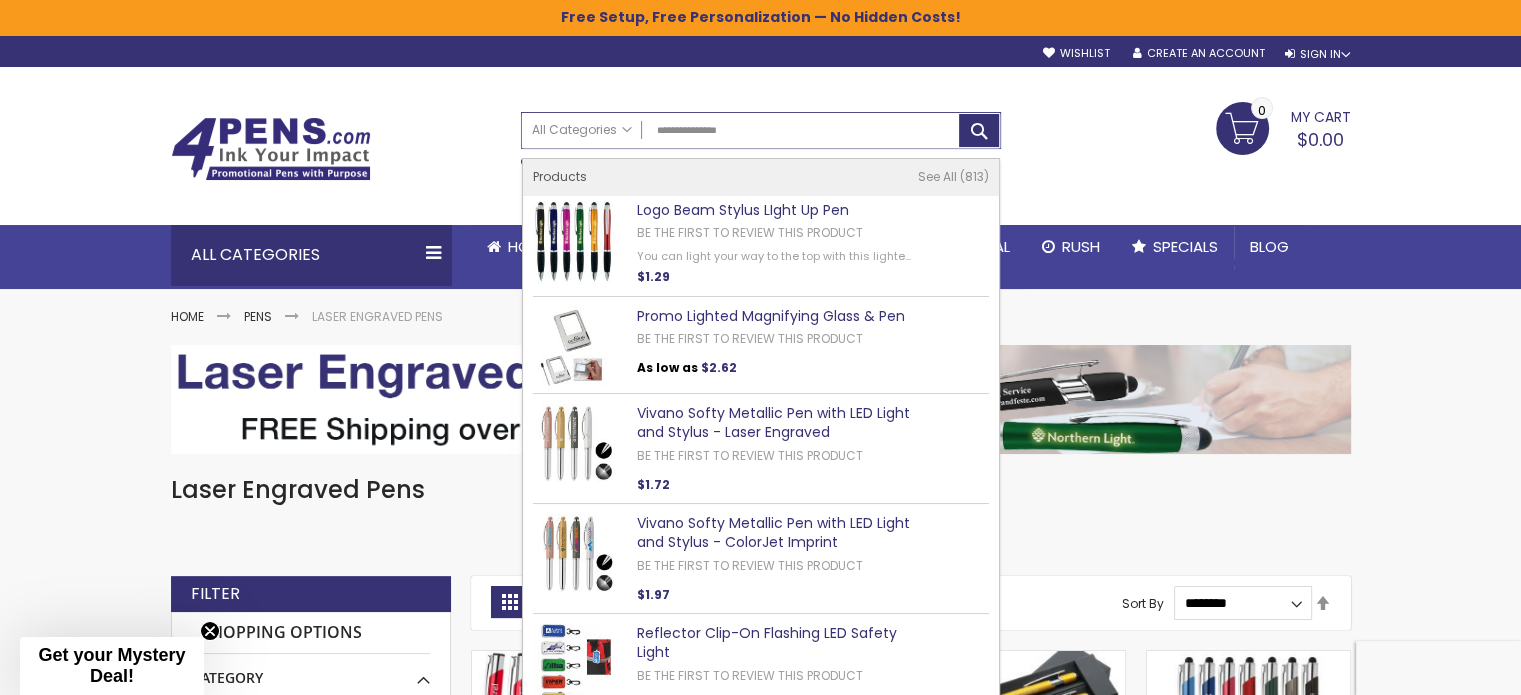type on "**********" 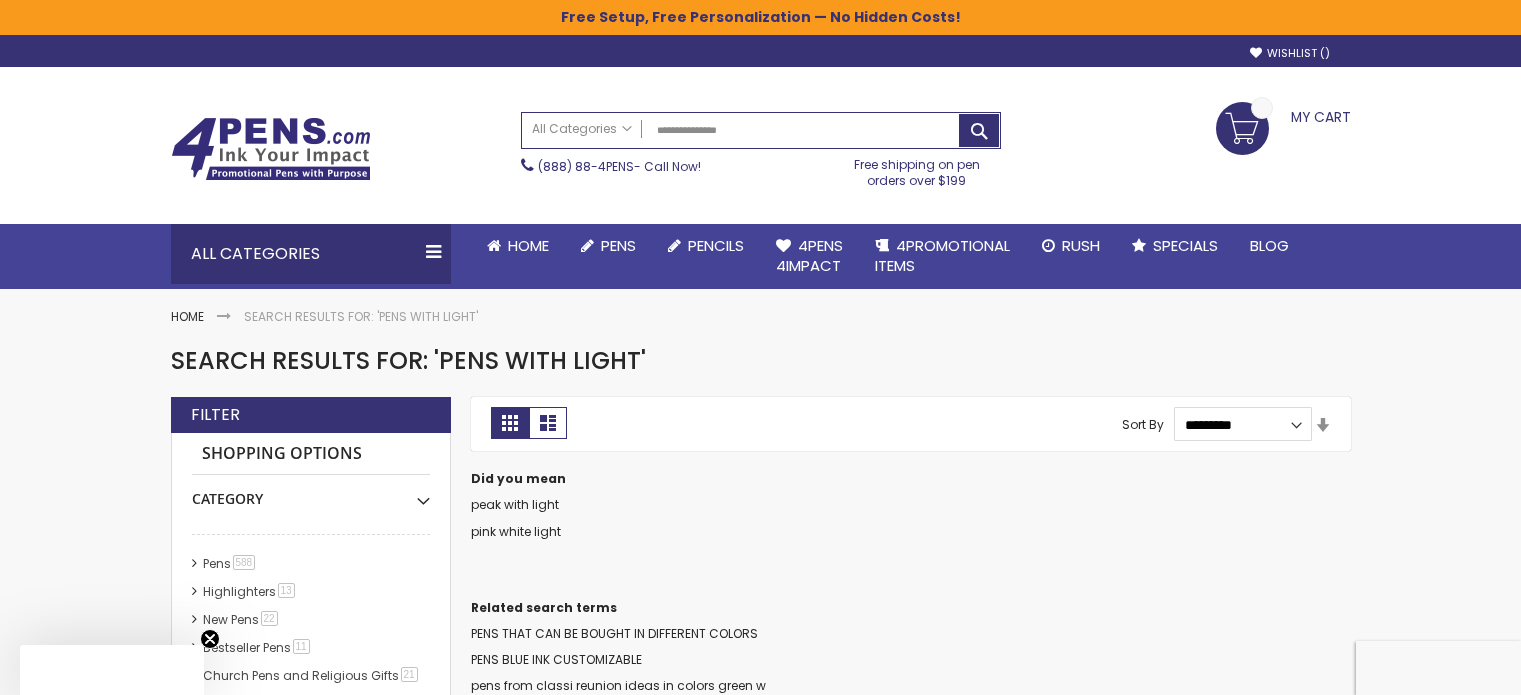 scroll, scrollTop: 0, scrollLeft: 0, axis: both 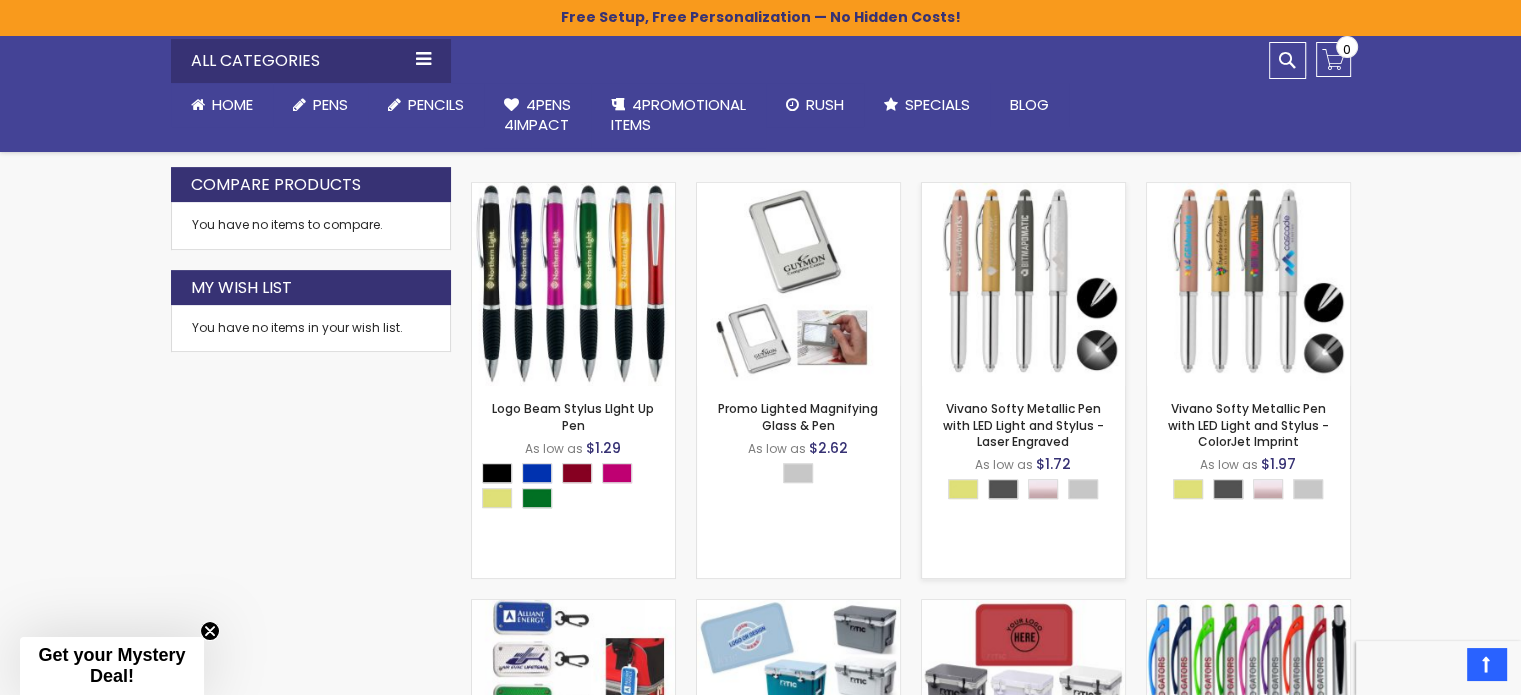 click at bounding box center [1023, 284] 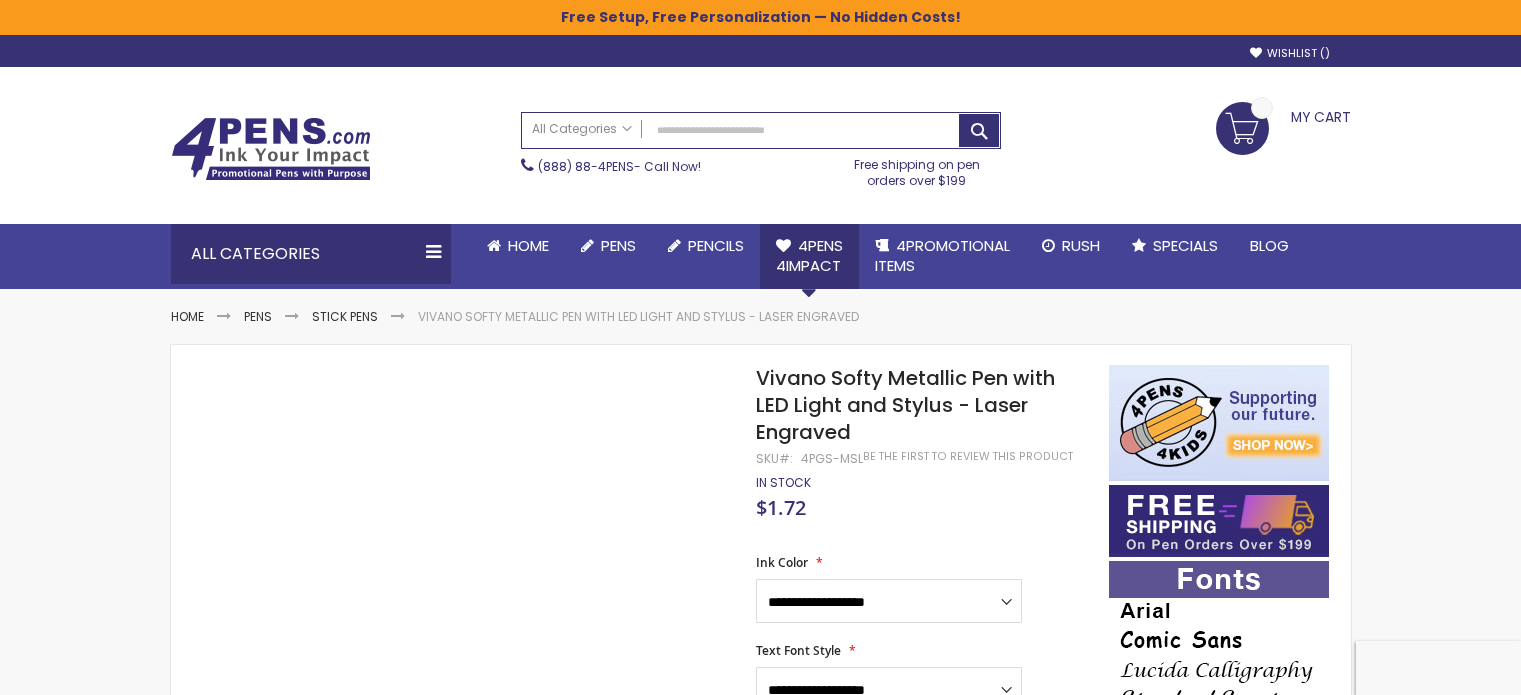 scroll, scrollTop: 0, scrollLeft: 0, axis: both 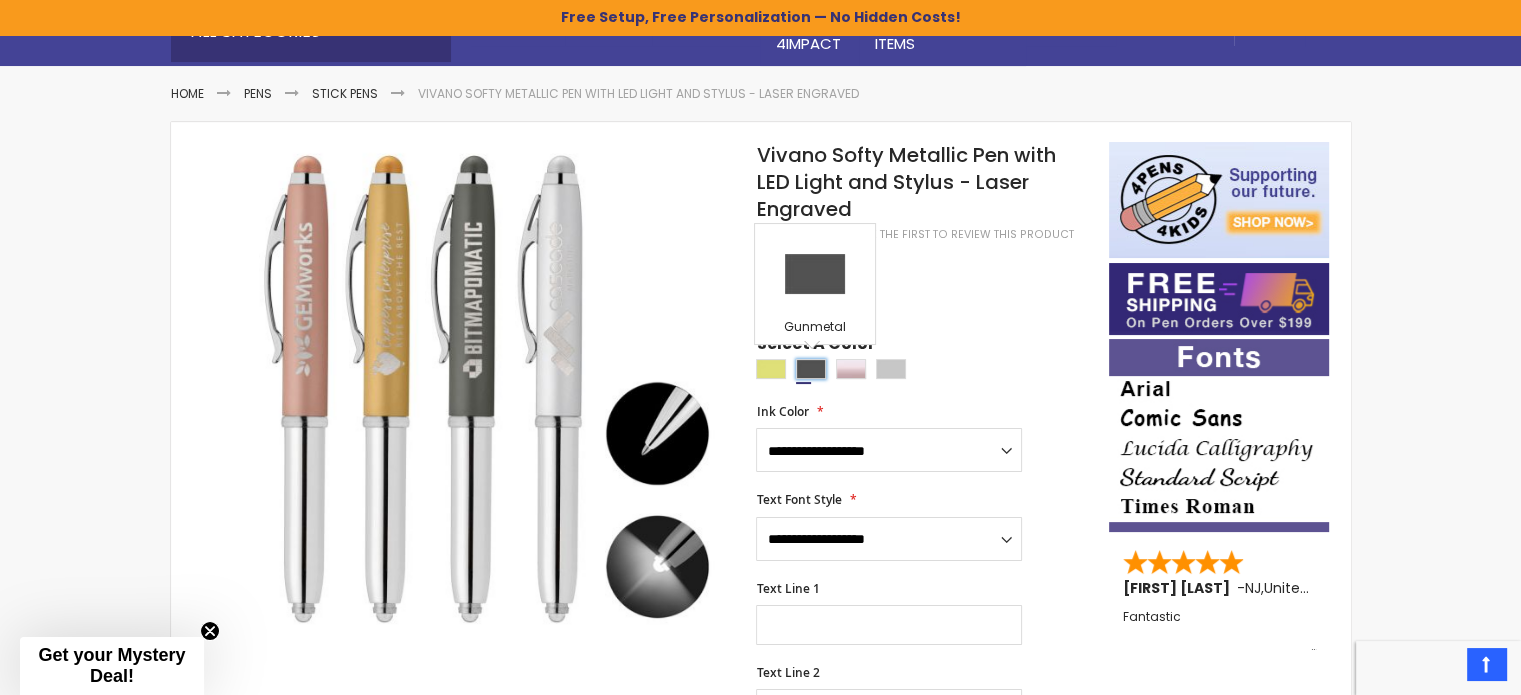 click at bounding box center (811, 369) 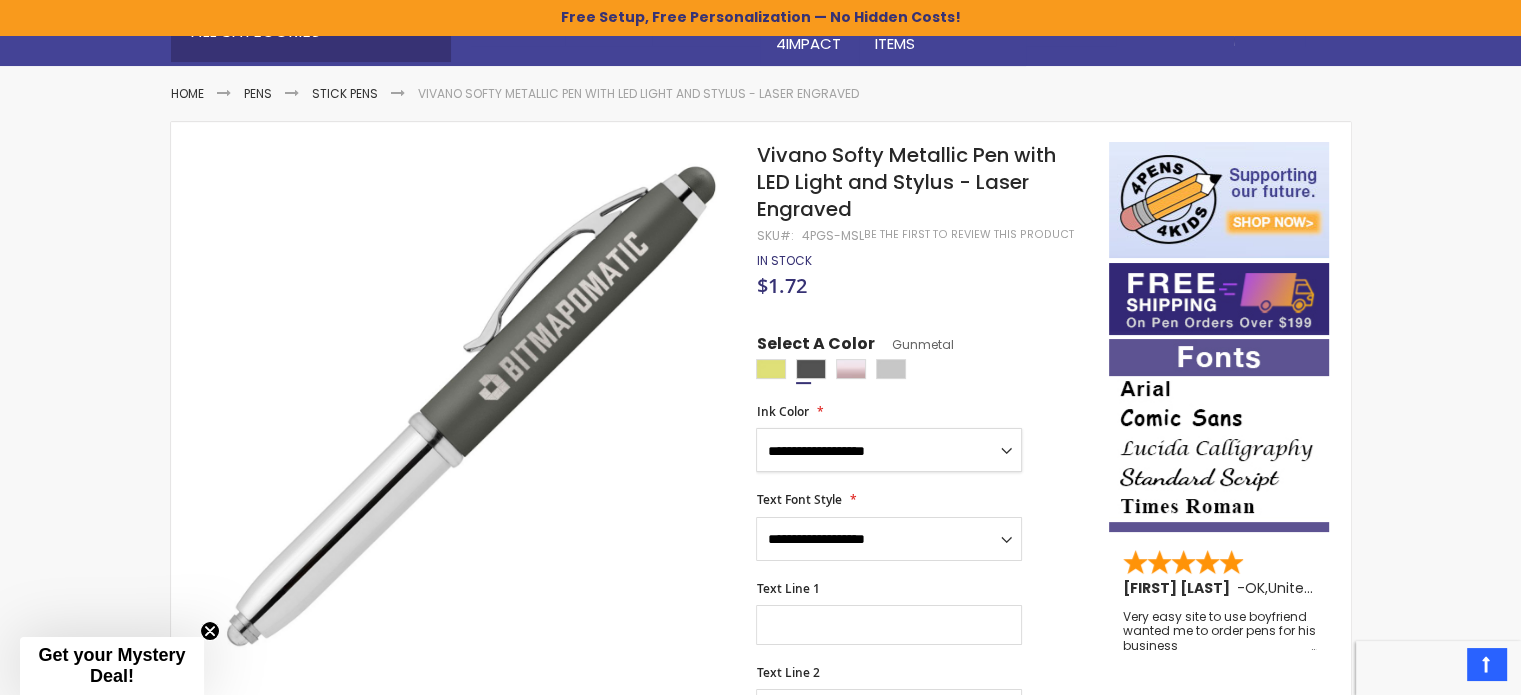 click on "**********" at bounding box center (889, 450) 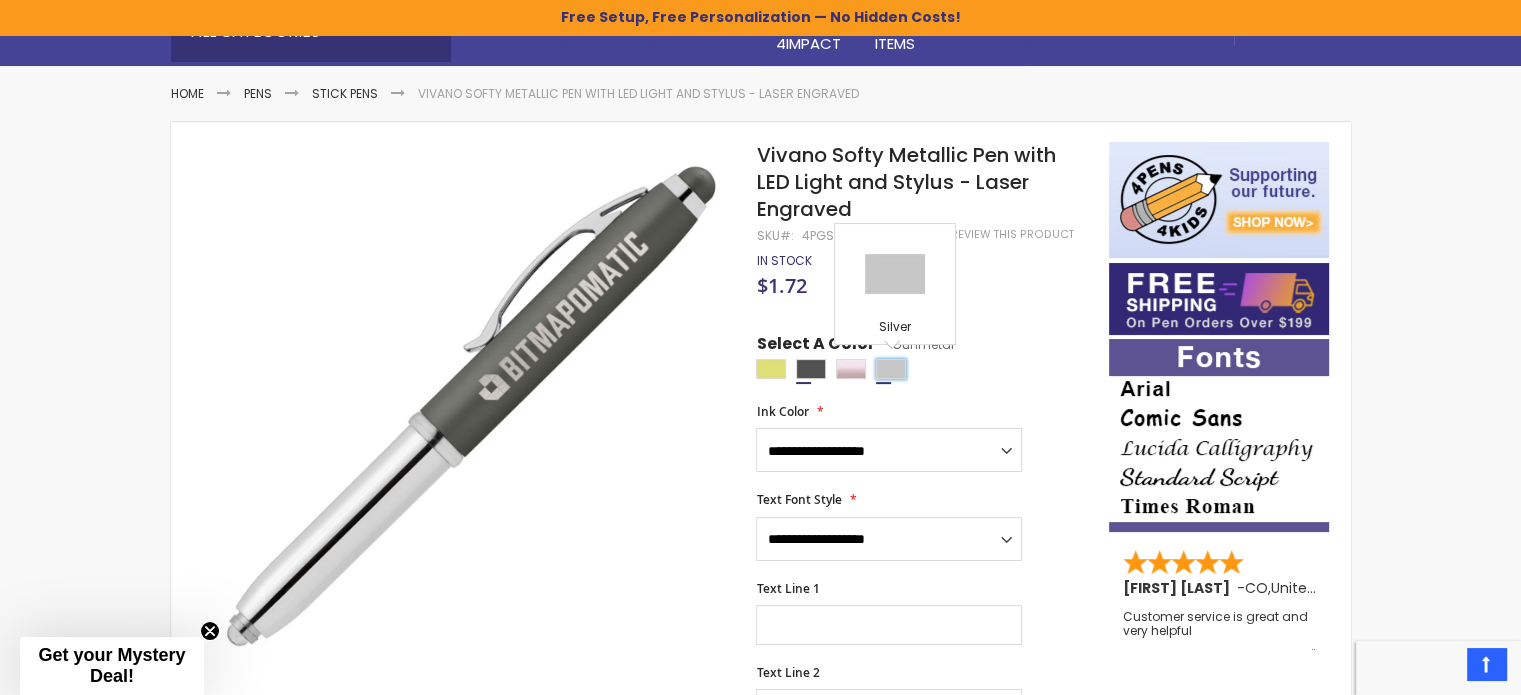 click at bounding box center (891, 369) 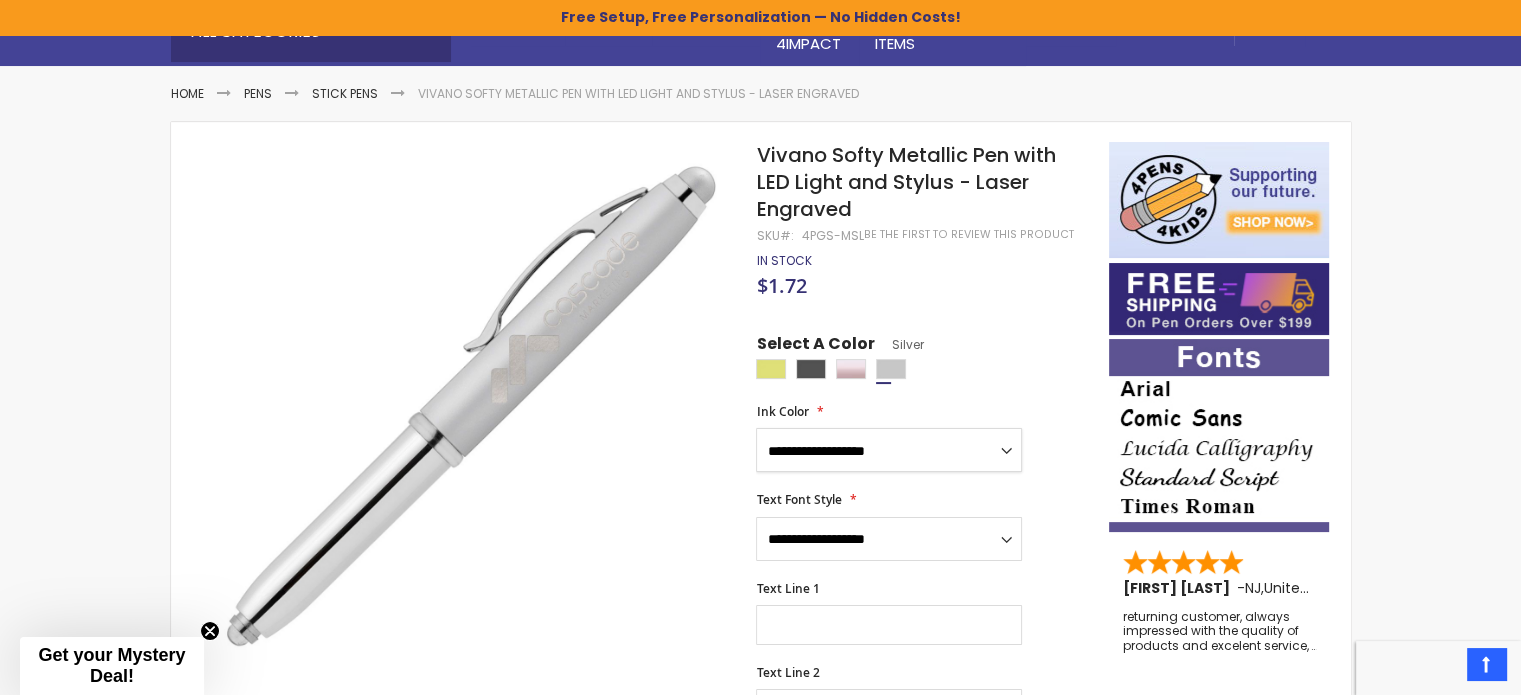 click on "**********" at bounding box center (889, 450) 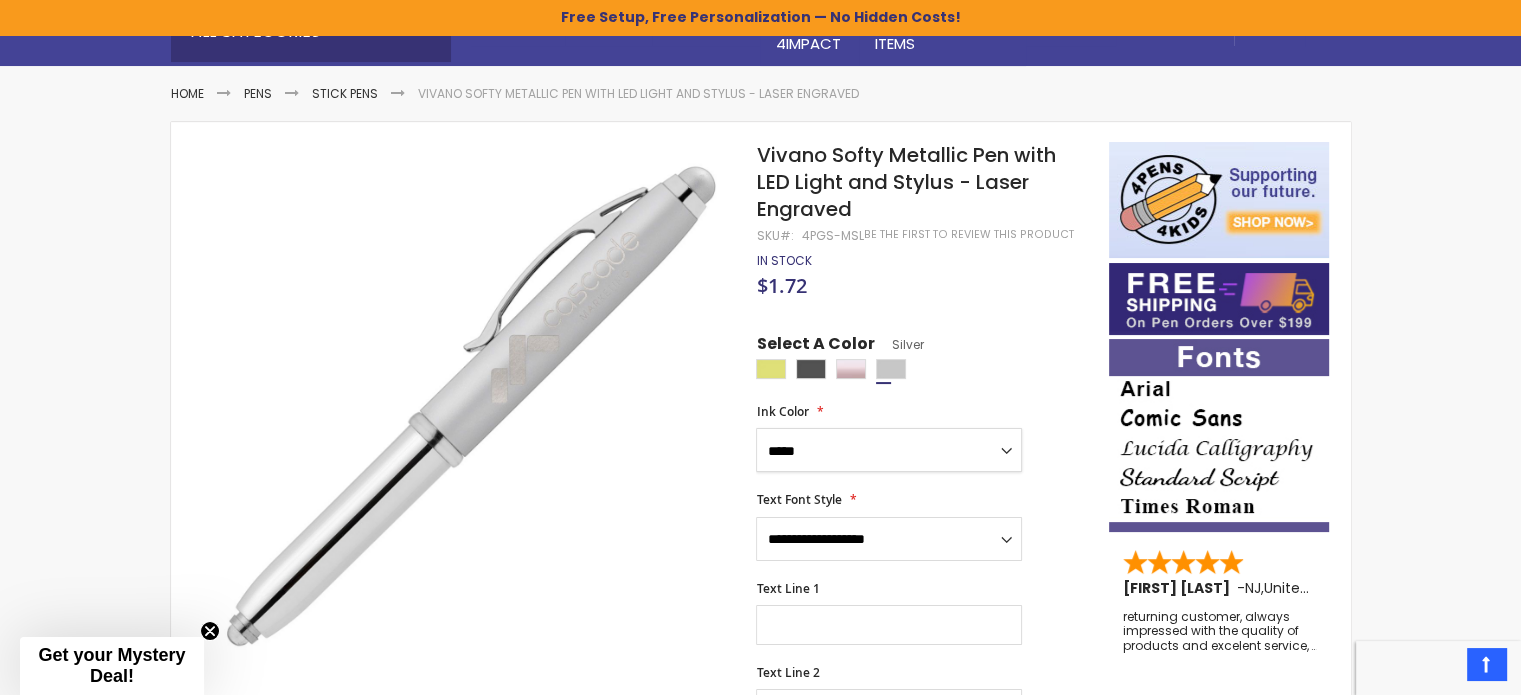 click on "**********" at bounding box center [889, 450] 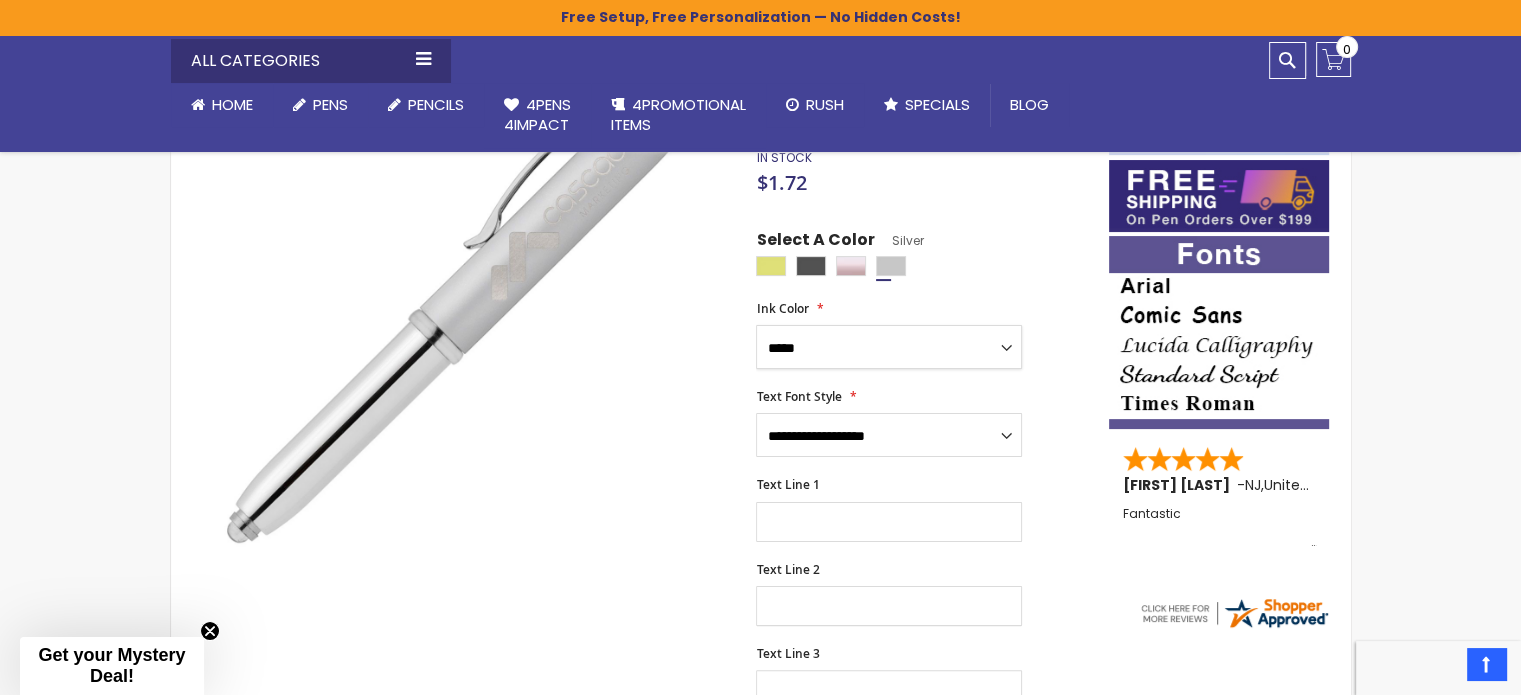 scroll, scrollTop: 361, scrollLeft: 0, axis: vertical 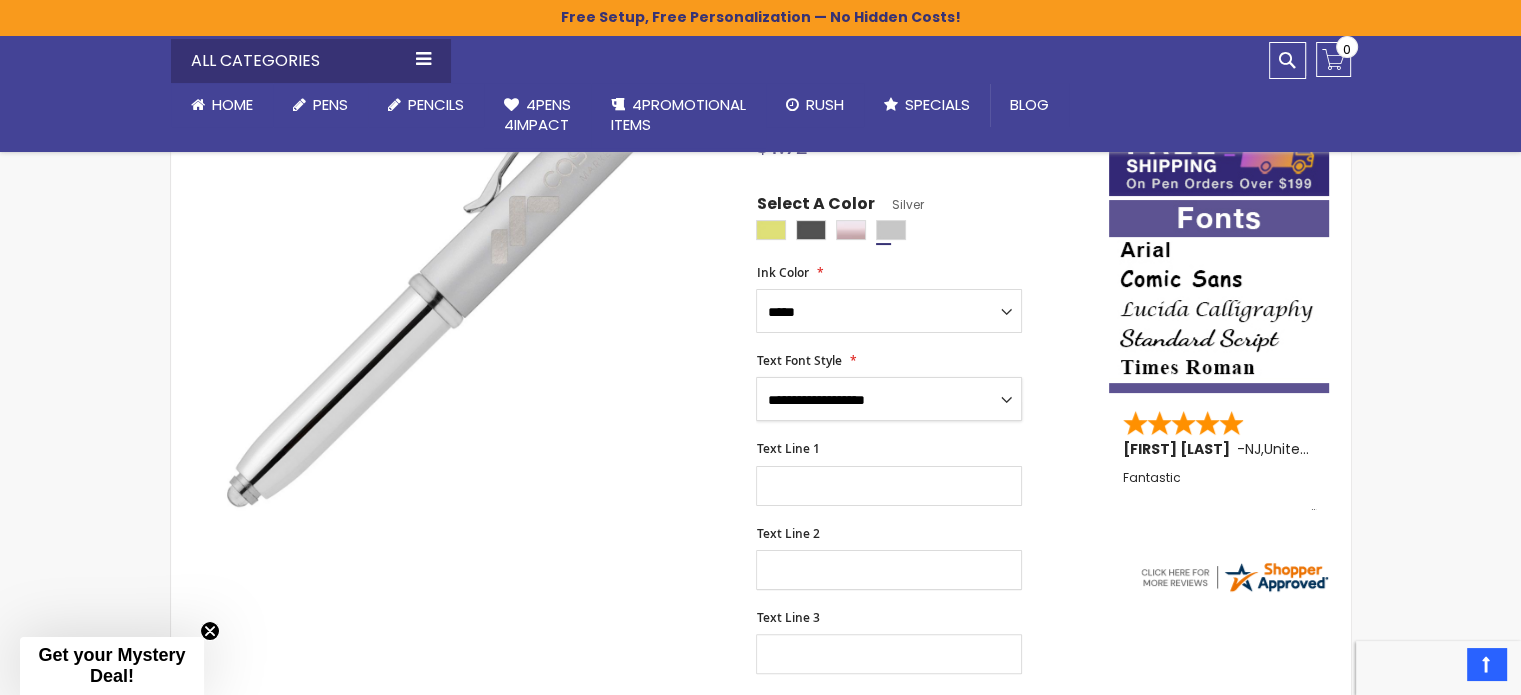 click on "**********" at bounding box center (889, 399) 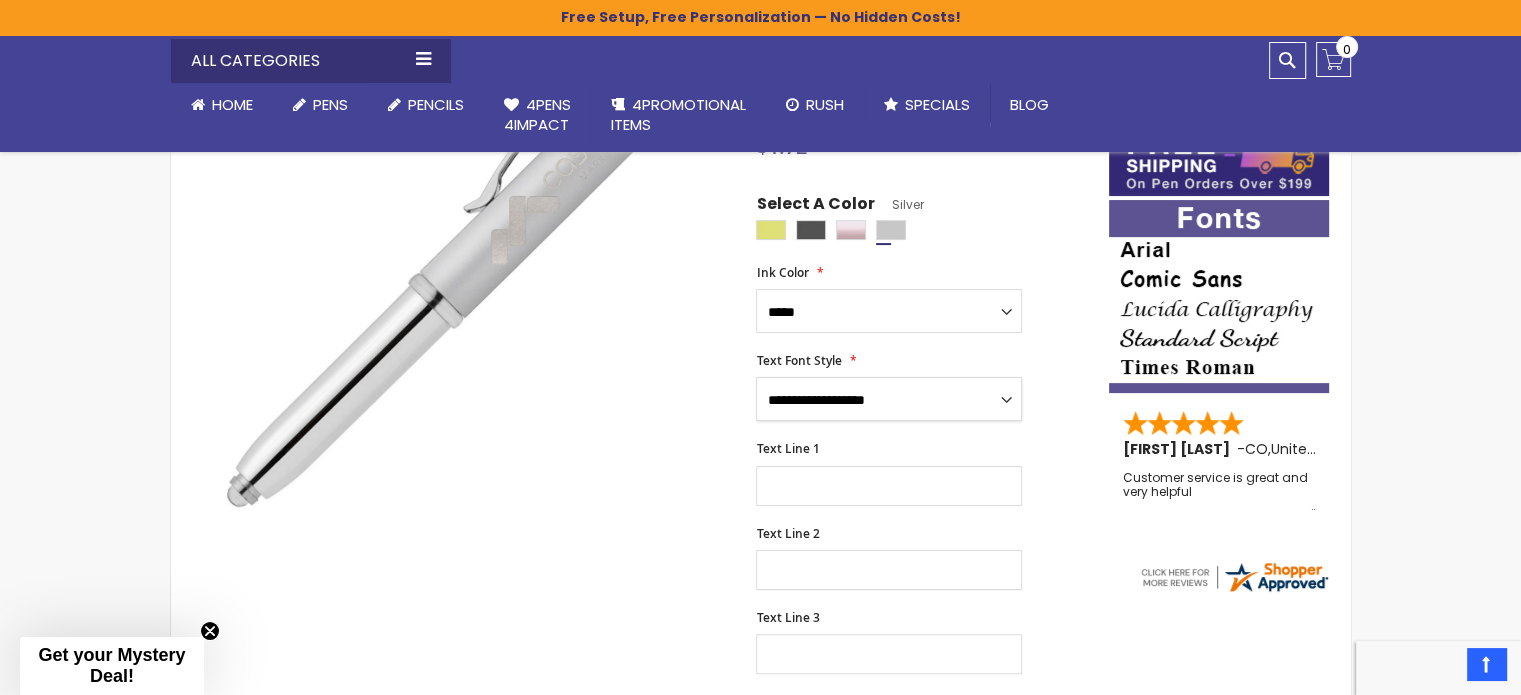 select on "****" 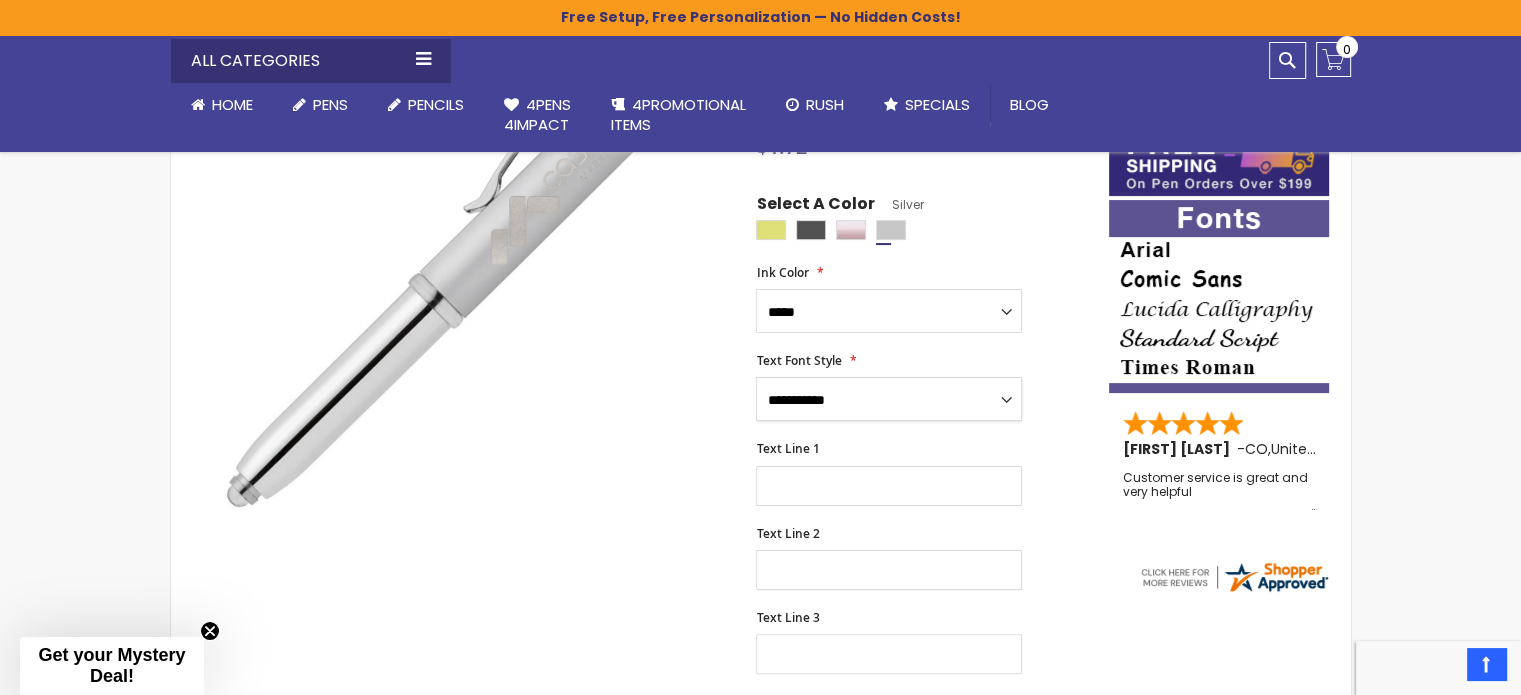 click on "**********" at bounding box center (889, 399) 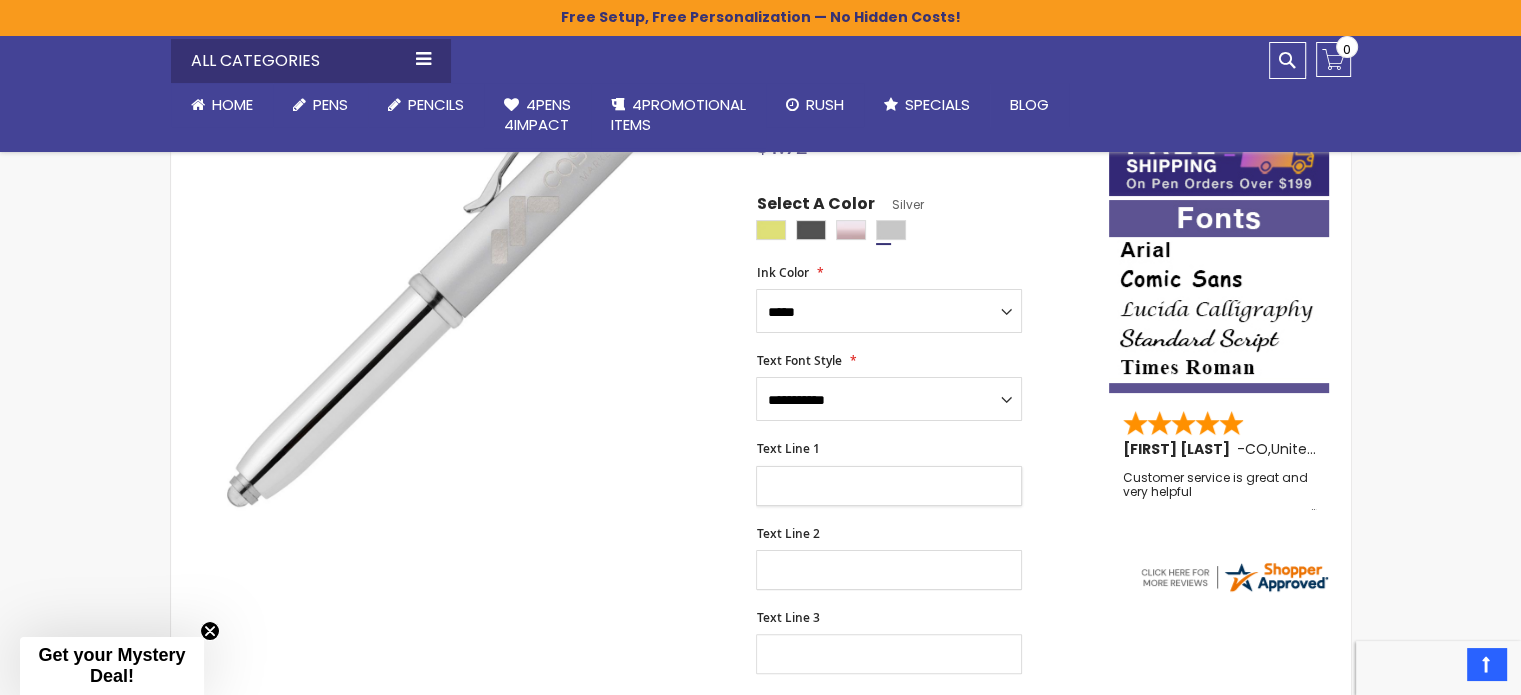 click on "Text Line 1" at bounding box center (889, 486) 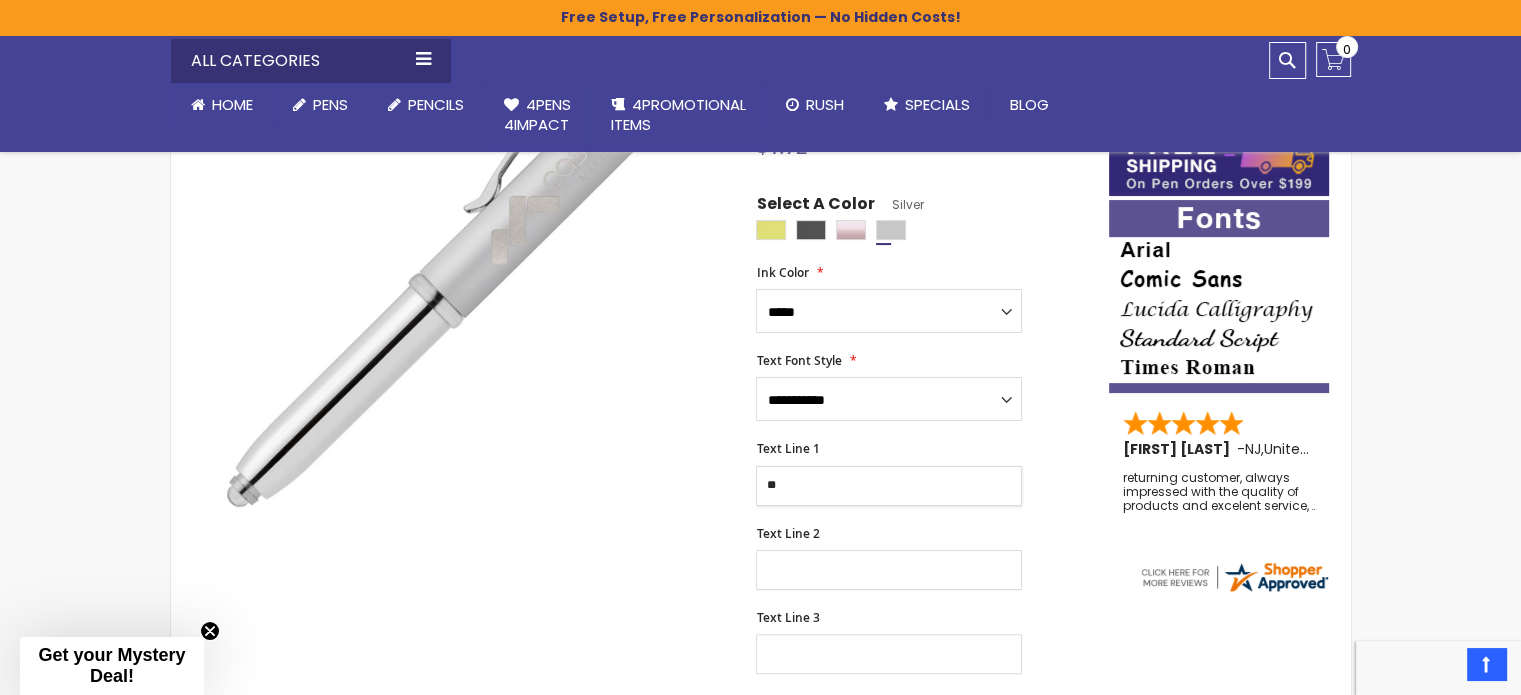 type on "*" 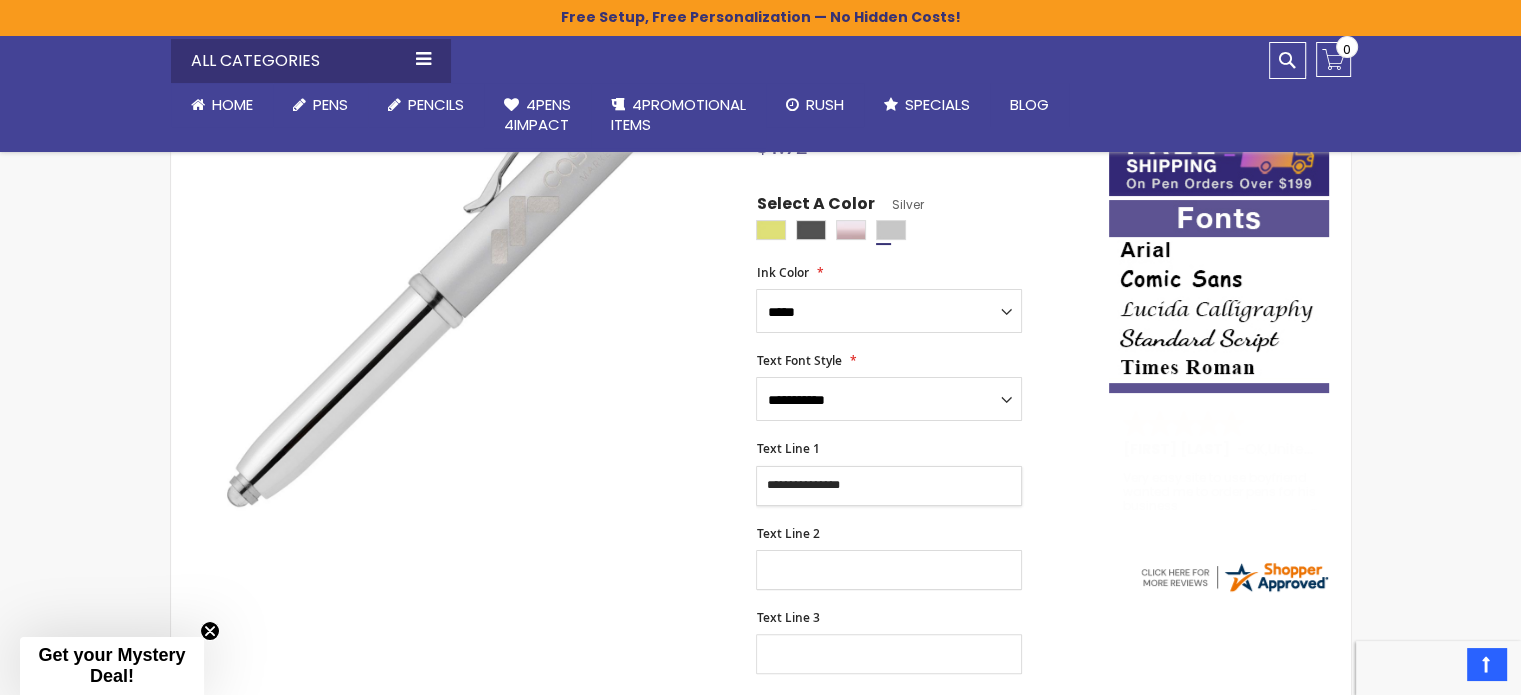 type on "**********" 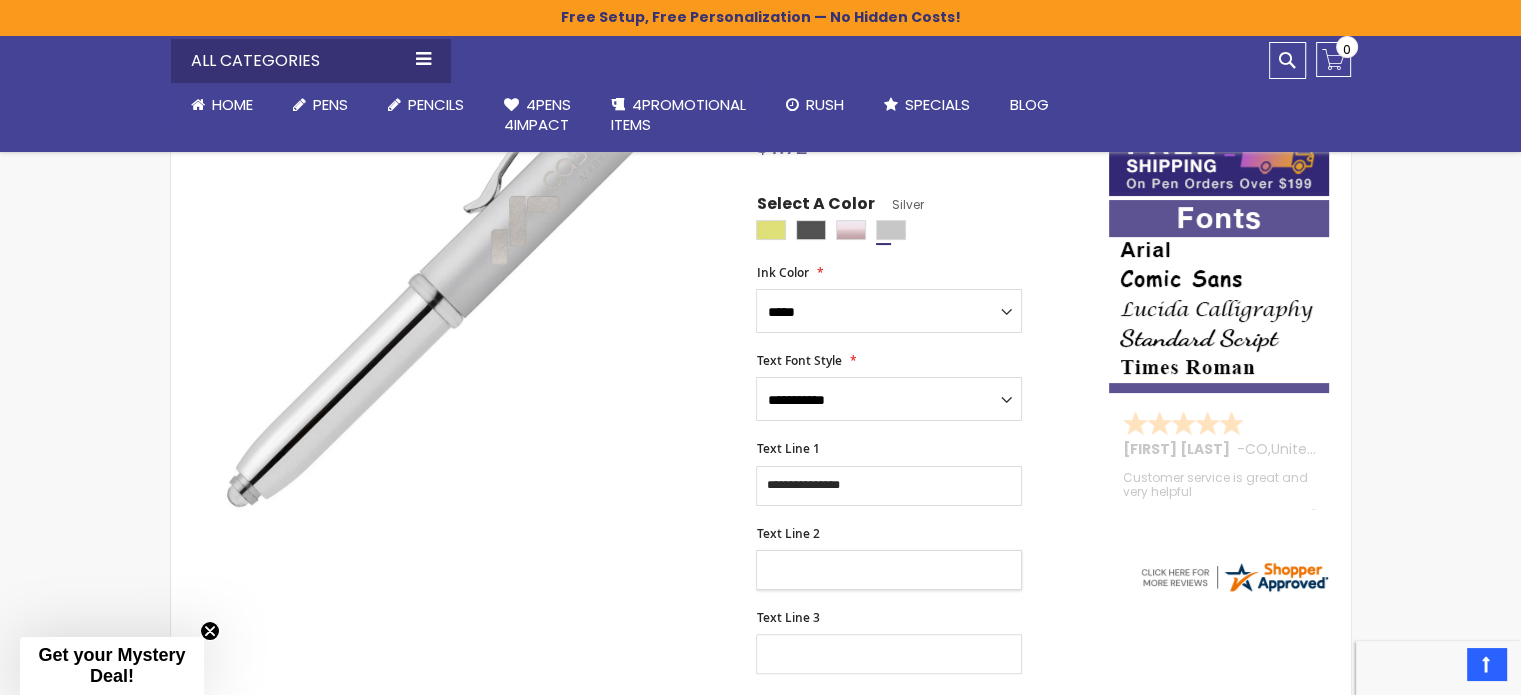 click on "Text Line 2" at bounding box center (889, 570) 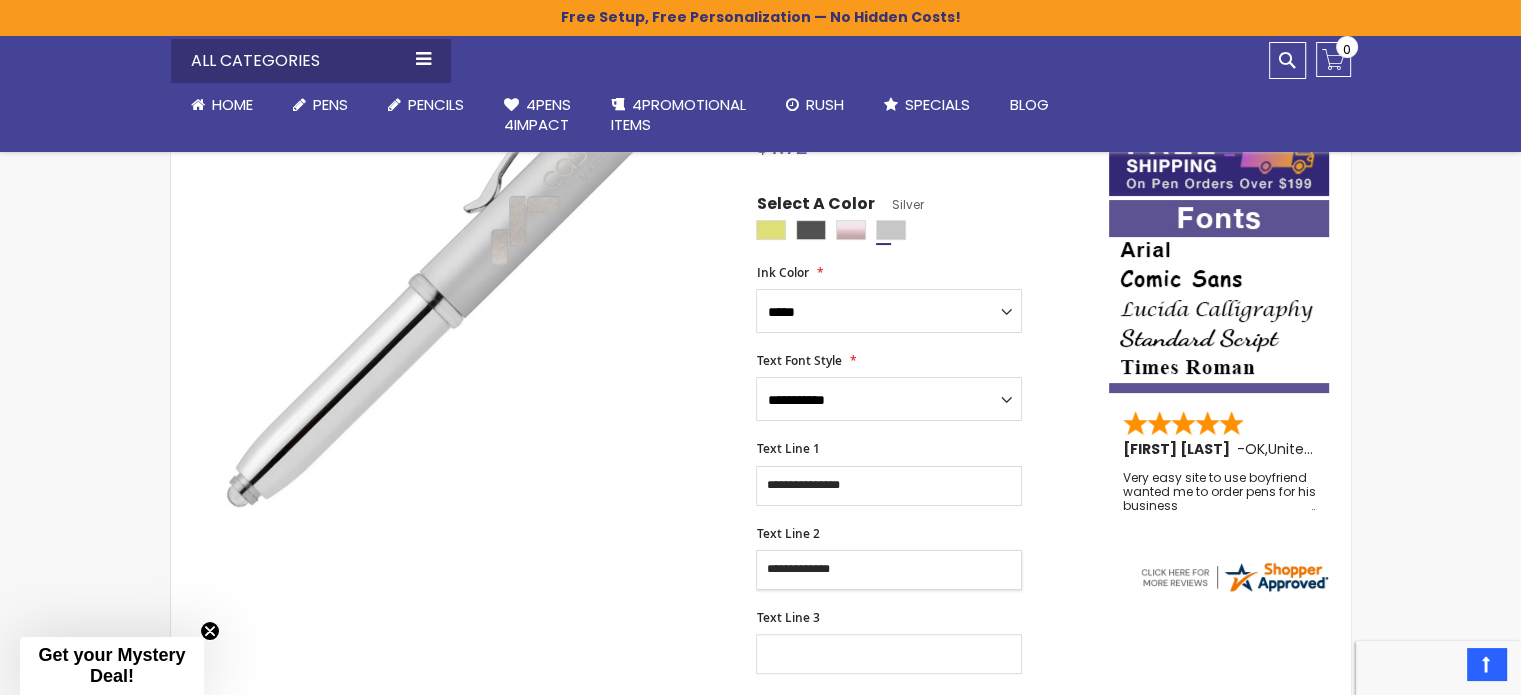 type on "**********" 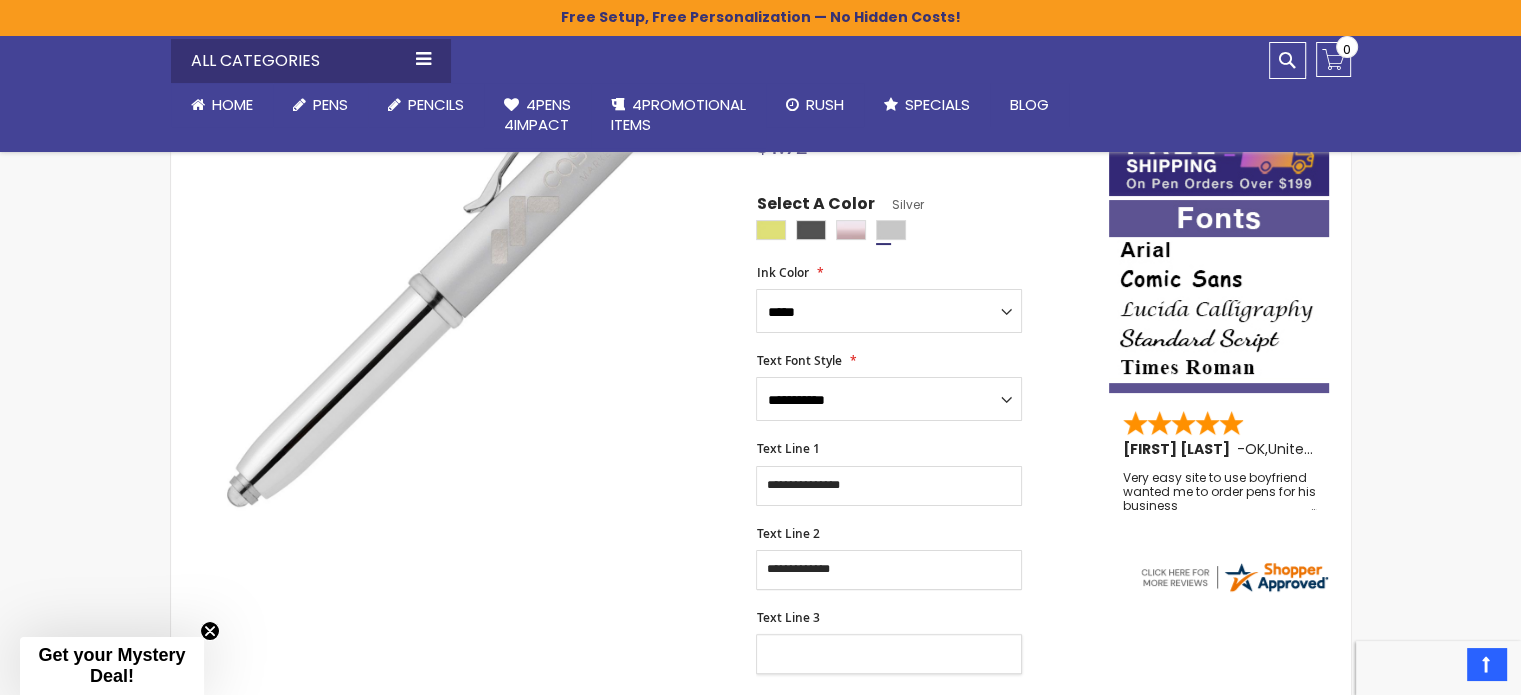 click on "Text Line 3" at bounding box center (889, 654) 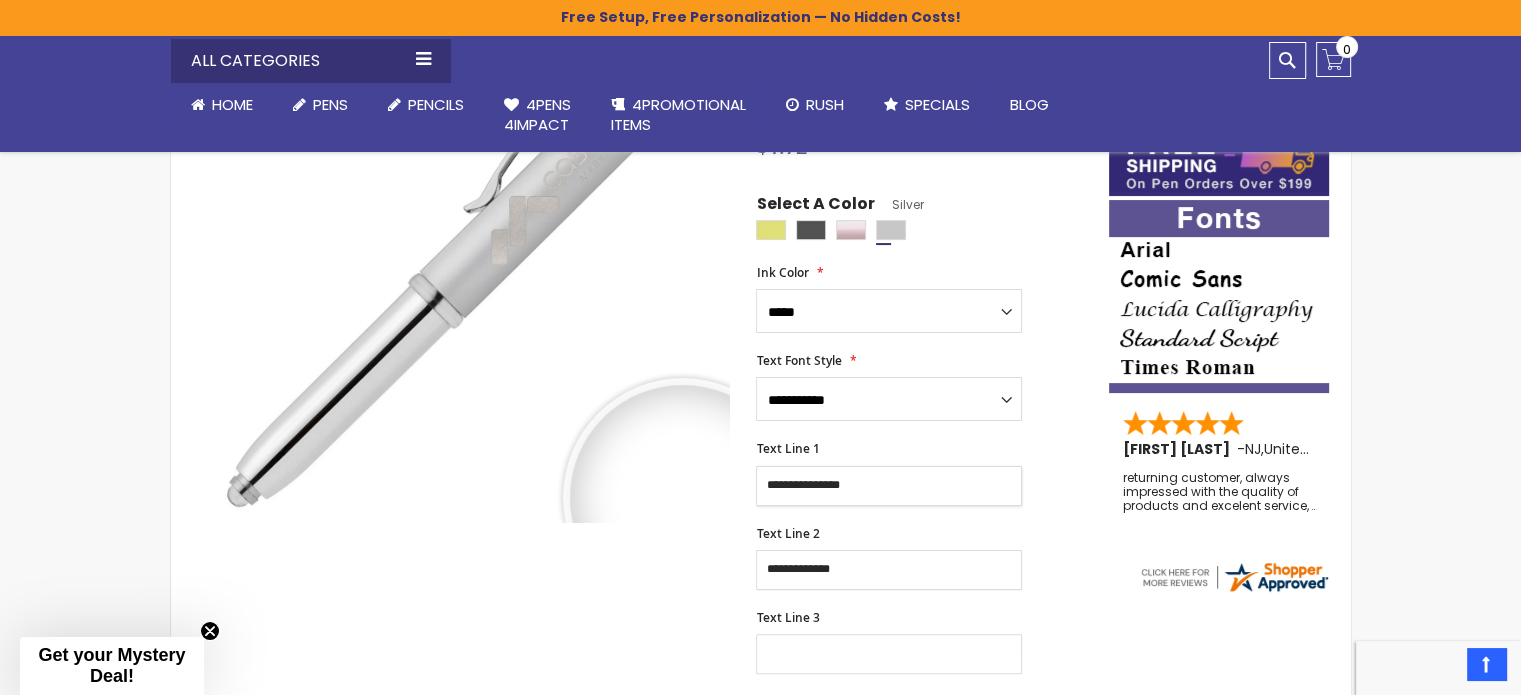 drag, startPoint x: 883, startPoint y: 479, endPoint x: 682, endPoint y: 497, distance: 201.80437 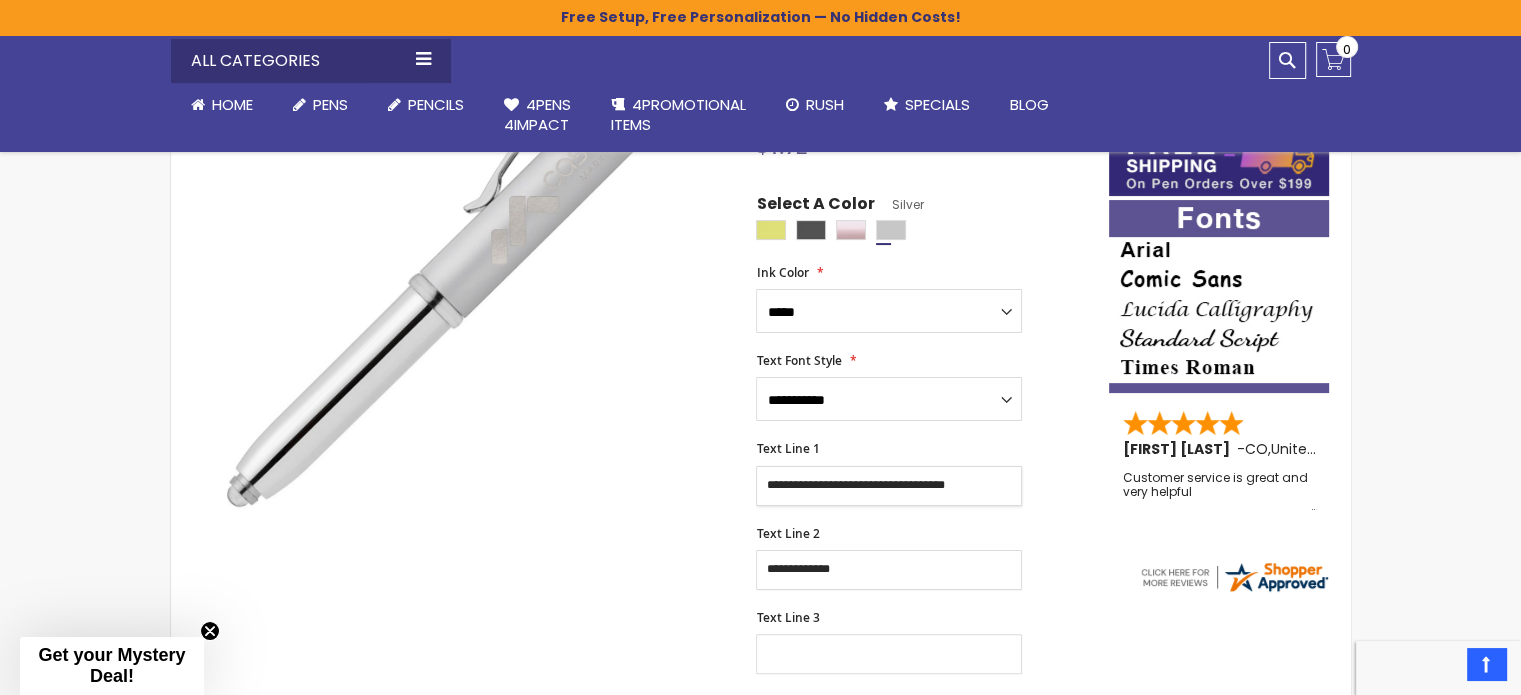 type on "**********" 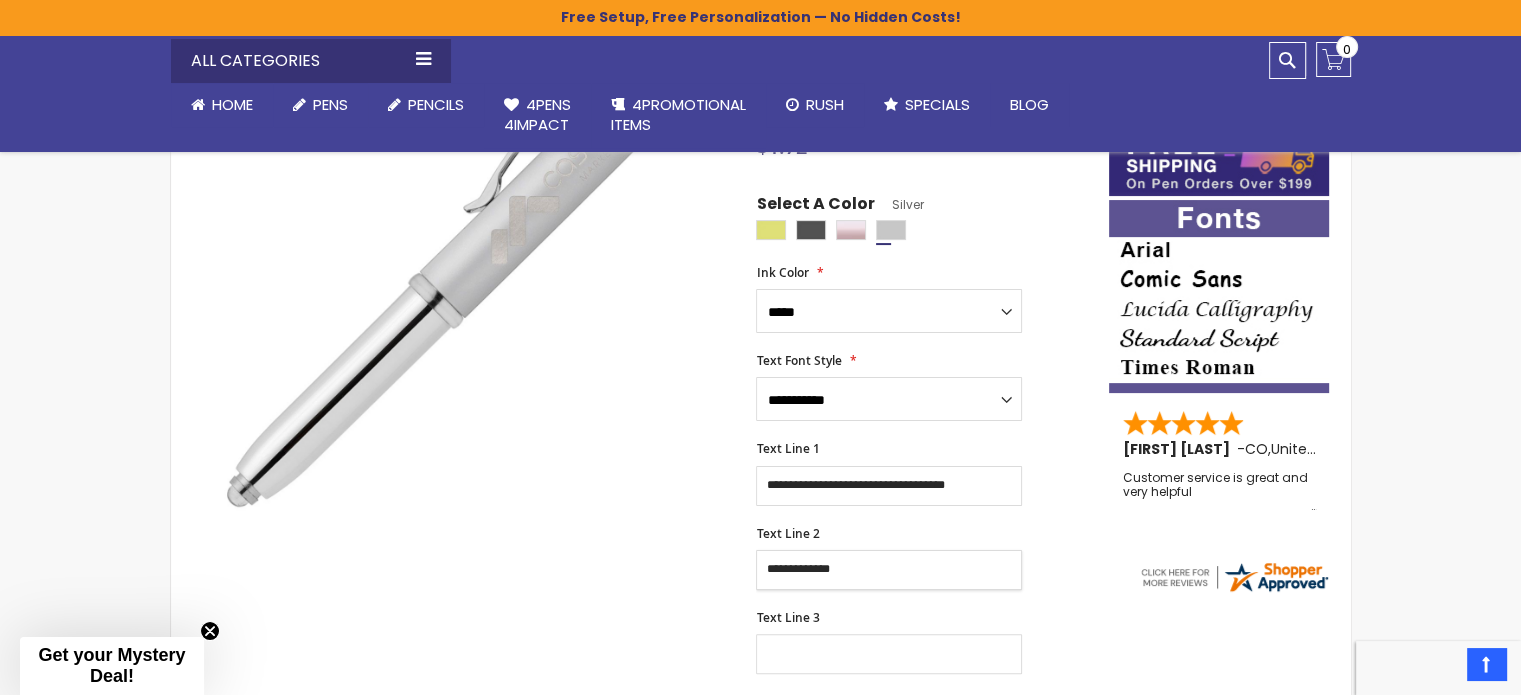 click on "**********" at bounding box center [889, 570] 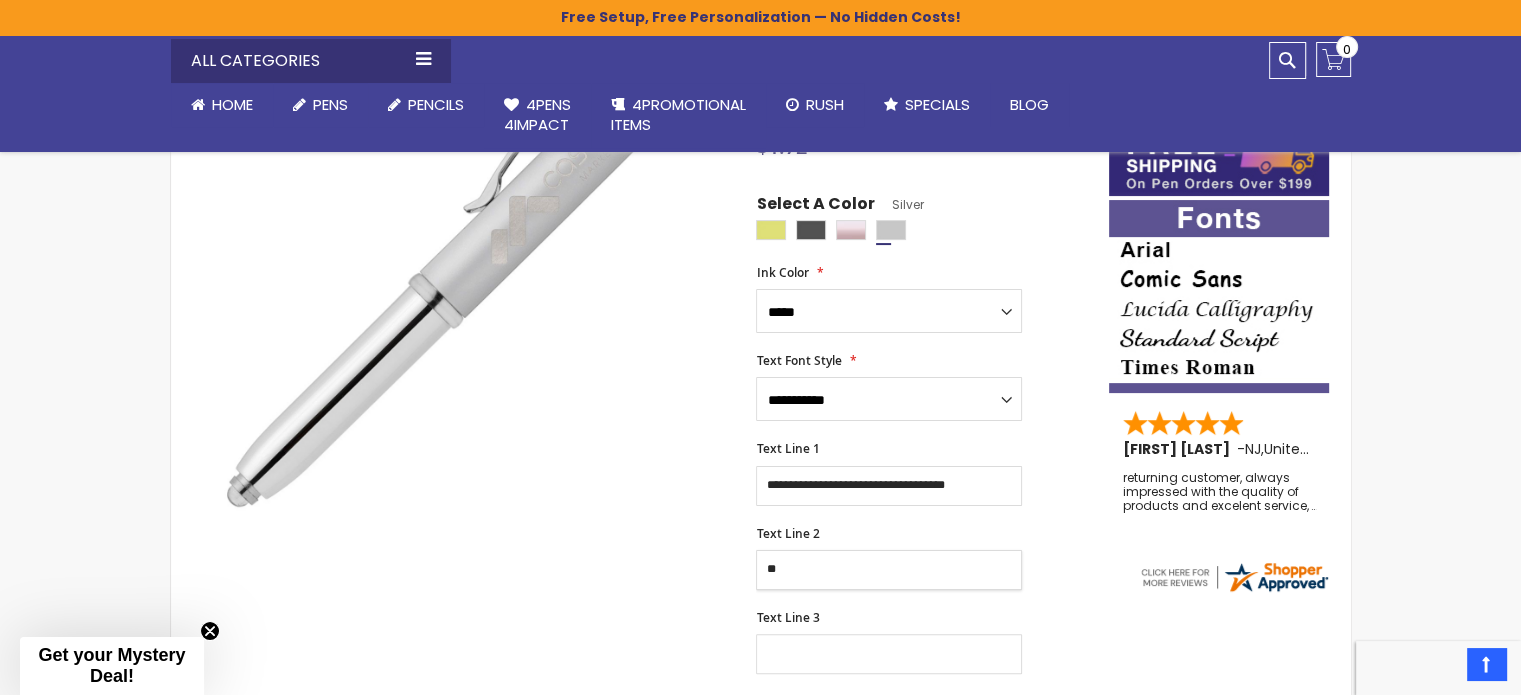 type on "*" 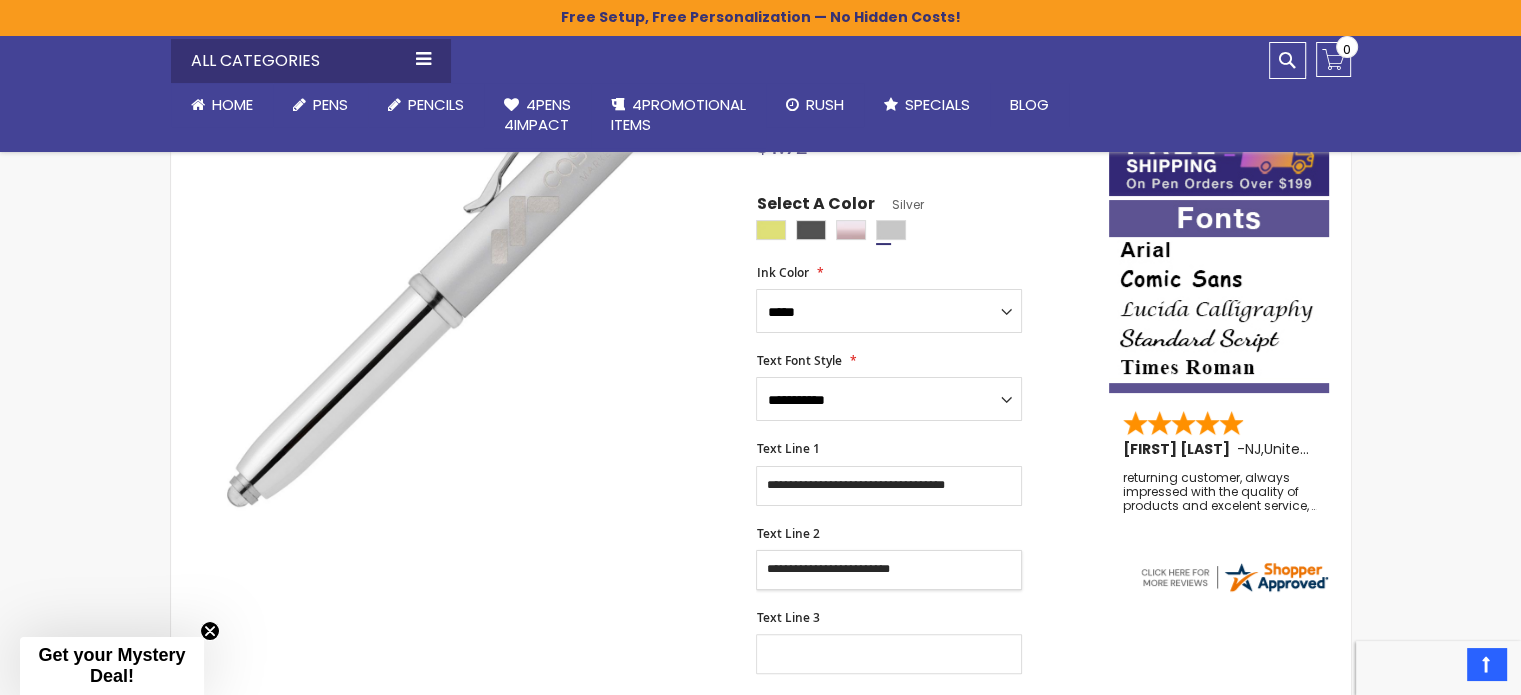 type on "**********" 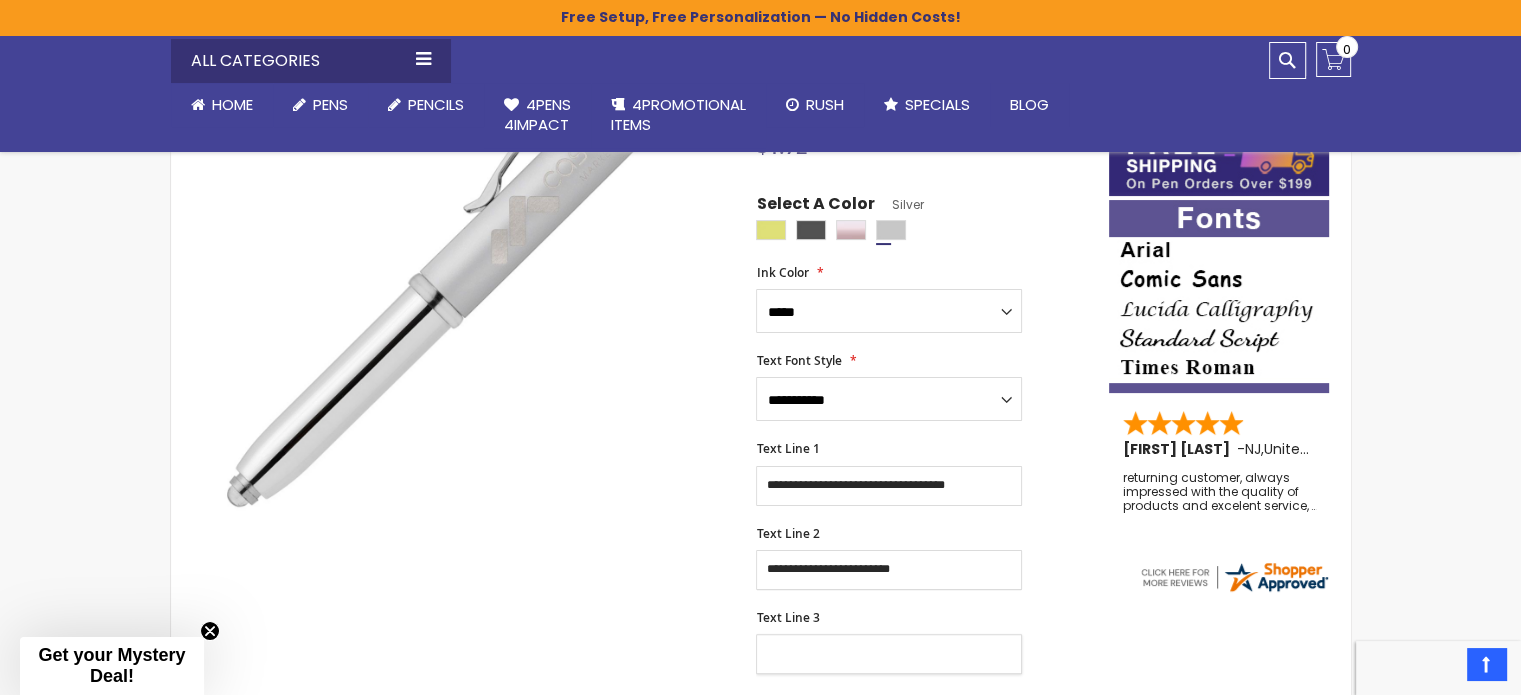 click on "Text Line 3" at bounding box center [889, 654] 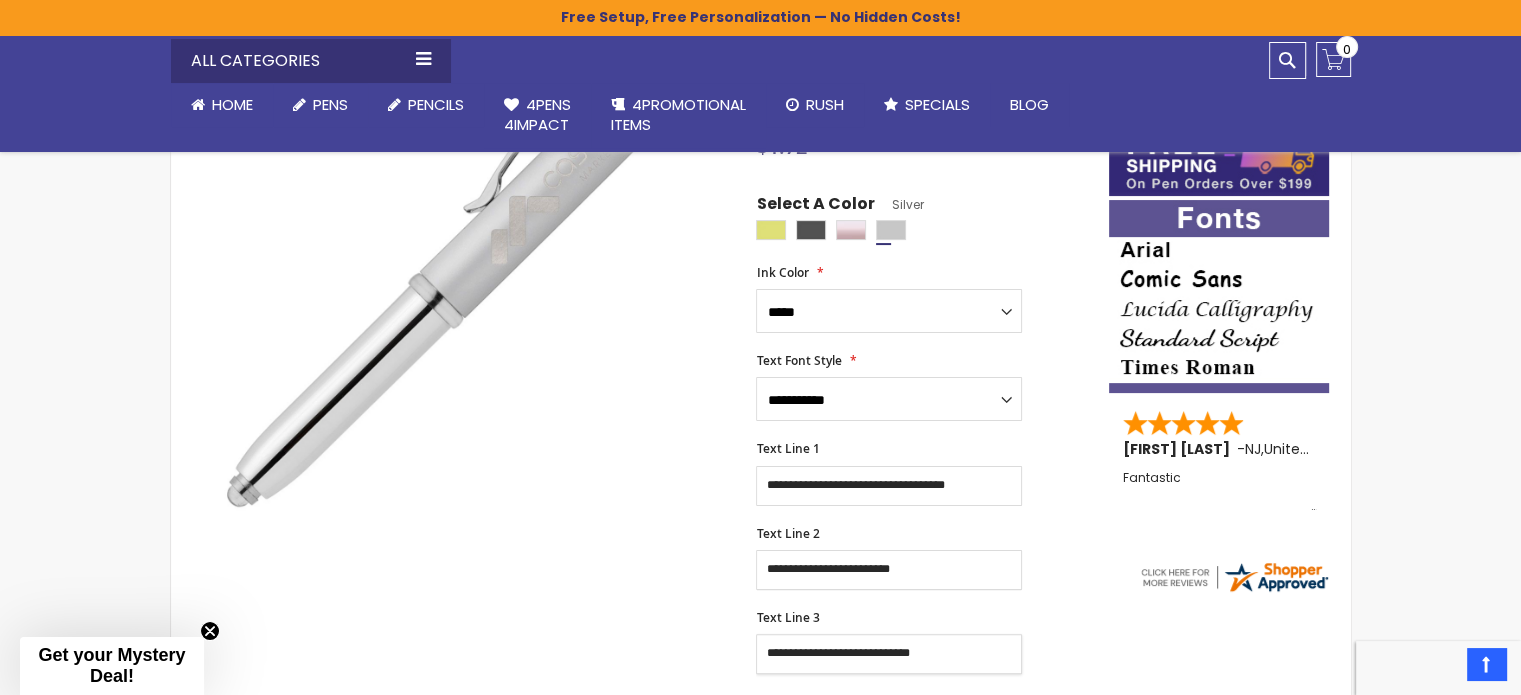 type on "**********" 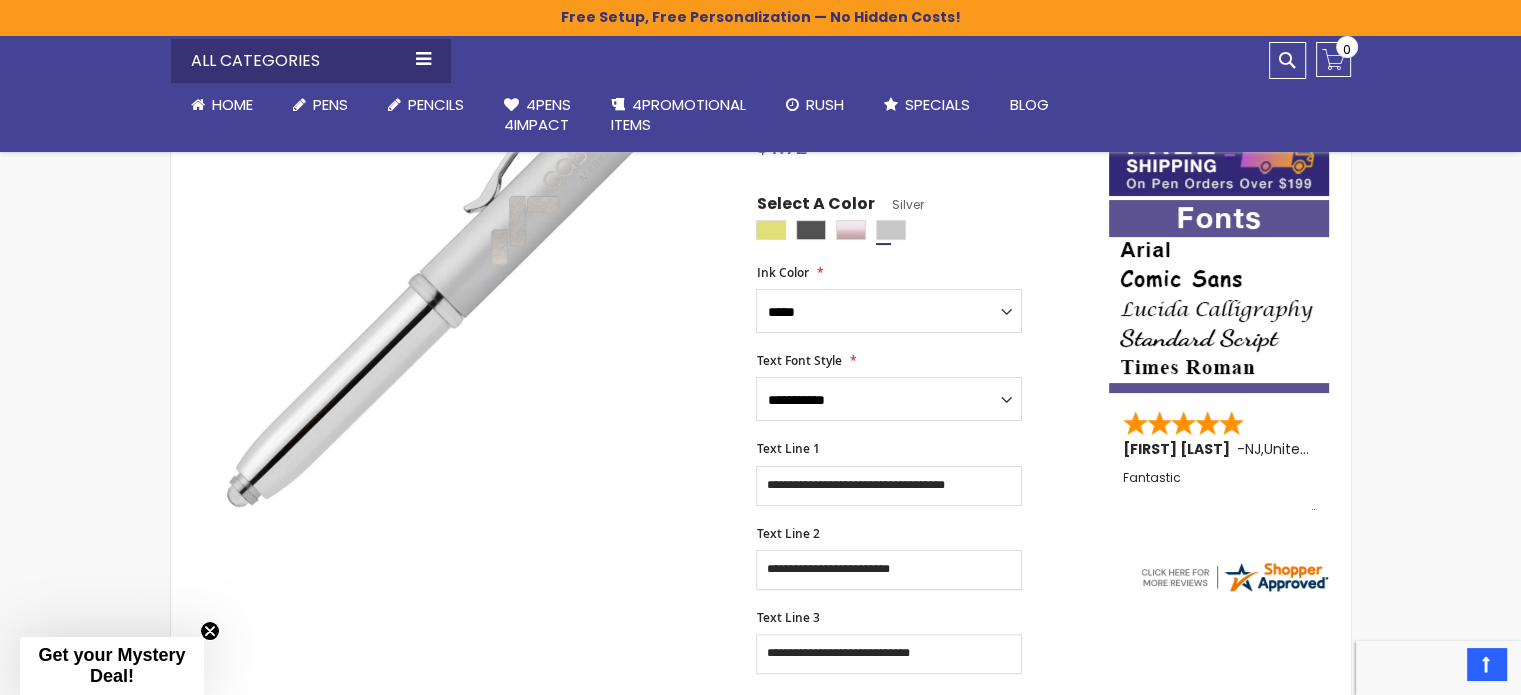 click on "Skip to the end of the images gallery
Skip to the beginning of the images gallery
Vivano Softy Metallic Pen with LED Light and Stylus - Laser Engraved
SKU
4PGS-MSL
Be the first to review this product
In stock
Only  %1  left
$1.72" at bounding box center [761, 807] 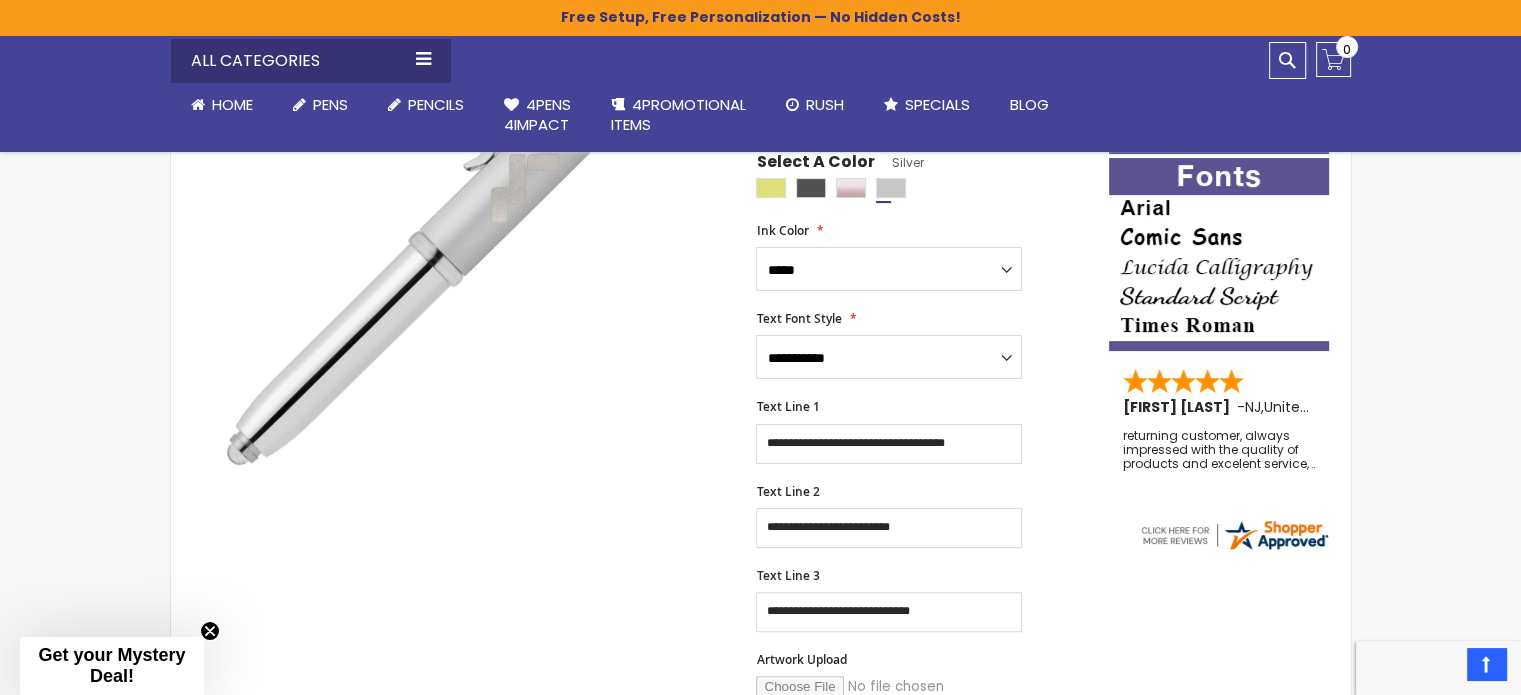 scroll, scrollTop: 420, scrollLeft: 0, axis: vertical 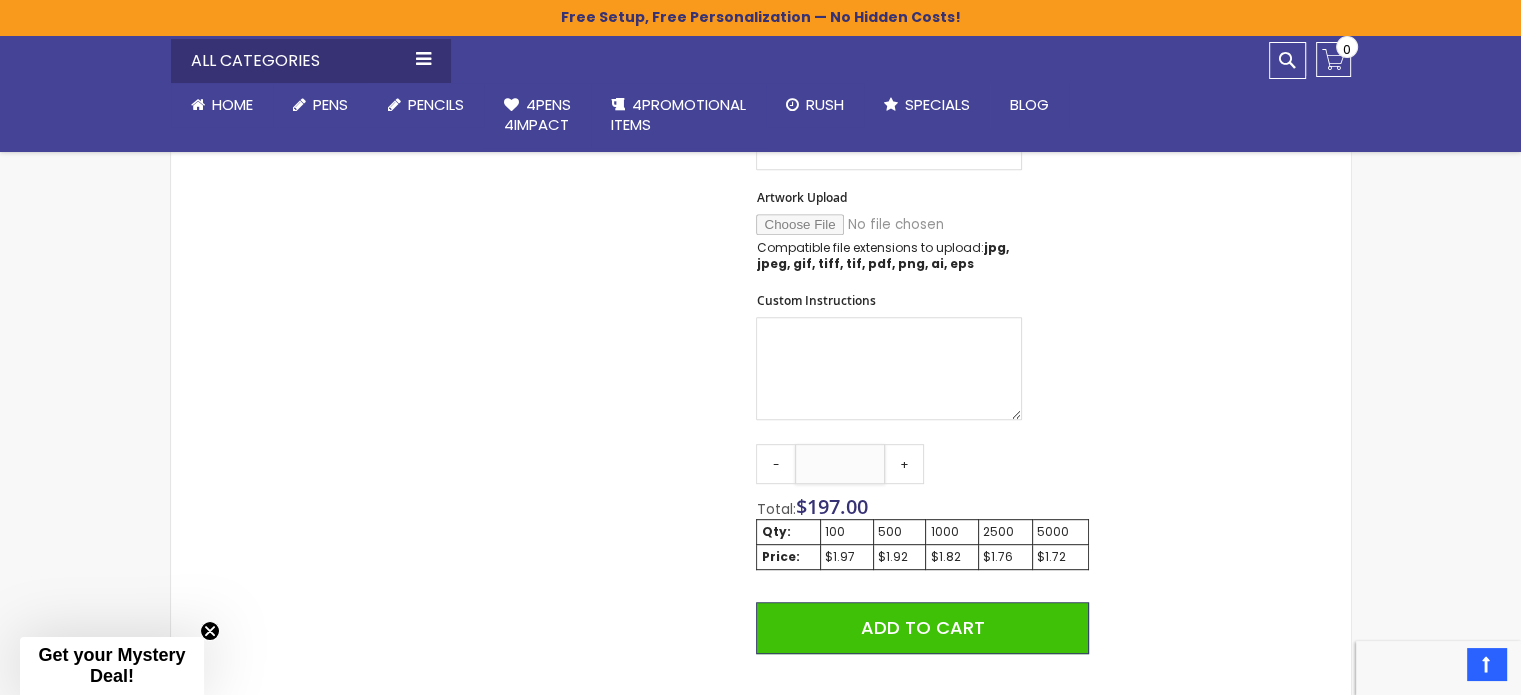 drag, startPoint x: 851, startPoint y: 464, endPoint x: 806, endPoint y: 480, distance: 47.759815 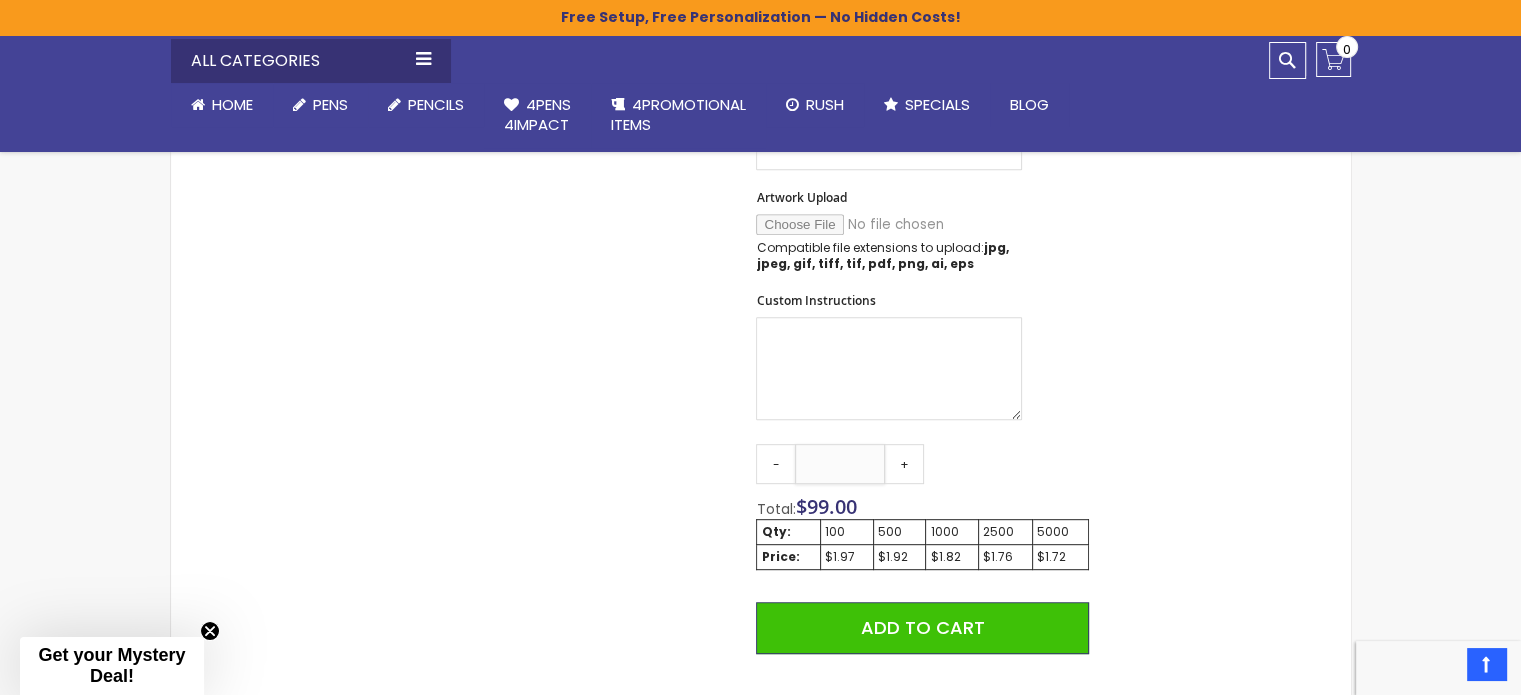 type on "**" 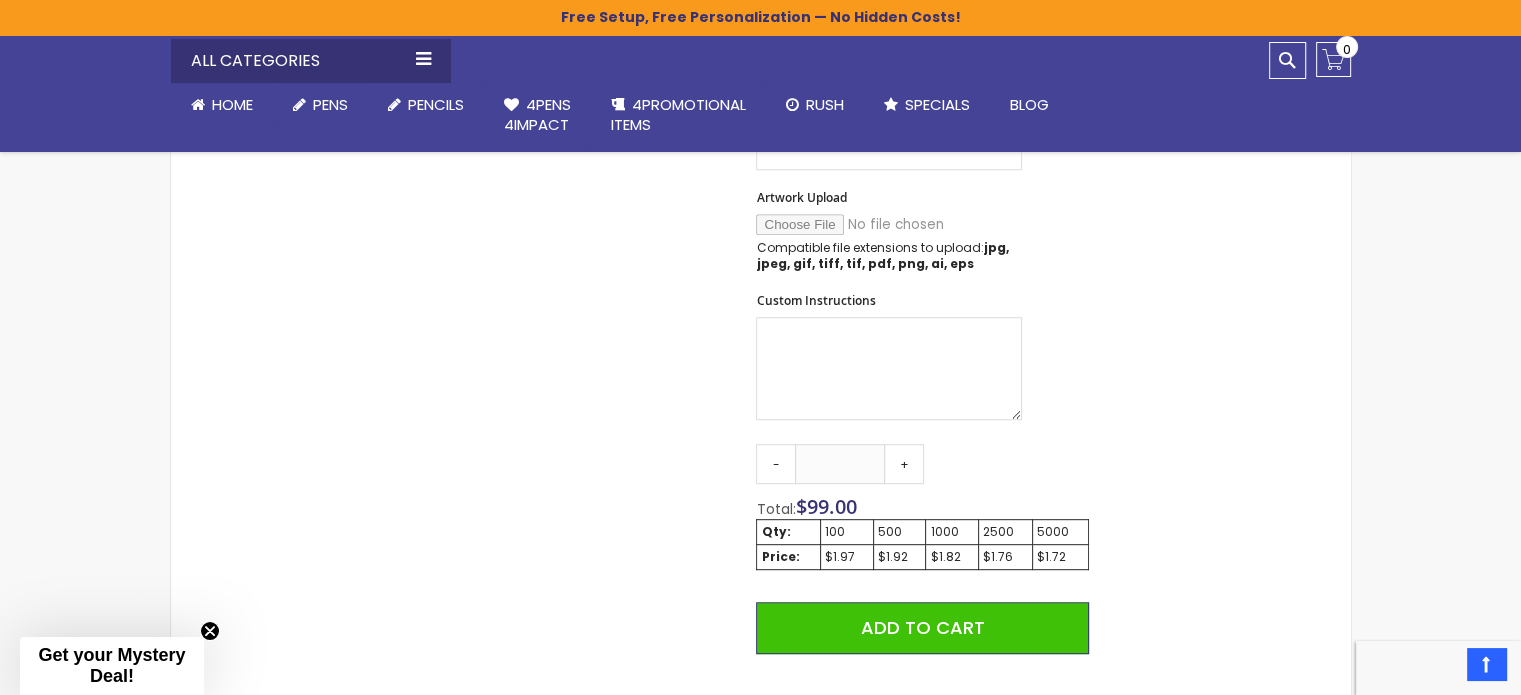click on "Skip to the end of the images gallery
Skip to the beginning of the images gallery
Vivano Softy Metallic Pen with LED Light and Stylus - Laser Engraved
SKU
4PGS-MSL
Be the first to review this product
In stock
Only  %1  left
$1.72" at bounding box center (761, 303) 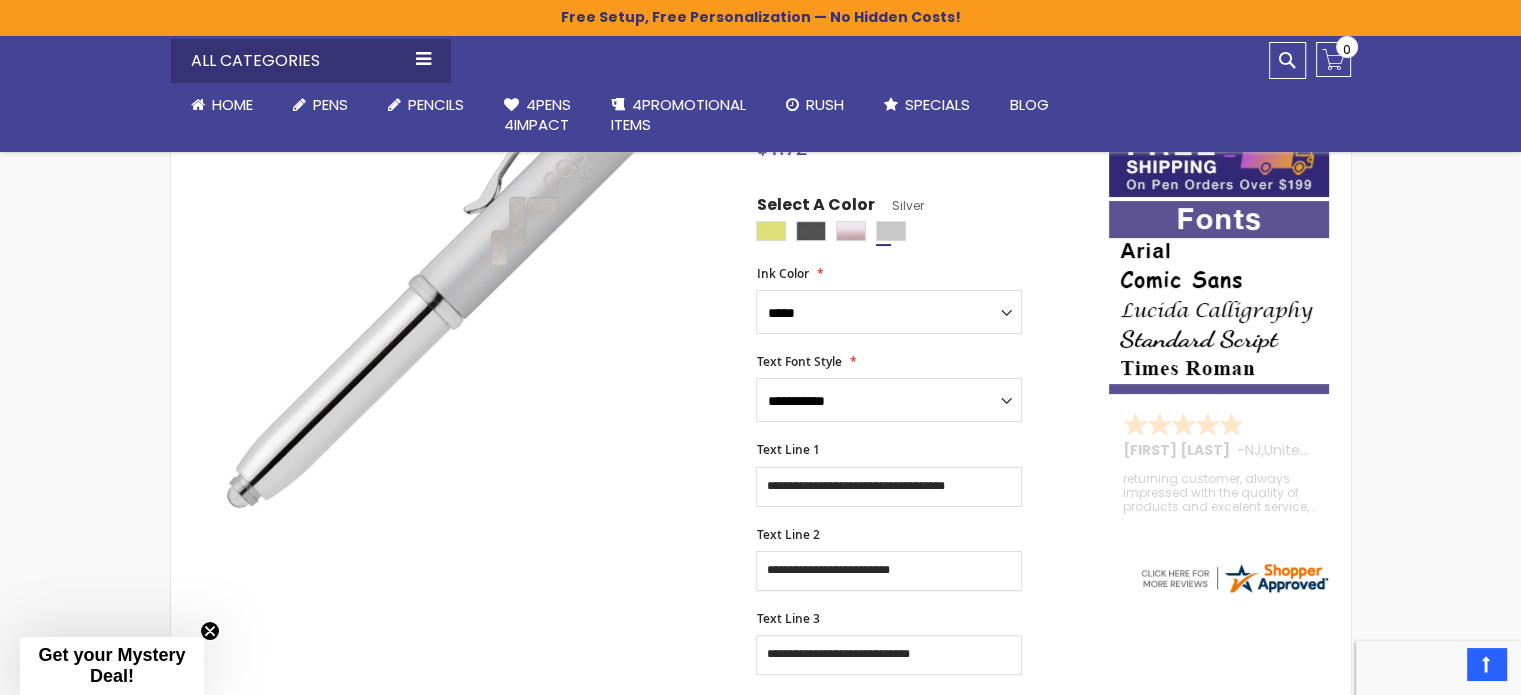 scroll, scrollTop: 357, scrollLeft: 0, axis: vertical 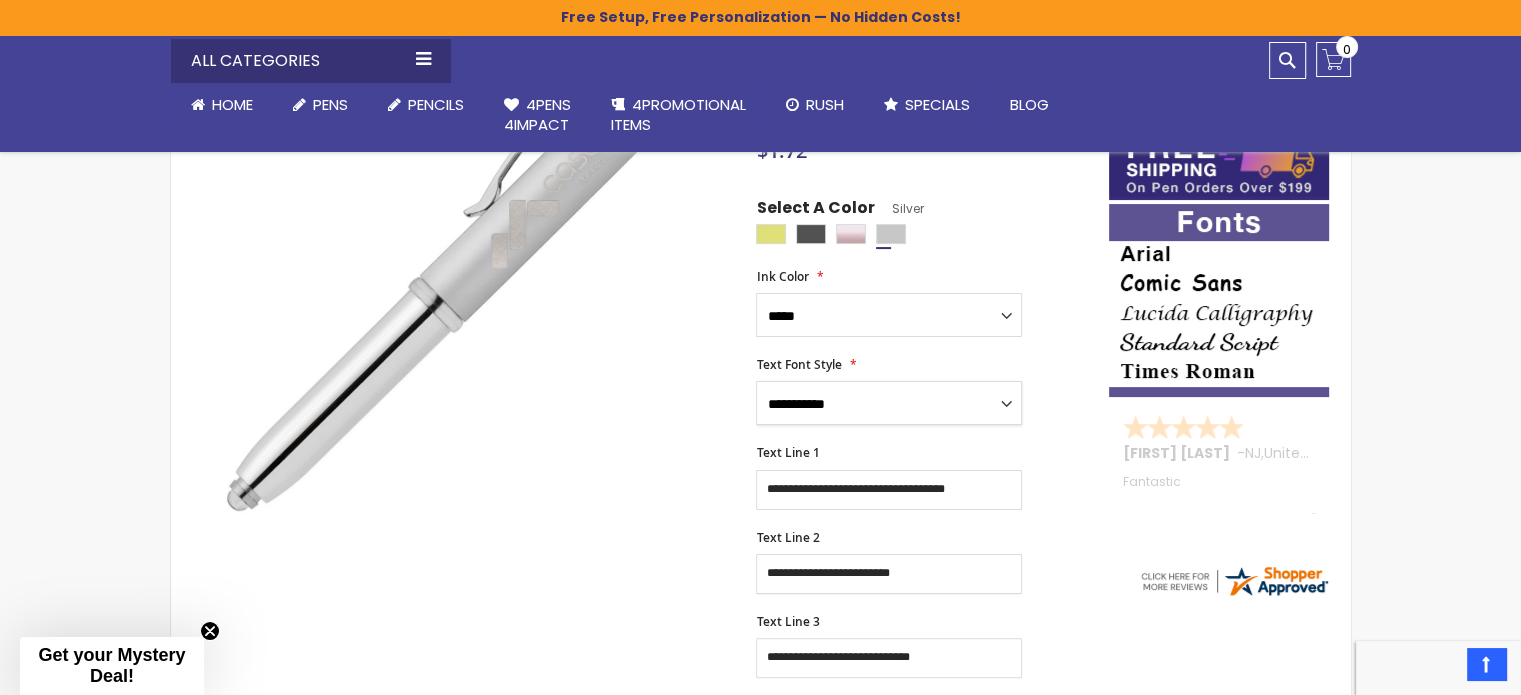 click on "**********" at bounding box center (889, 403) 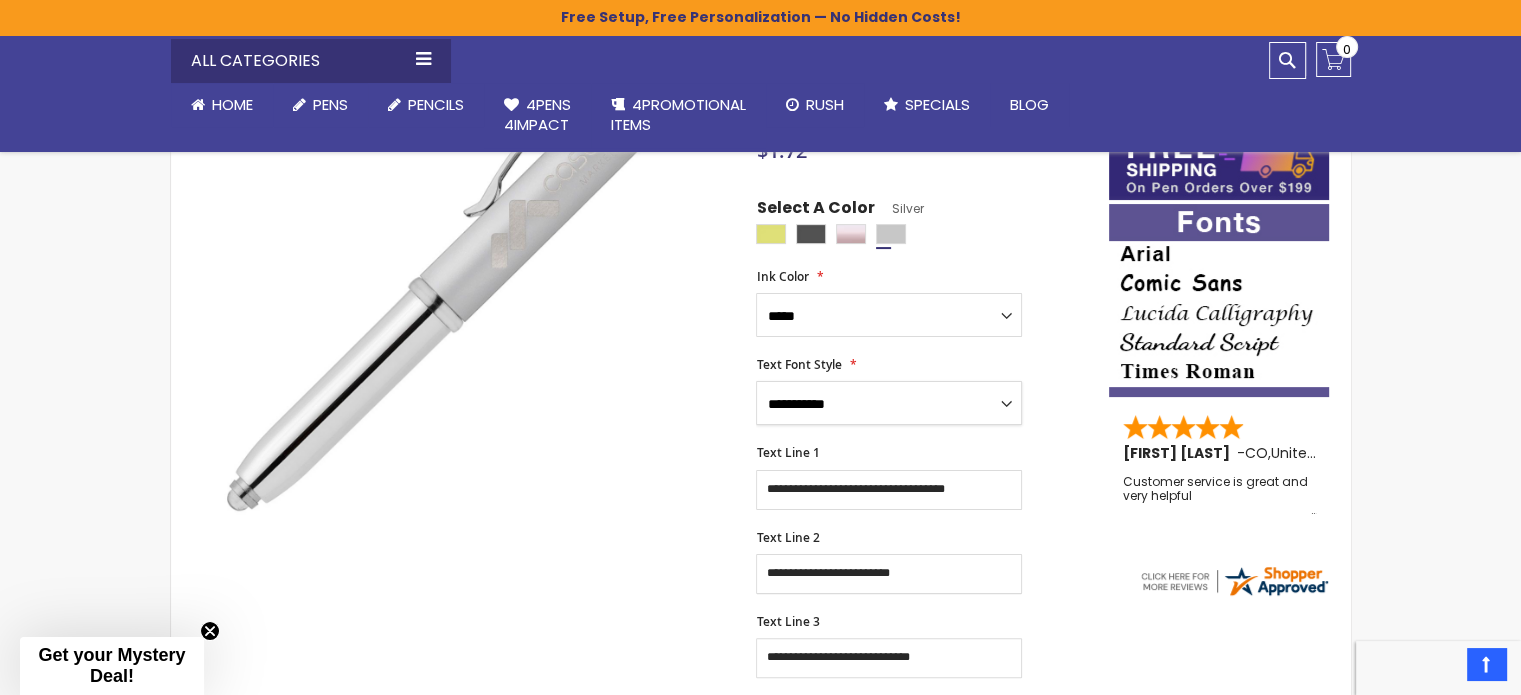 select on "****" 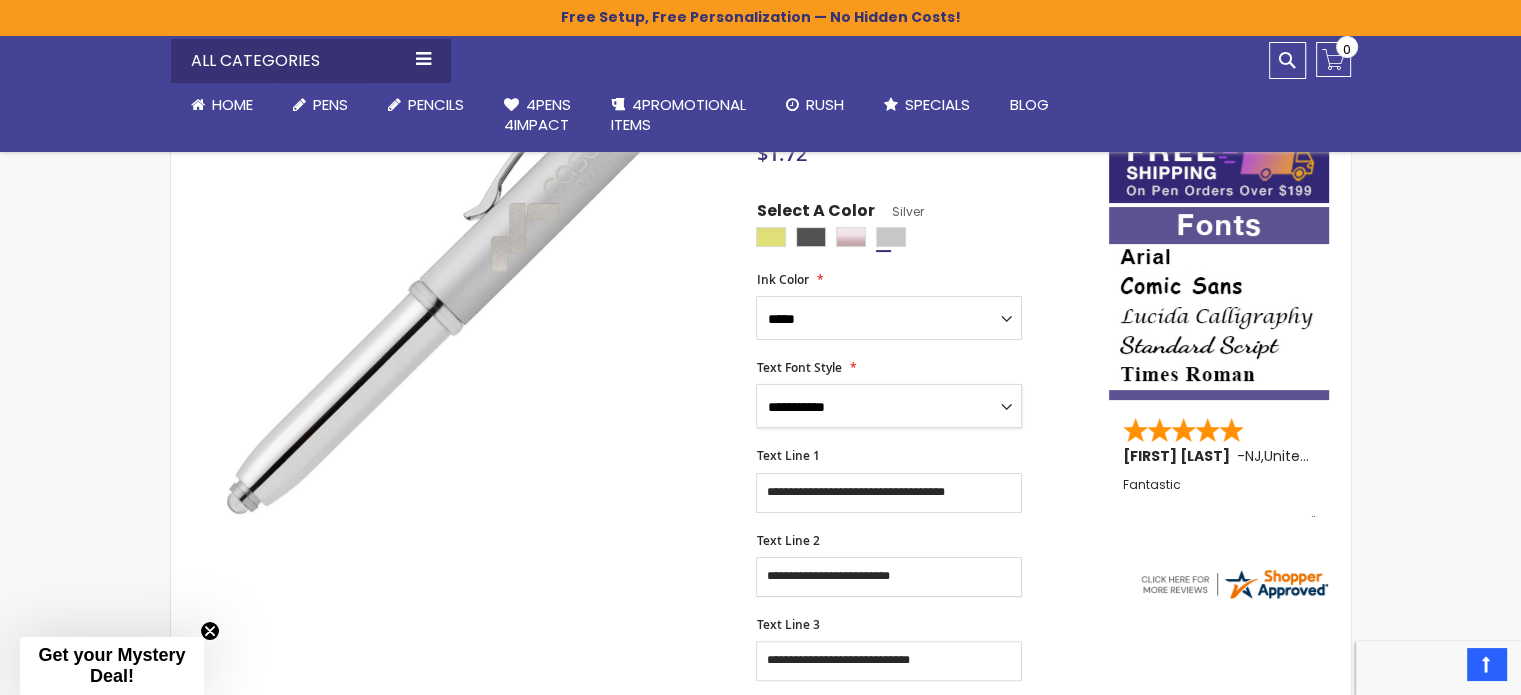 scroll, scrollTop: 289, scrollLeft: 0, axis: vertical 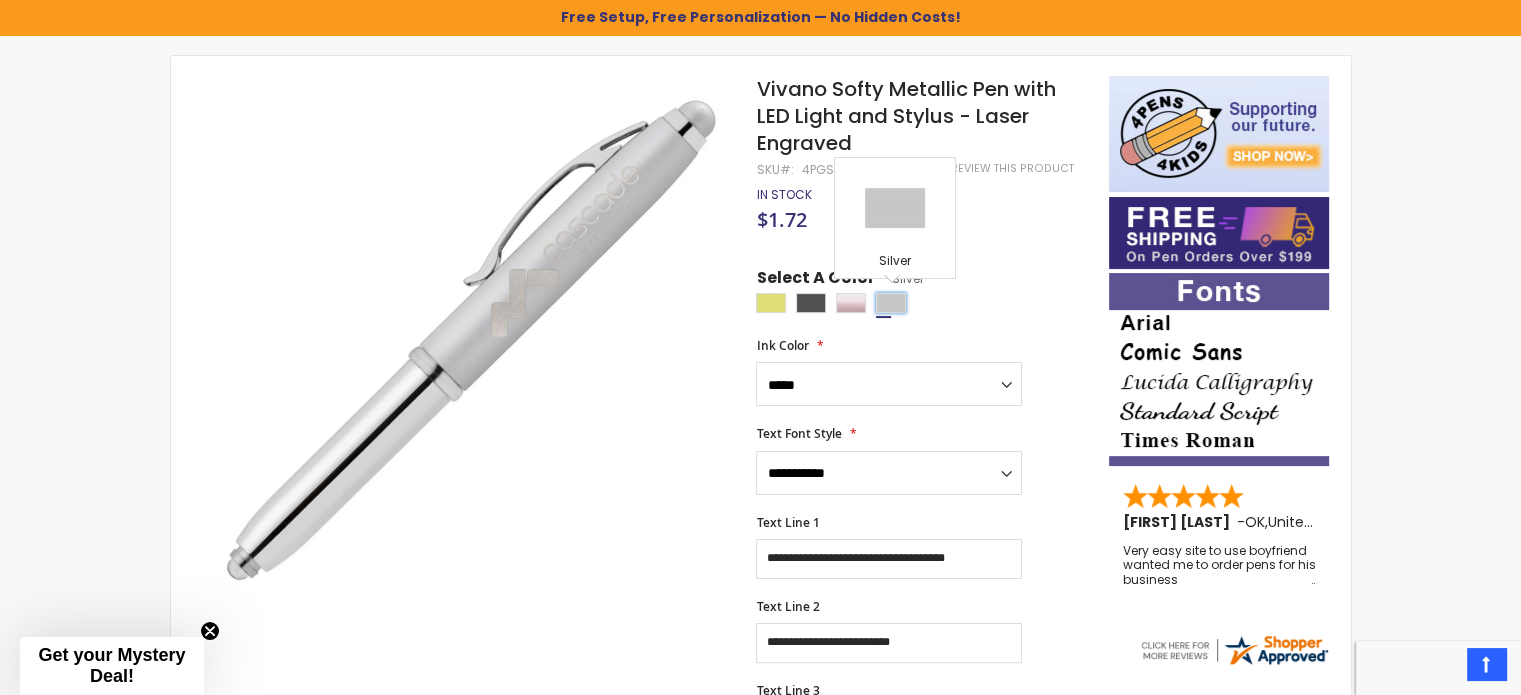 click at bounding box center (891, 303) 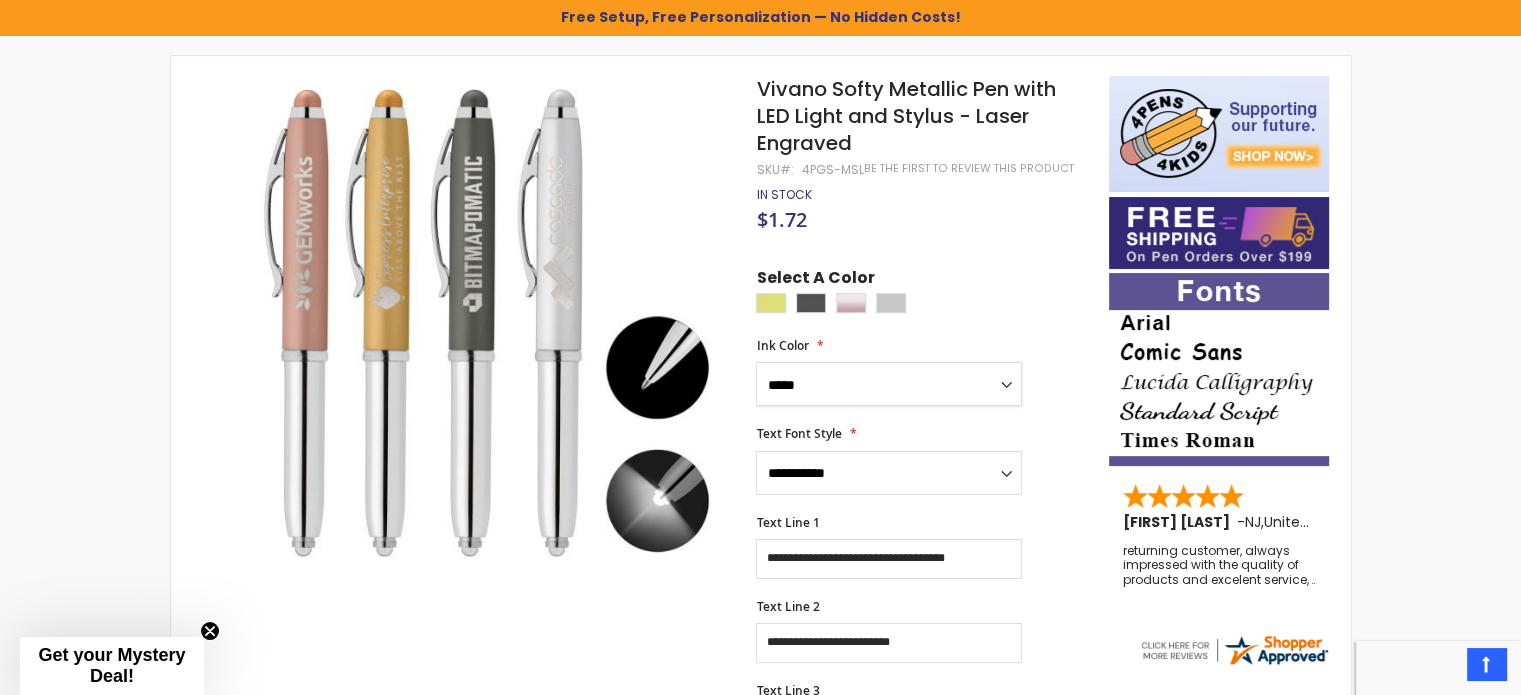 click on "**********" at bounding box center [889, 384] 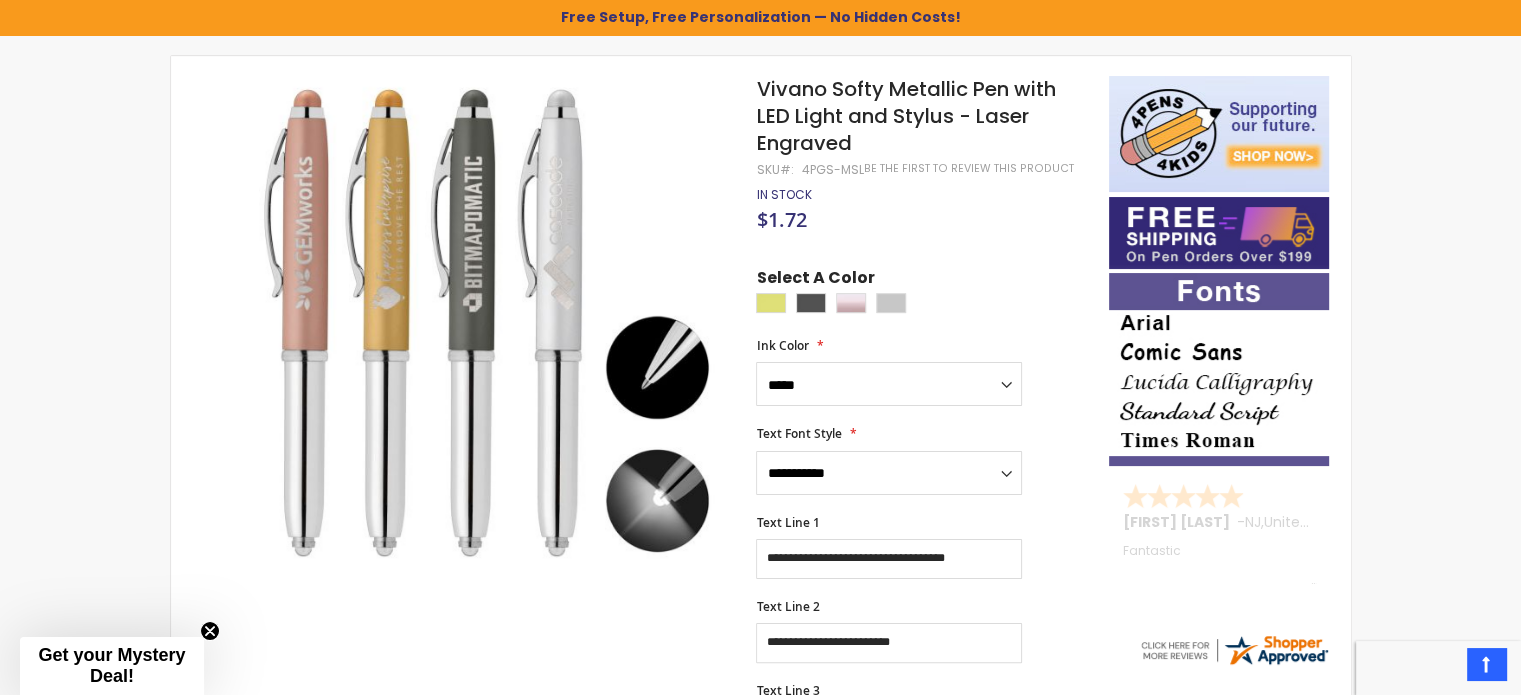 click on "**********" at bounding box center (922, 634) 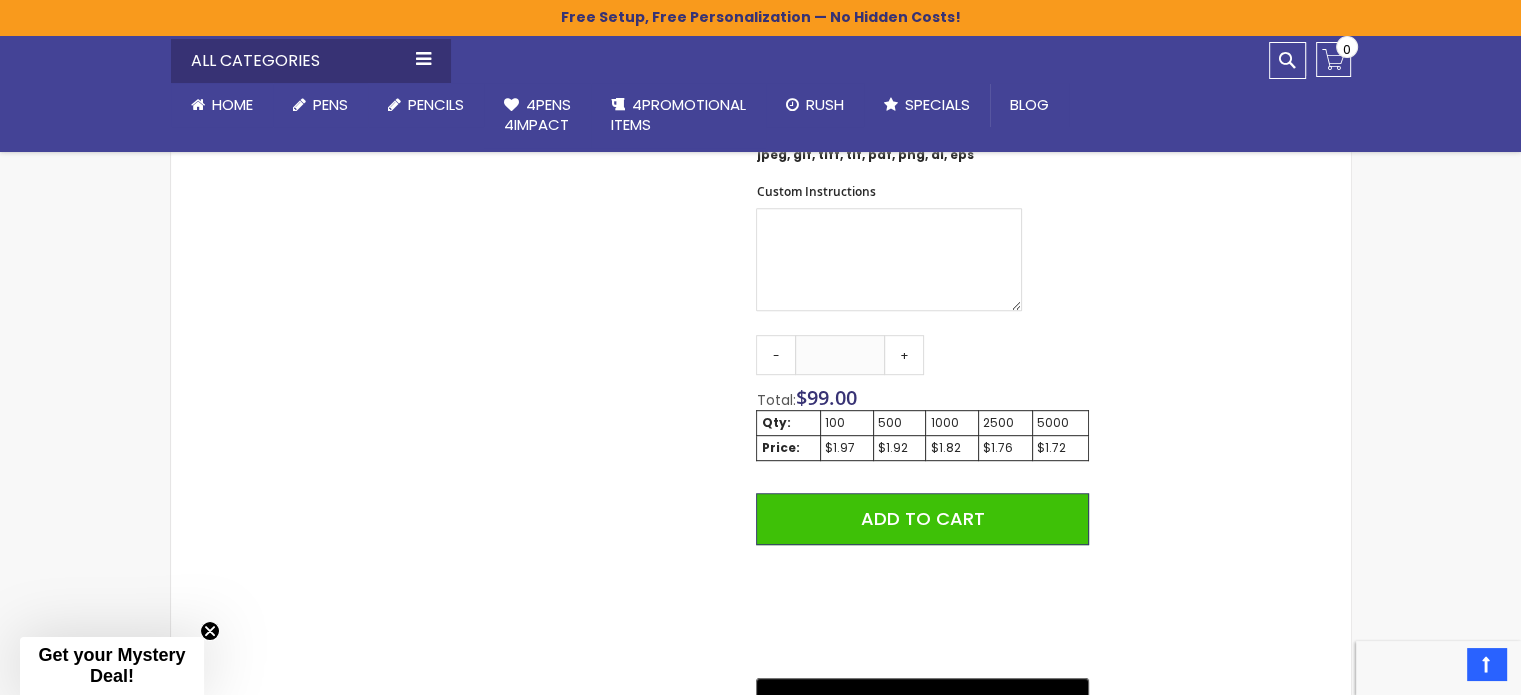 scroll, scrollTop: 981, scrollLeft: 0, axis: vertical 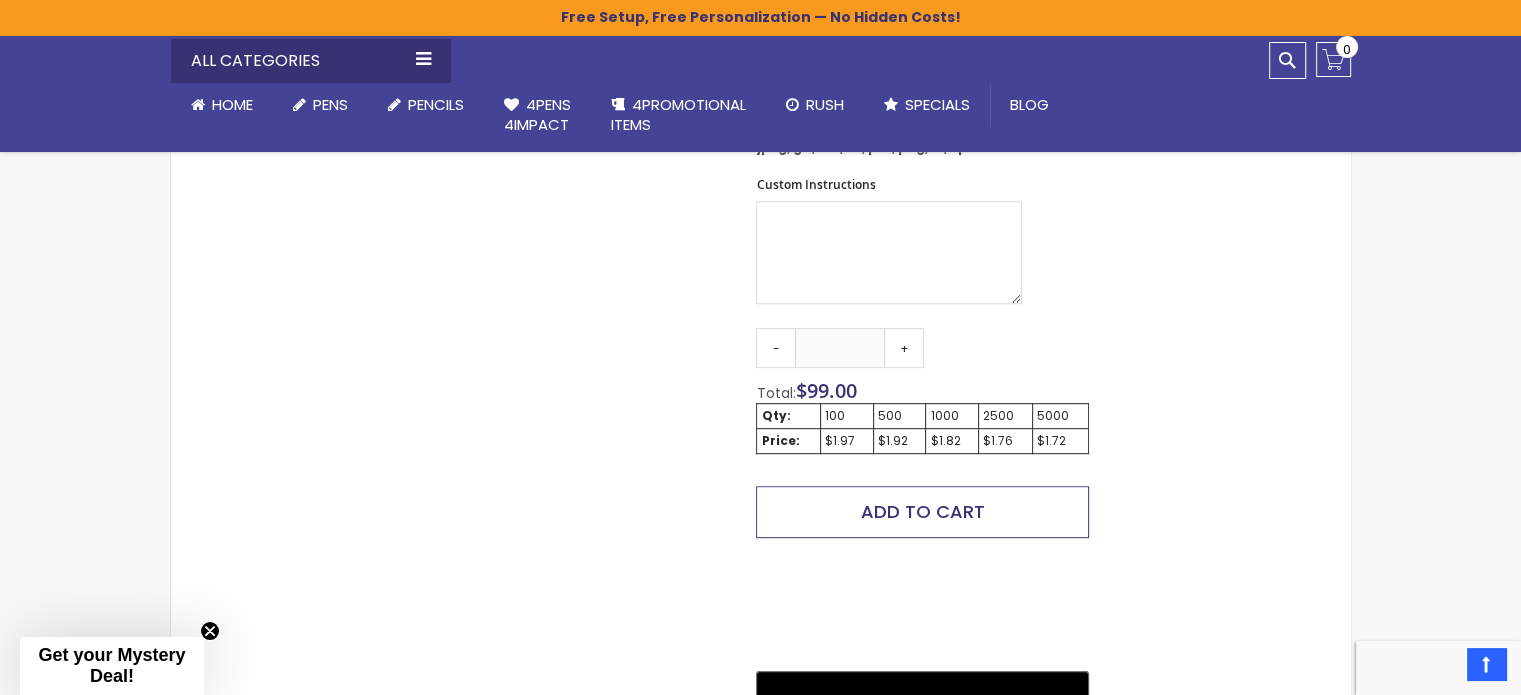 click on "Add to Cart" at bounding box center (923, 511) 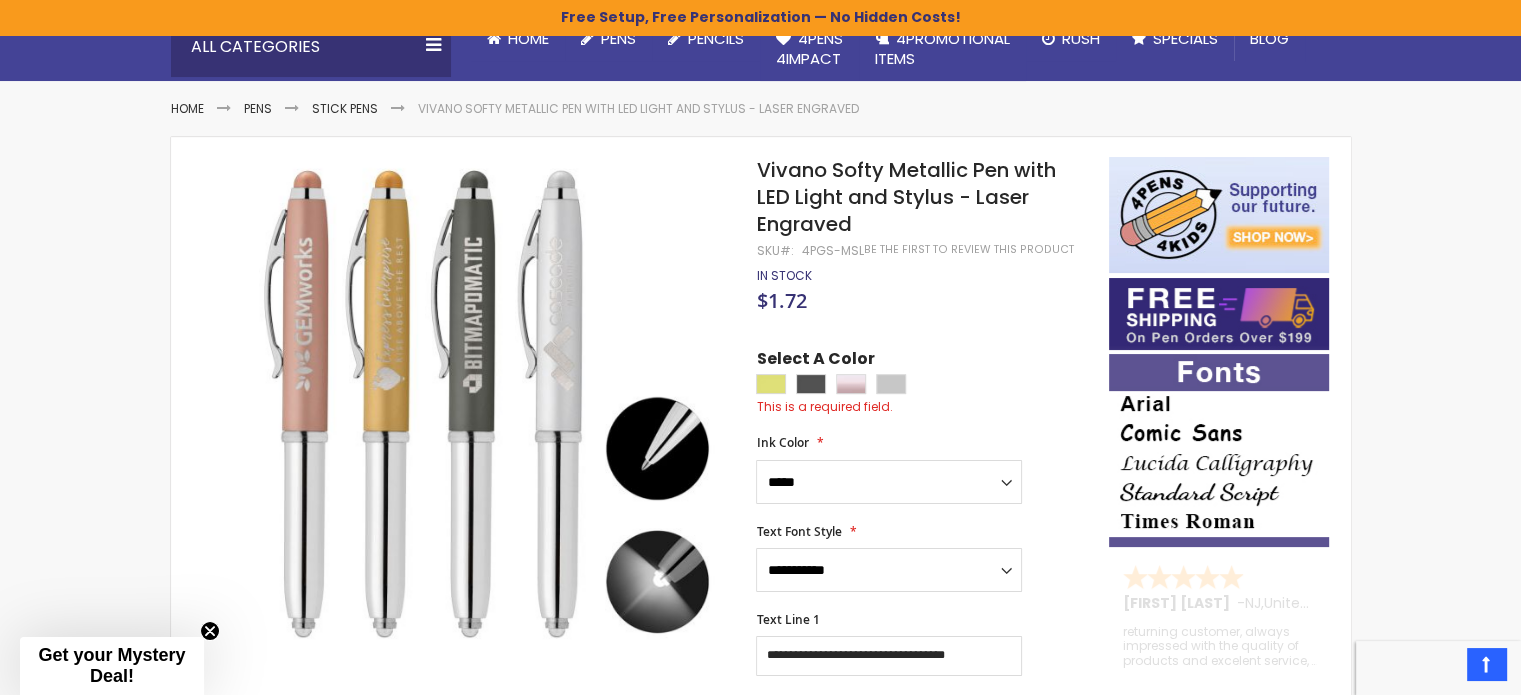 scroll, scrollTop: 207, scrollLeft: 0, axis: vertical 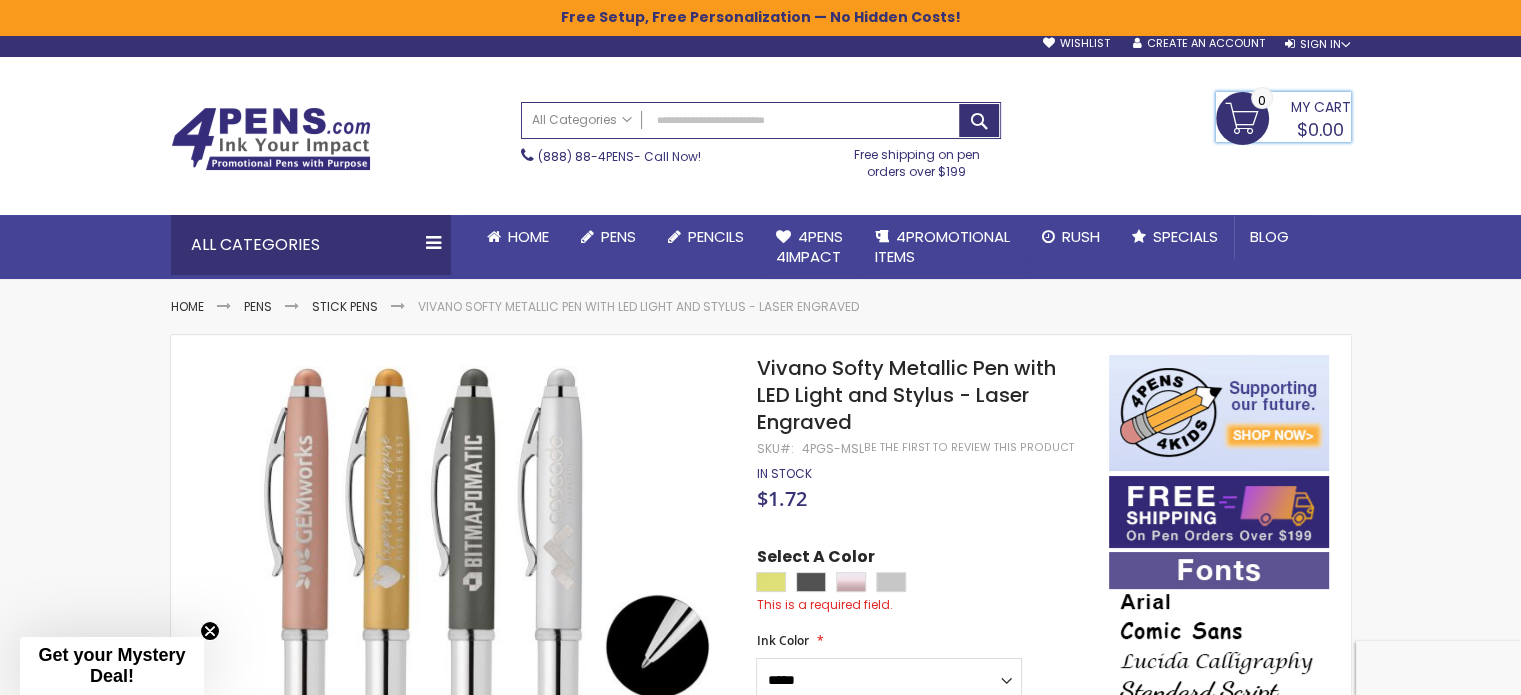 click on "My Cart
$0.00
0" at bounding box center (1283, 117) 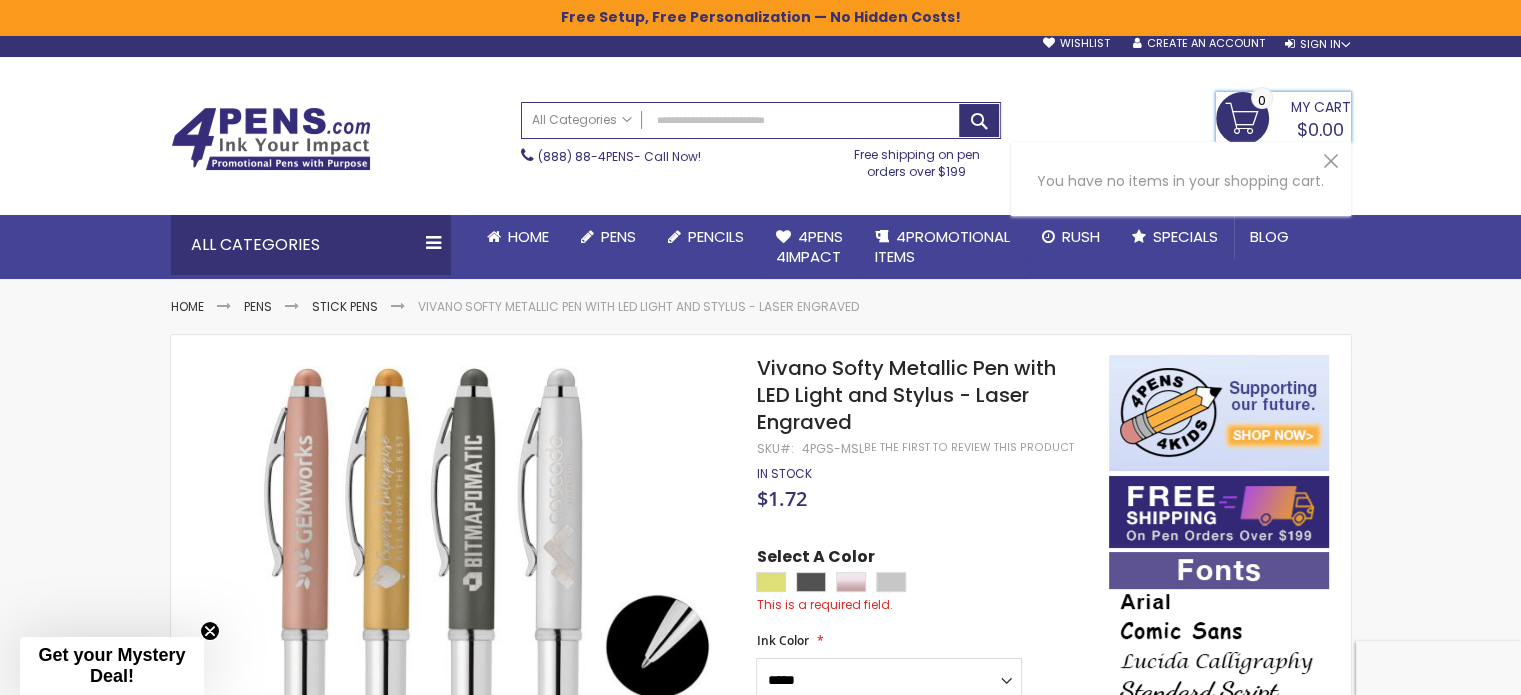 click on "My Cart
$0.00
0" at bounding box center [1283, 117] 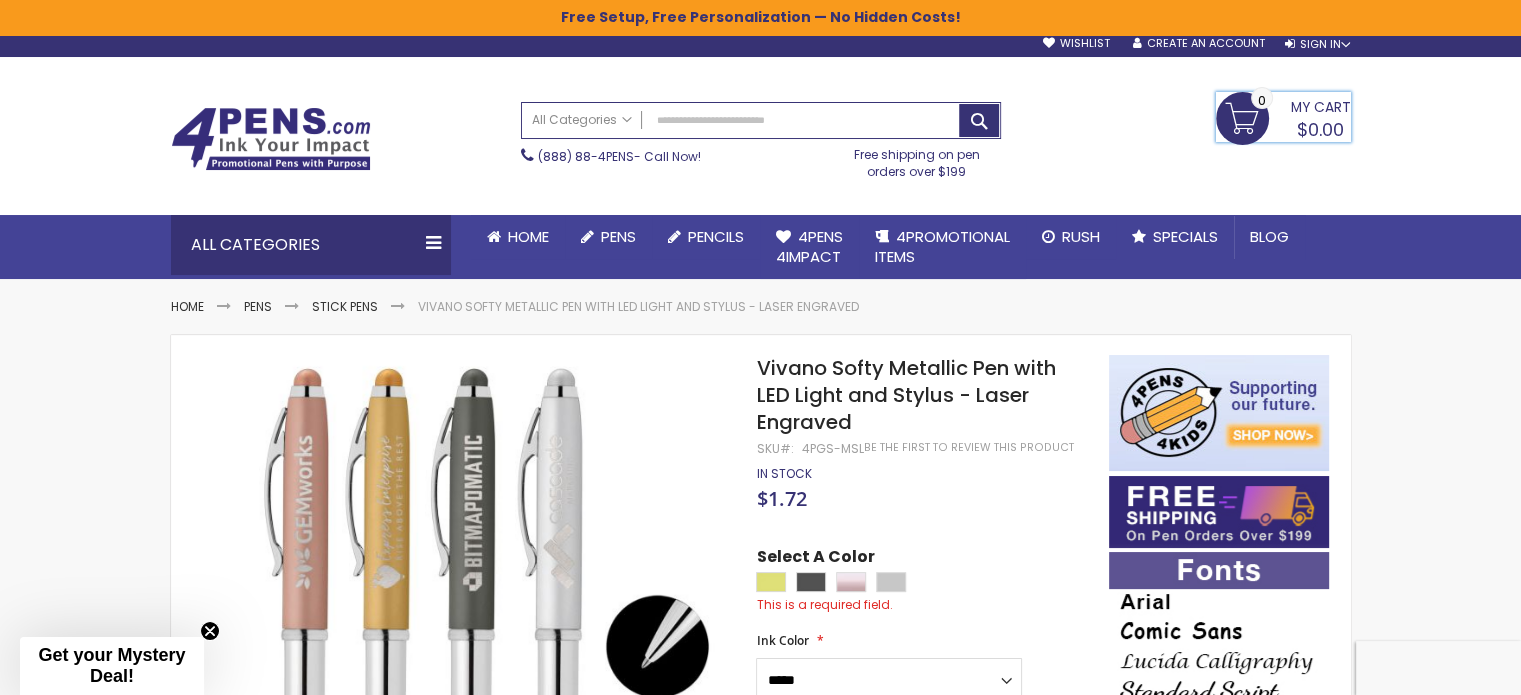 click on "My Cart
$0.00
0" at bounding box center [1283, 117] 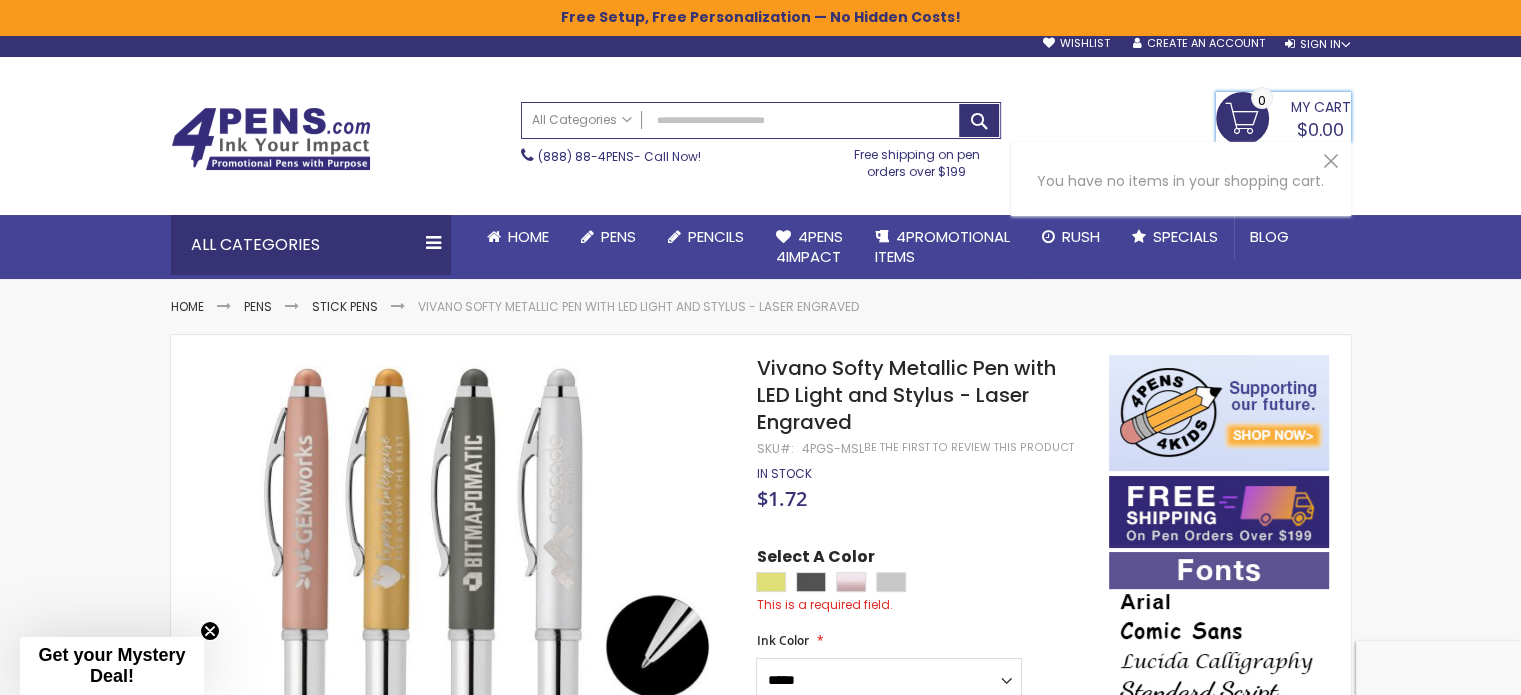 click on "My Cart
$0.00
0" at bounding box center (1283, 117) 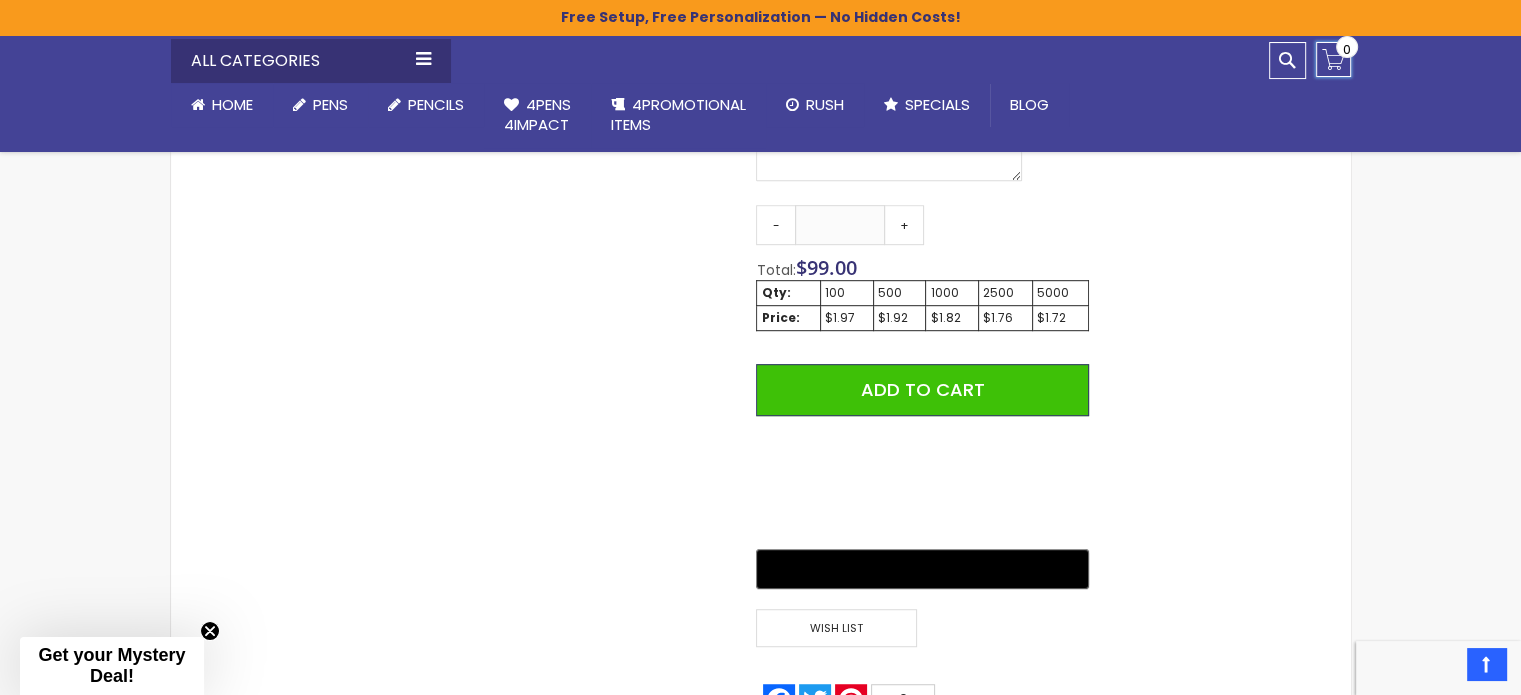 scroll, scrollTop: 1130, scrollLeft: 0, axis: vertical 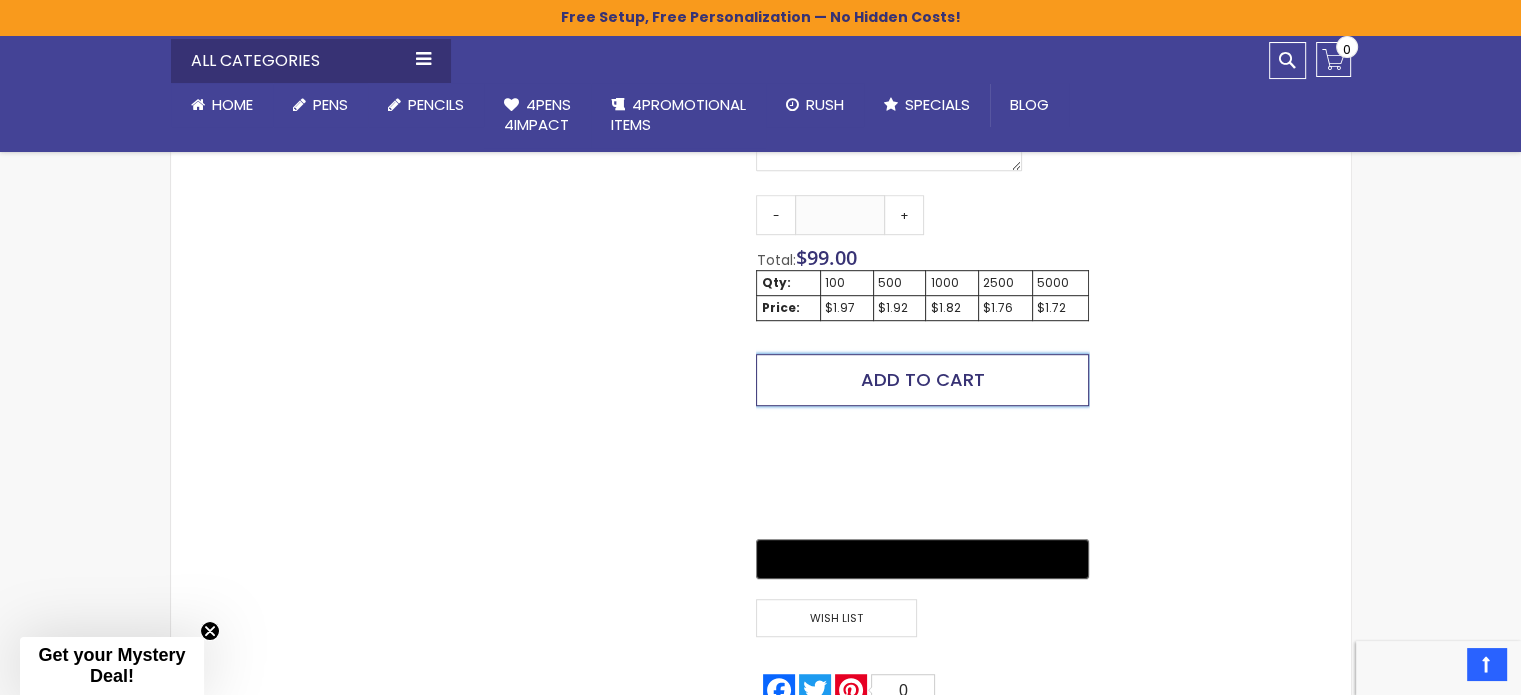 click on "Add to Cart" at bounding box center [923, 379] 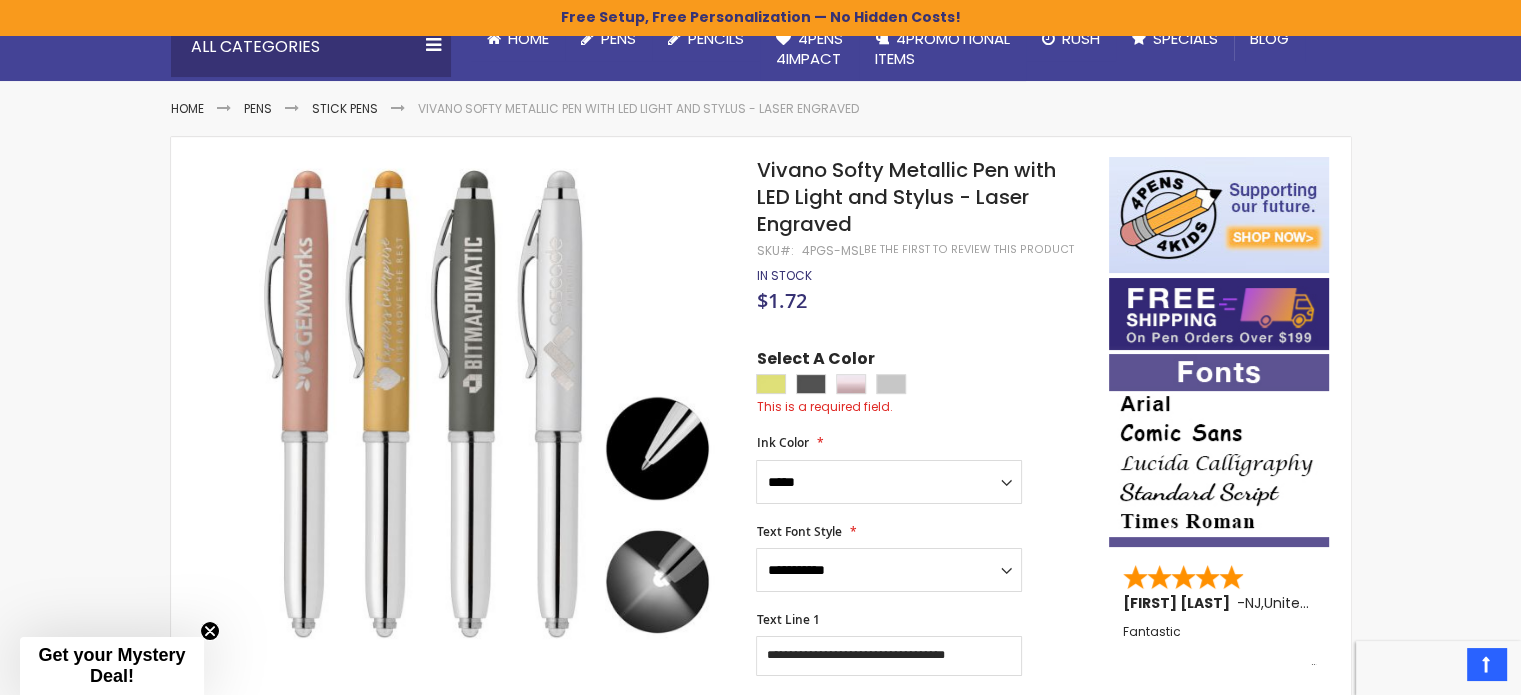 scroll, scrollTop: 207, scrollLeft: 0, axis: vertical 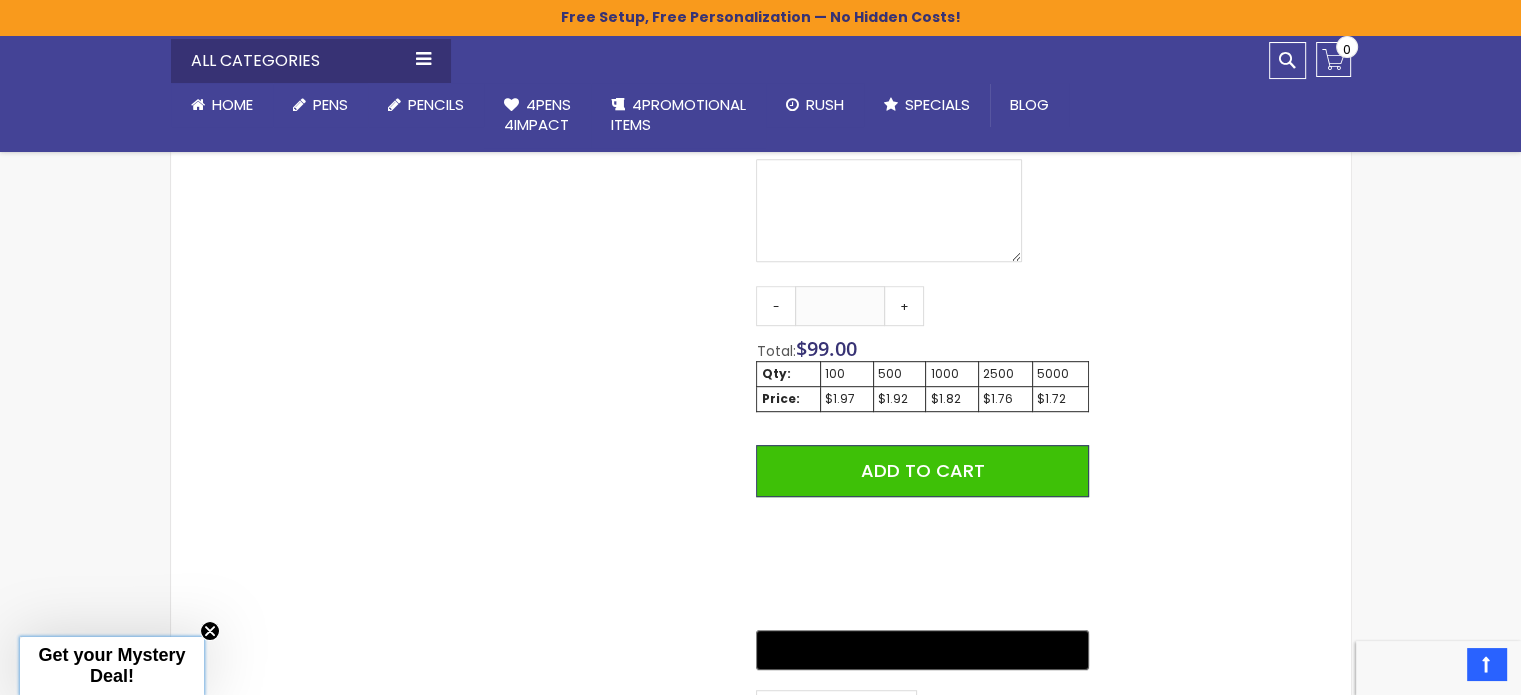 click on "Get your Mystery Deal!" at bounding box center (111, 665) 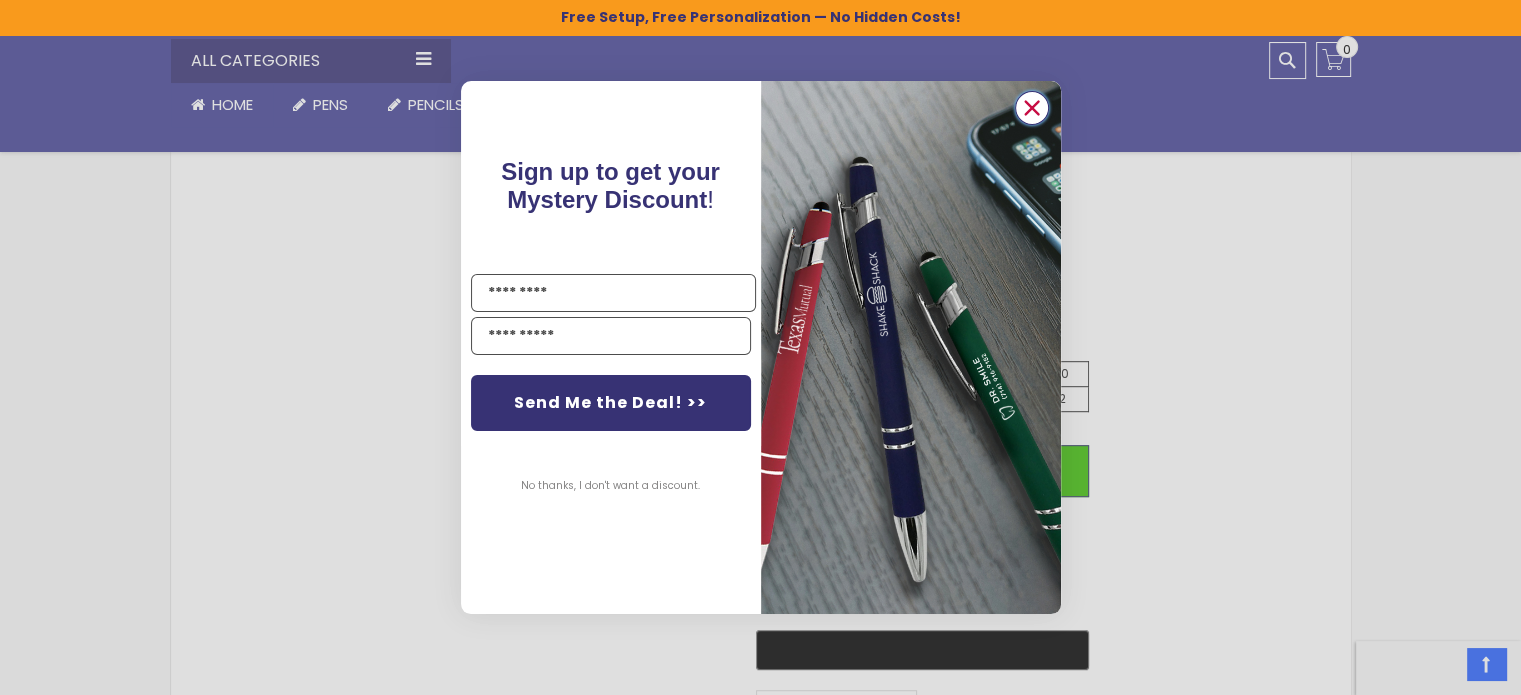 click 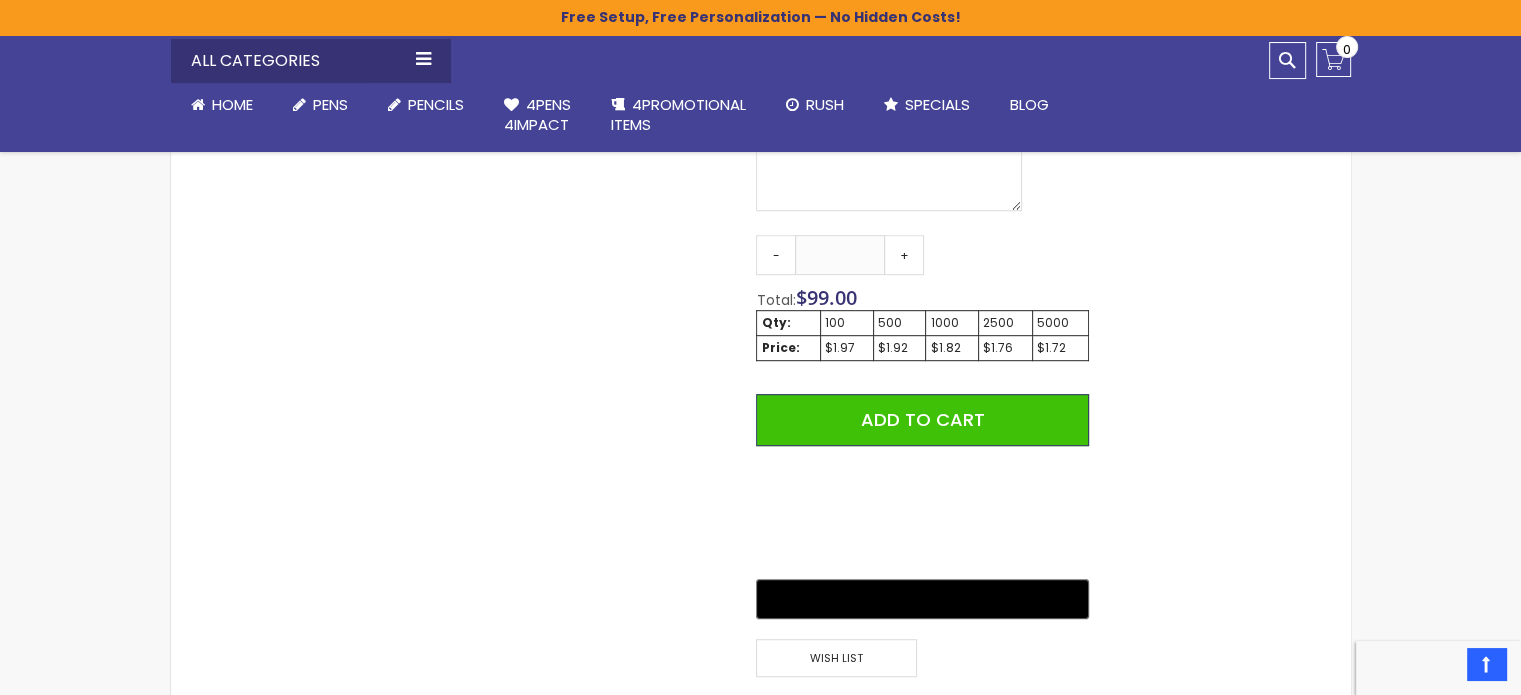 scroll, scrollTop: 1028, scrollLeft: 0, axis: vertical 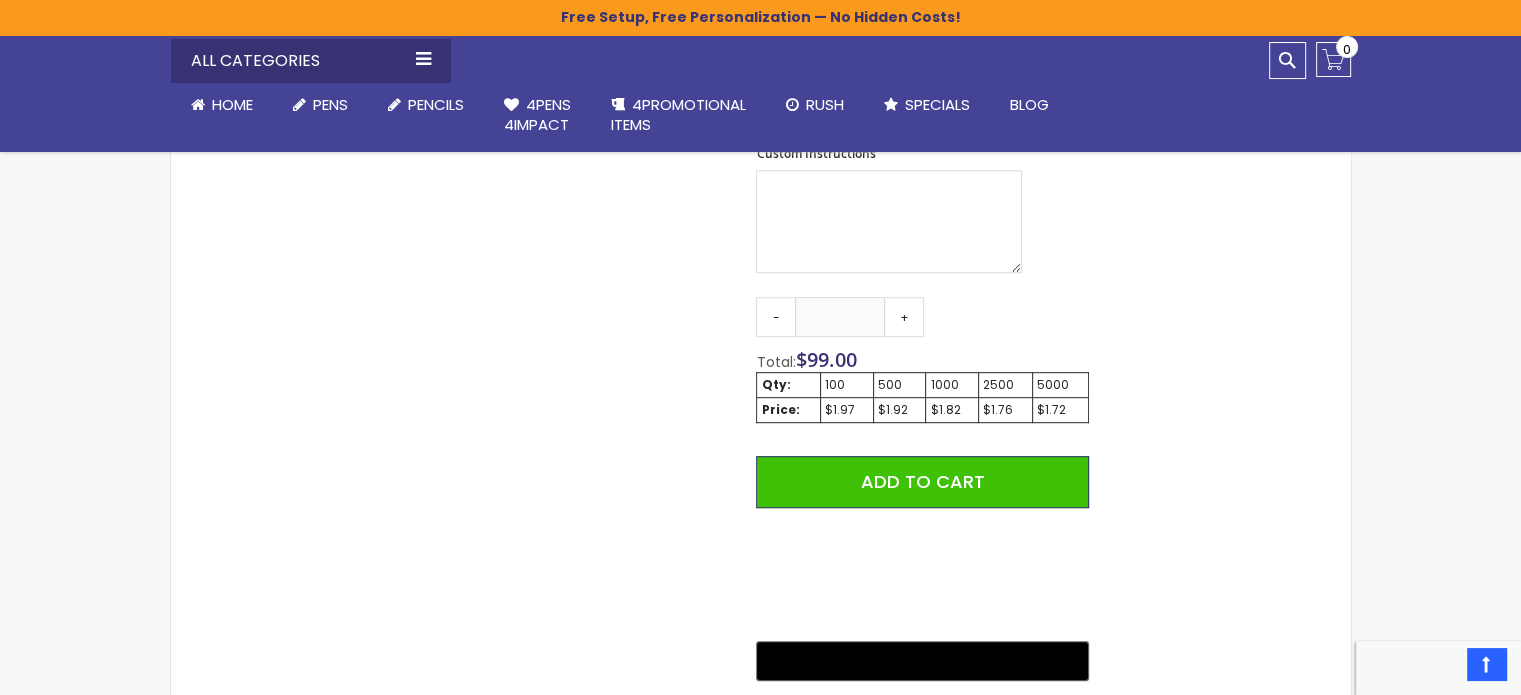 click on "100" at bounding box center [847, 385] 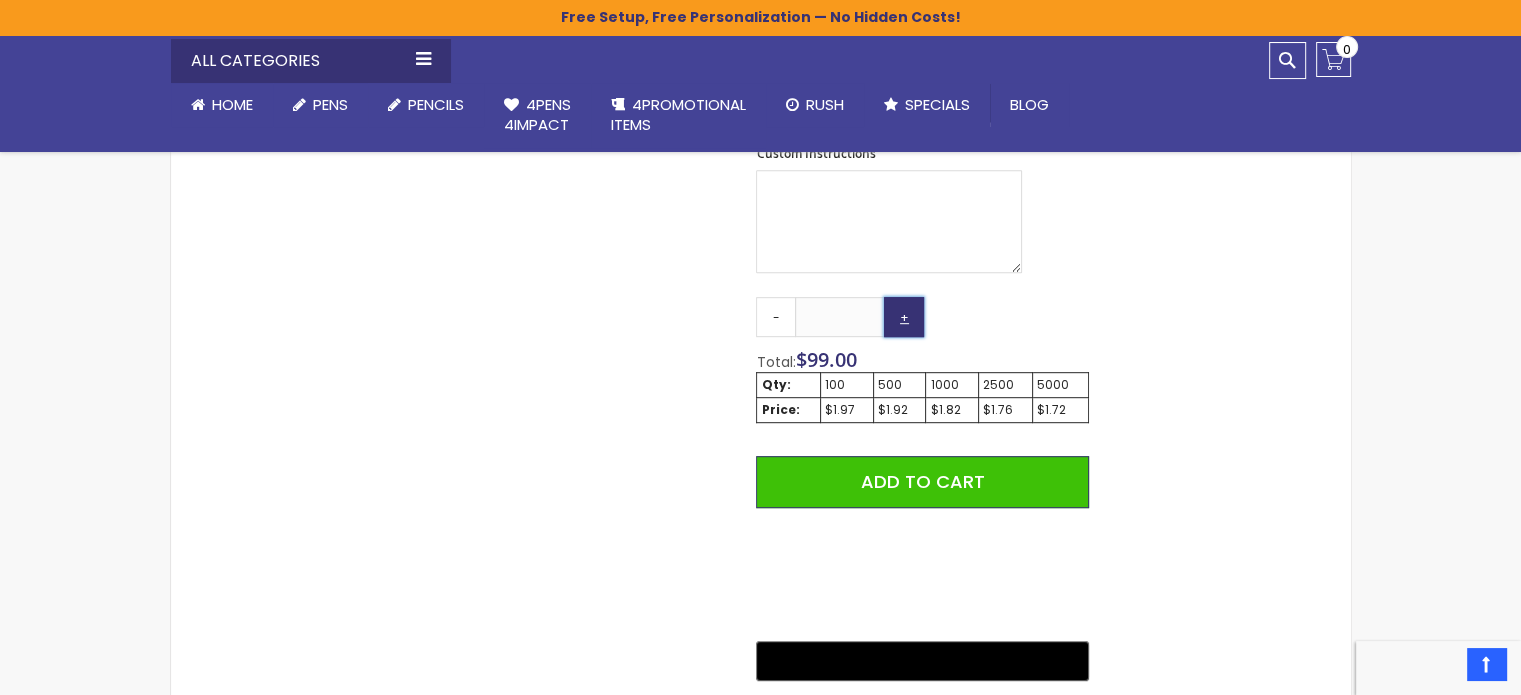 click on "+" at bounding box center [904, 317] 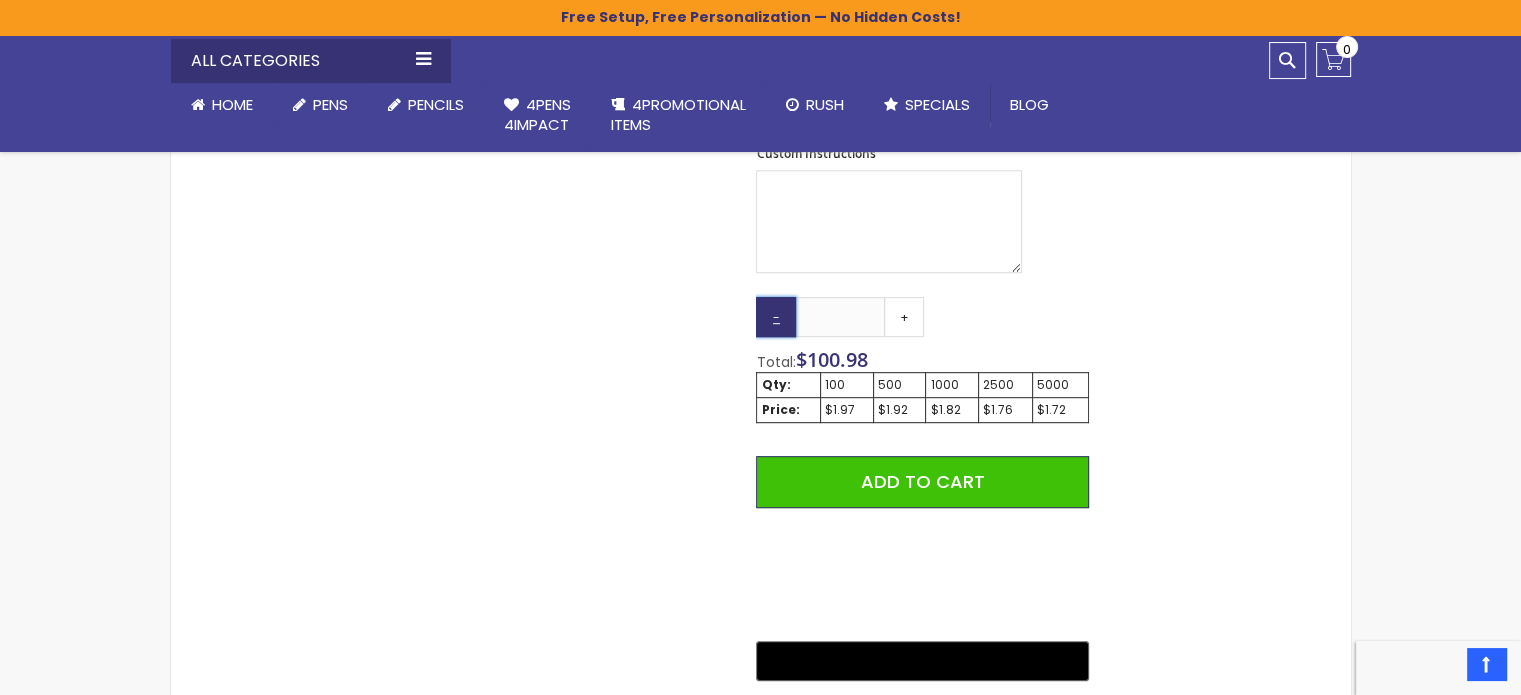click on "-" at bounding box center (776, 317) 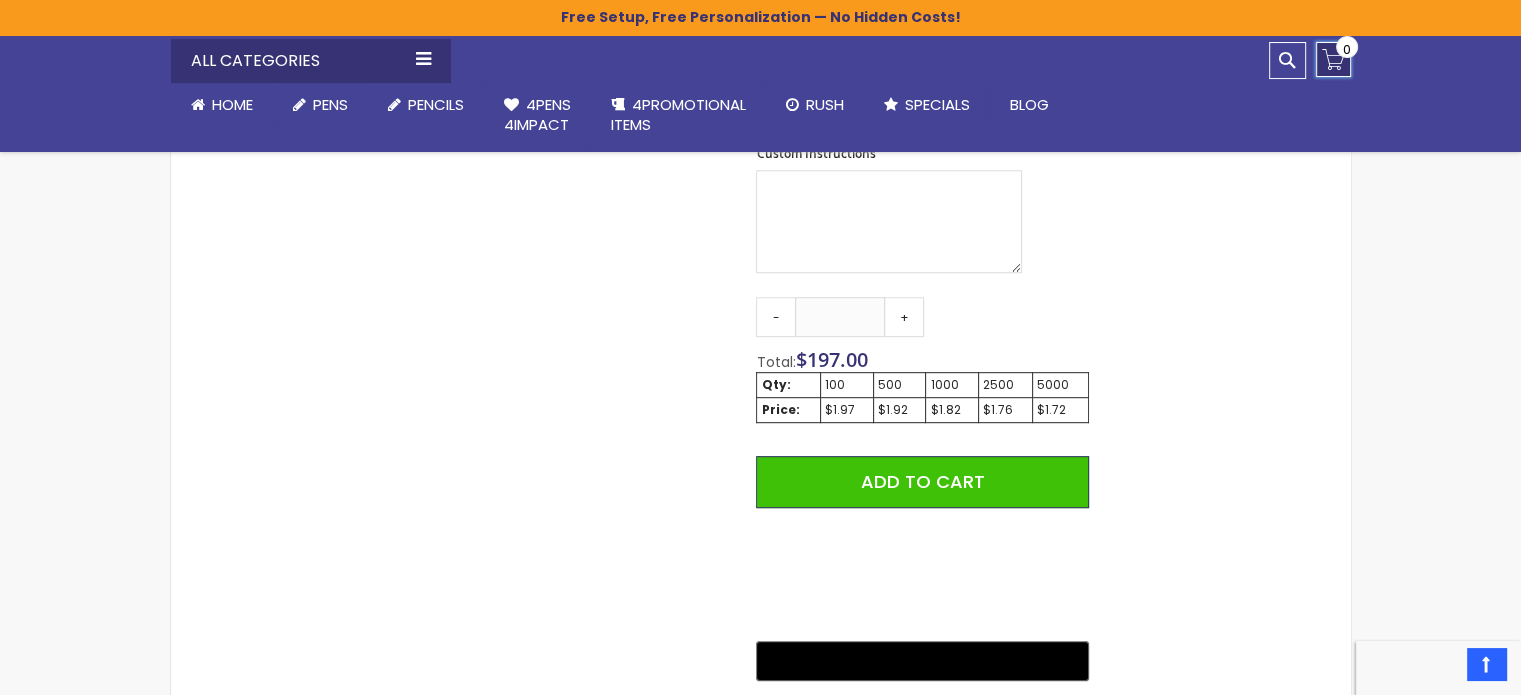 click on "My Cart
$0.00
0" at bounding box center (1333, 59) 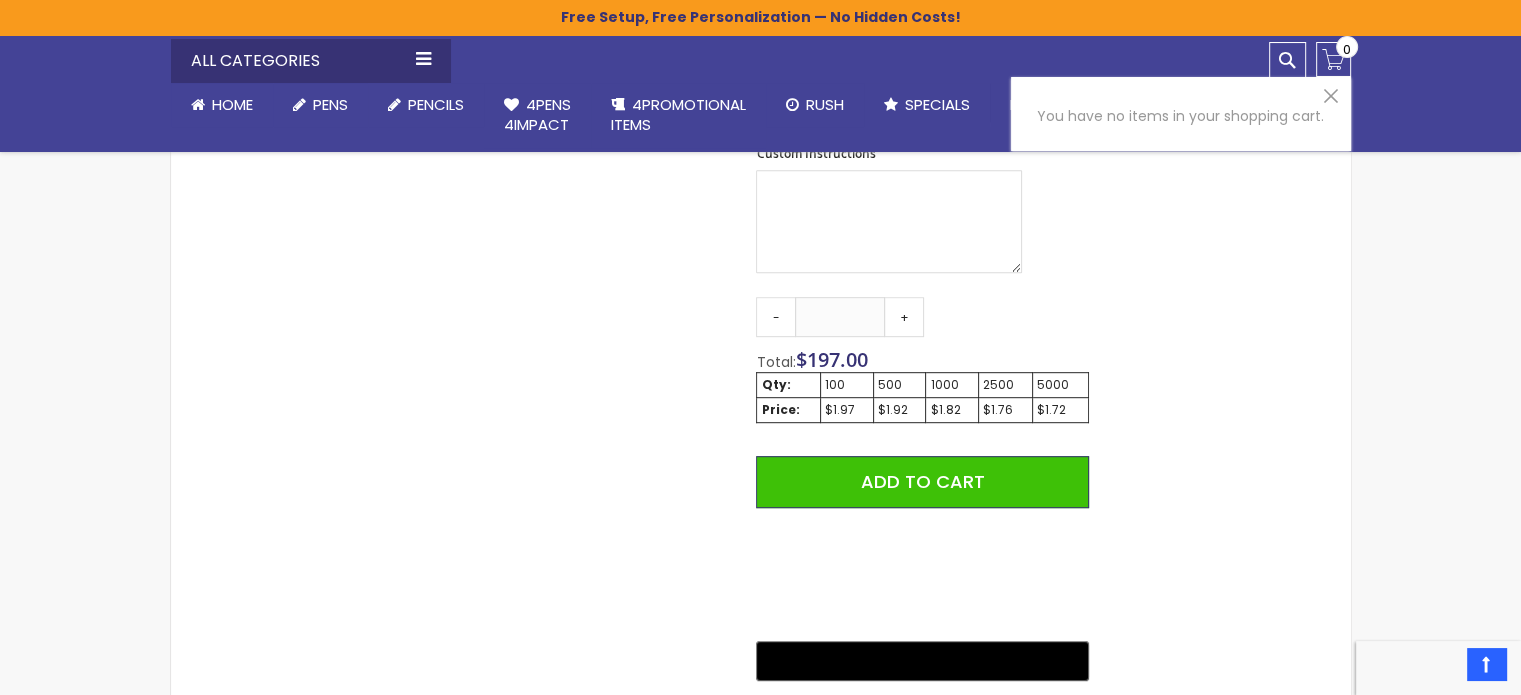click on "Skip to the end of the images gallery
Skip to the beginning of the images gallery
Vivano Softy Metallic Pen with LED Light and Stylus - Laser Engraved
SKU
4PGS-MSL
Be the first to review this product
In stock
Only  %1  left
$1.72" at bounding box center [761, 148] 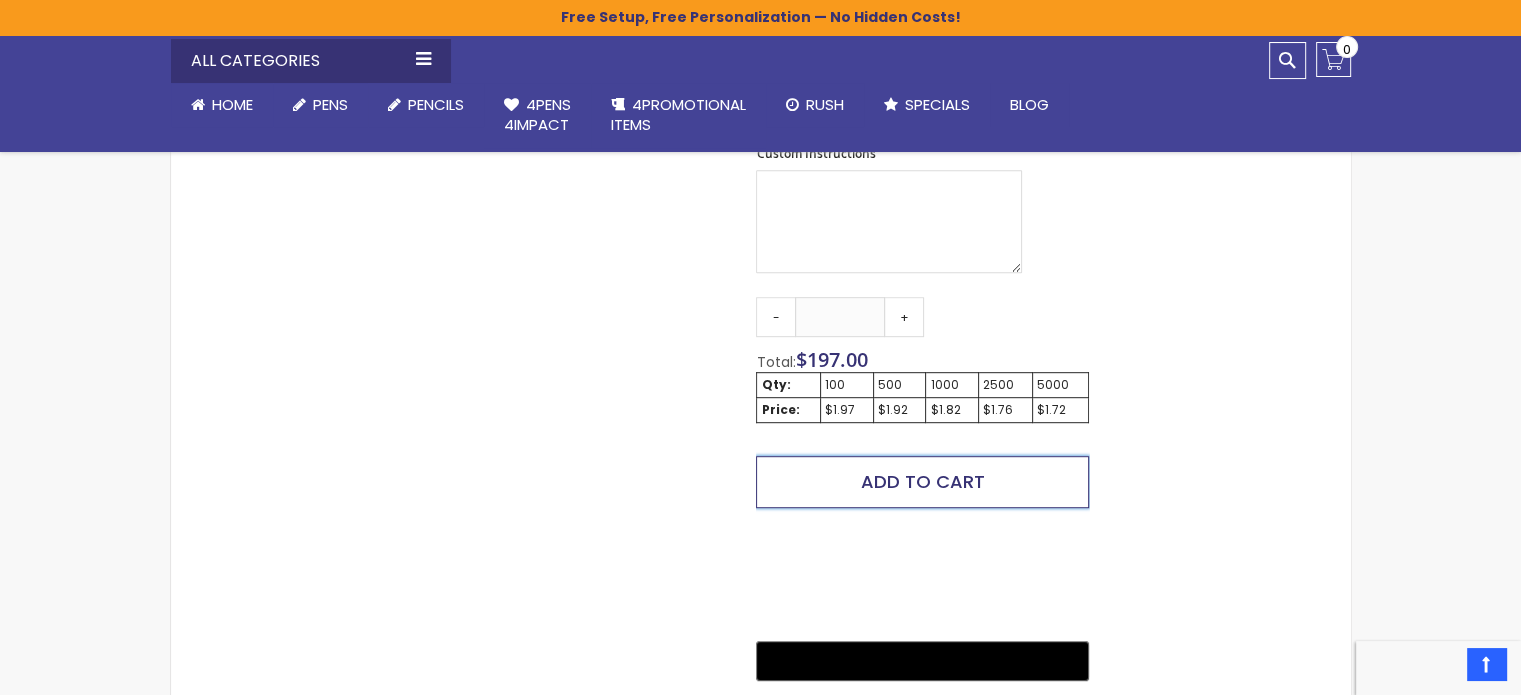 click on "Add to Cart" at bounding box center (922, 482) 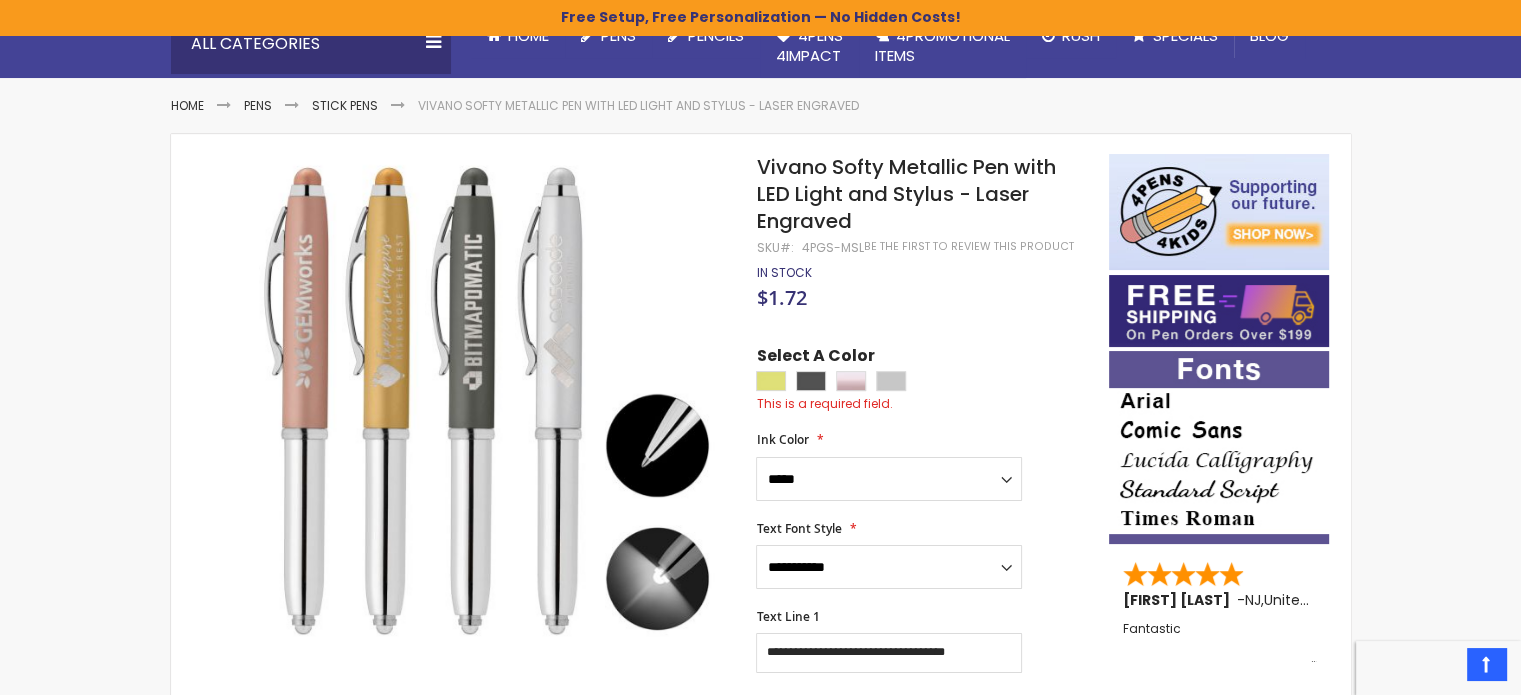 scroll, scrollTop: 207, scrollLeft: 0, axis: vertical 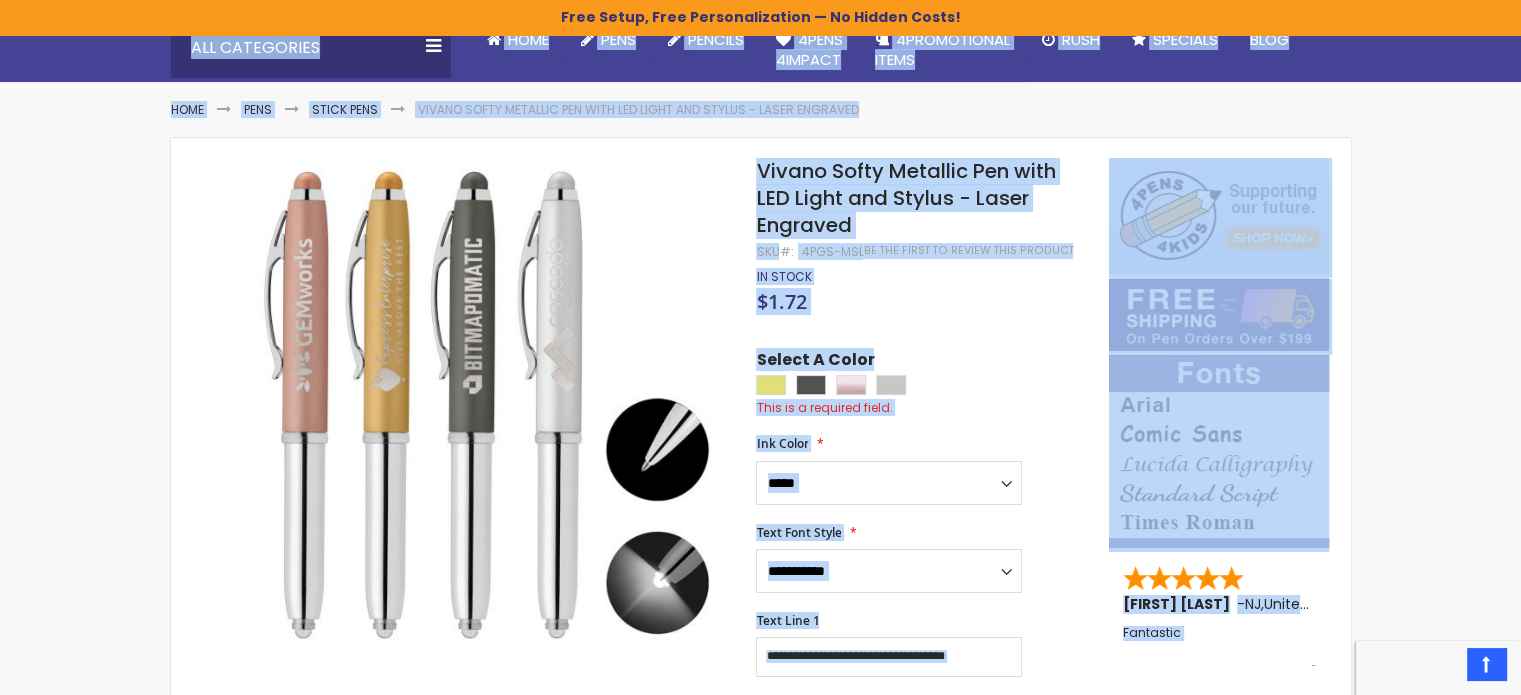 drag, startPoint x: 1444, startPoint y: 169, endPoint x: 1440, endPoint y: 146, distance: 23.345236 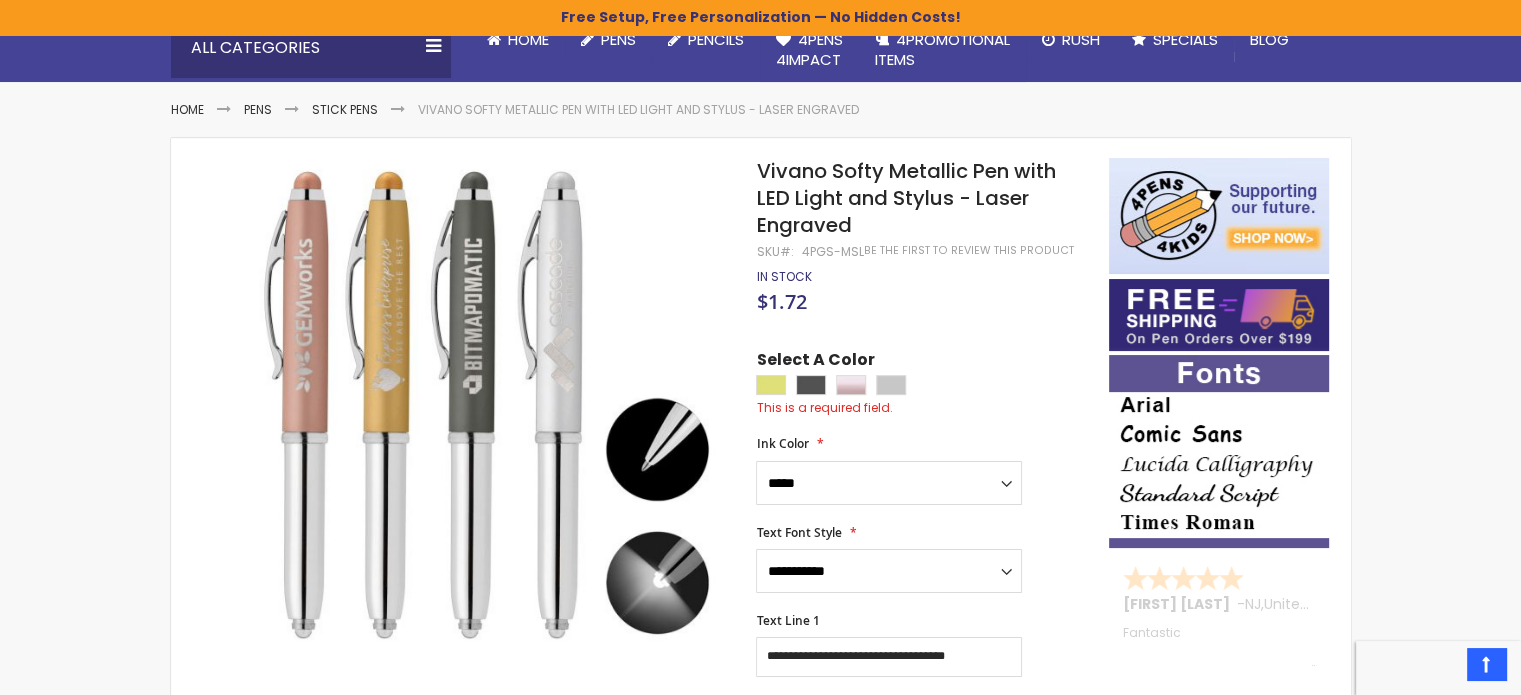 click on "Skip to Content
sample
Wishlist
Sign Out
Sign In
Sign In
Login
Forgot Your Password?
Create an Account
My Account
Toggle Nav
Search
All Categories
Pens" at bounding box center [760, 1010] 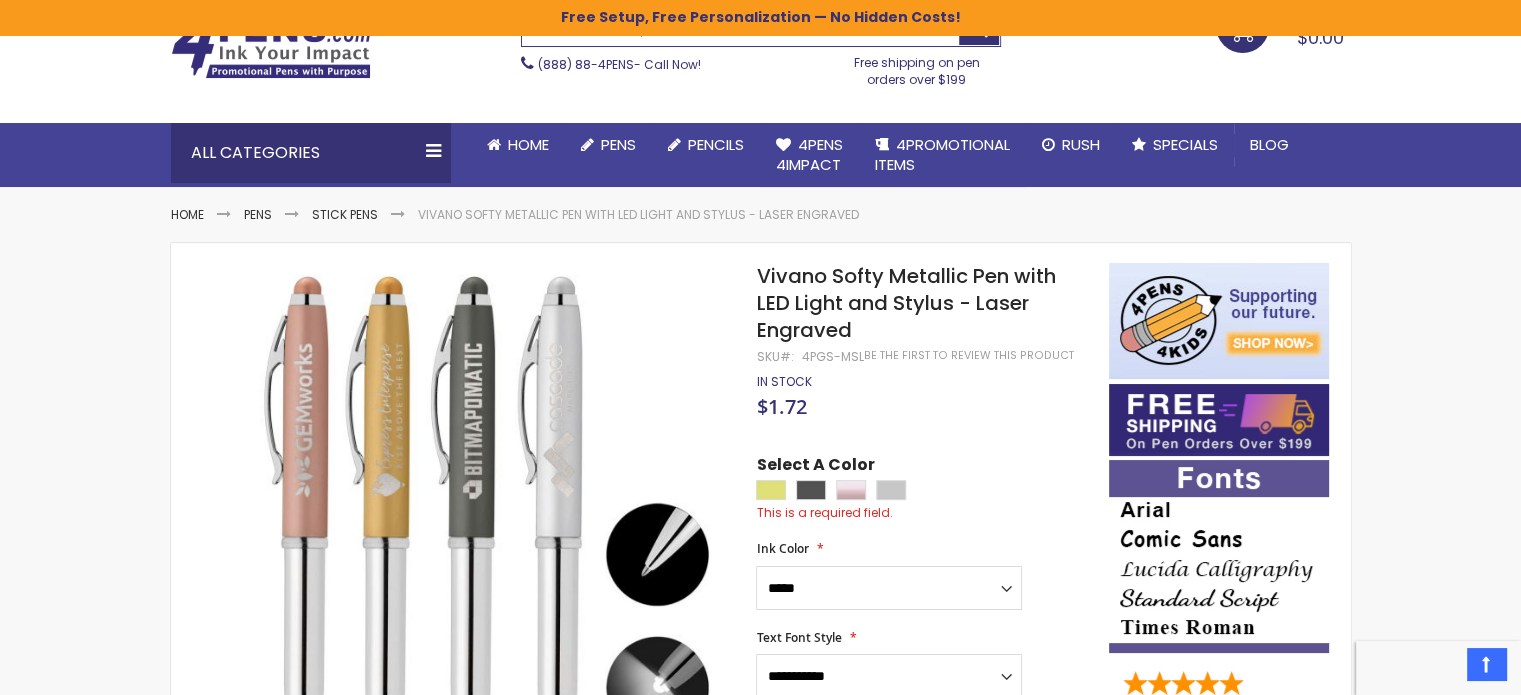 scroll, scrollTop: 0, scrollLeft: 0, axis: both 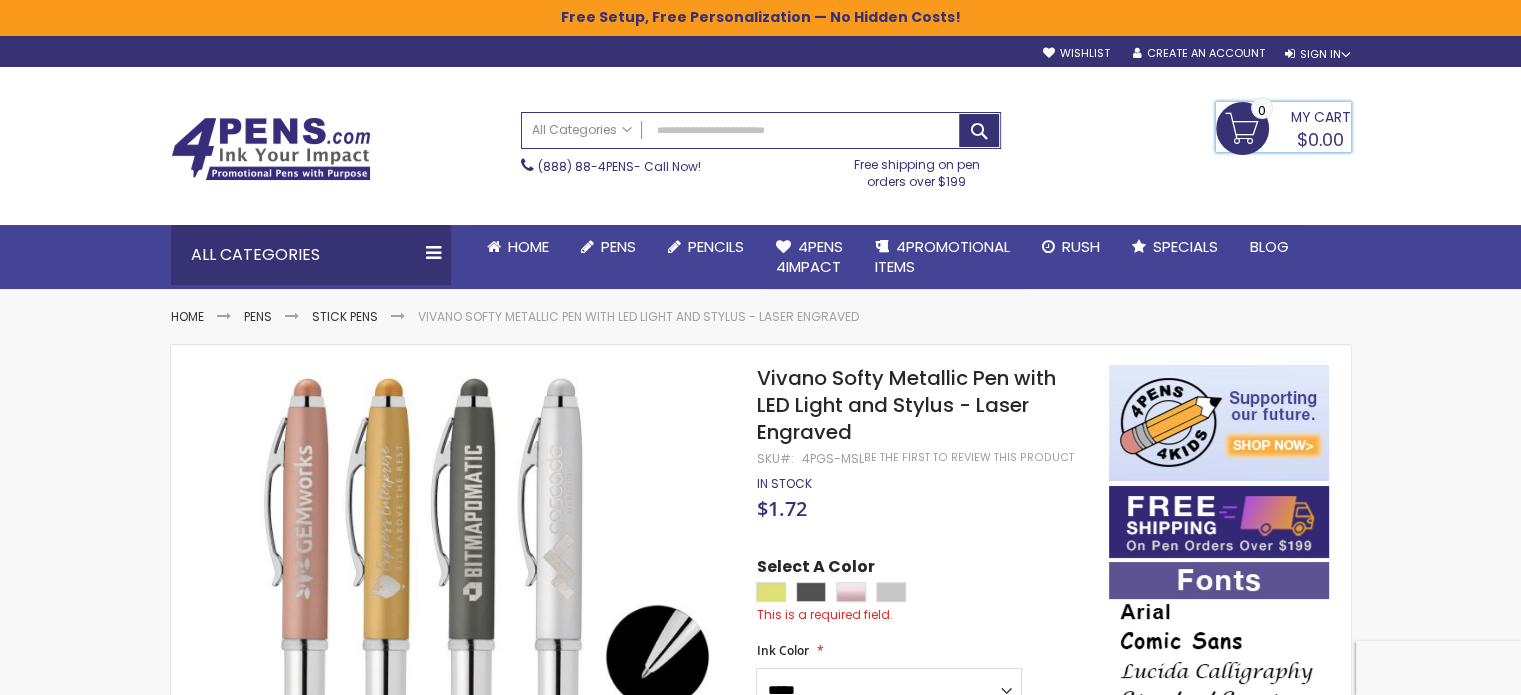 click on "My Cart
$0.00
0" at bounding box center (1283, 127) 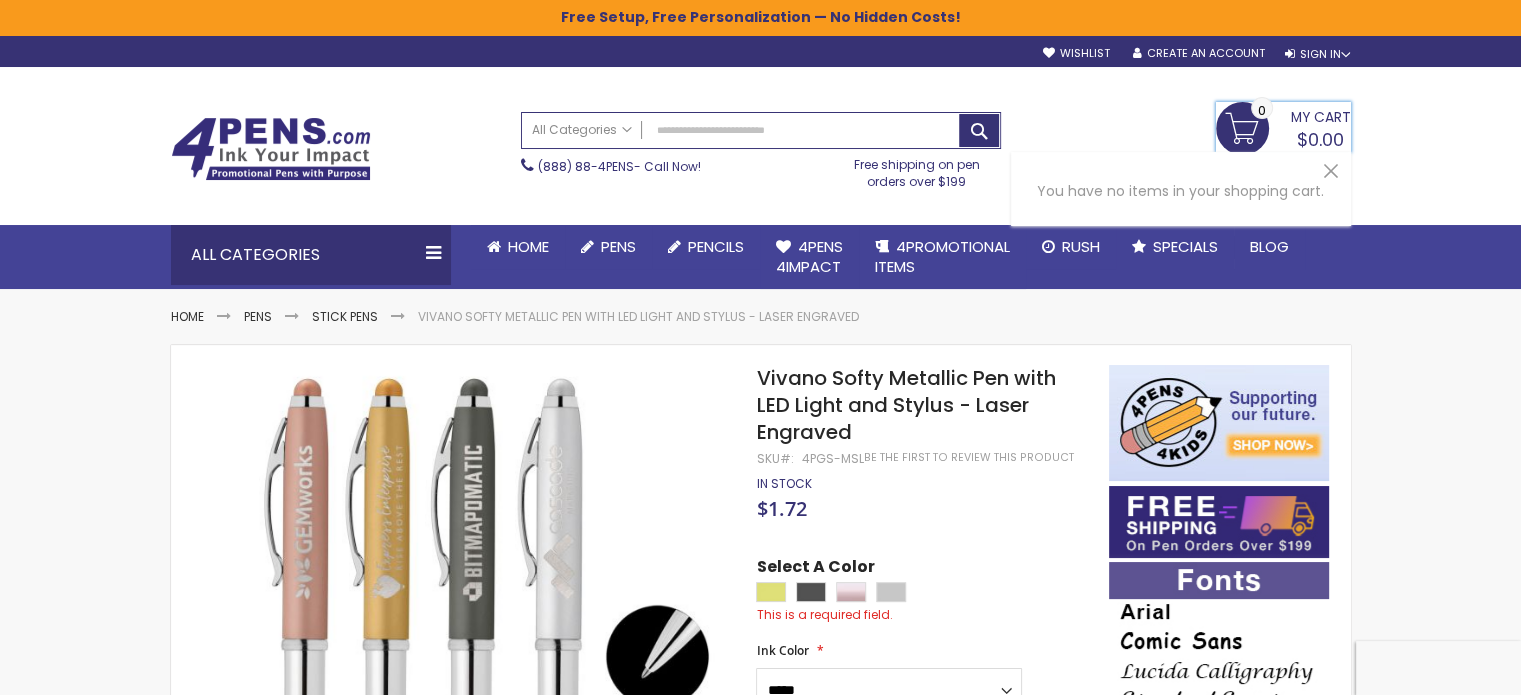 click on "My Cart" at bounding box center [1321, 115] 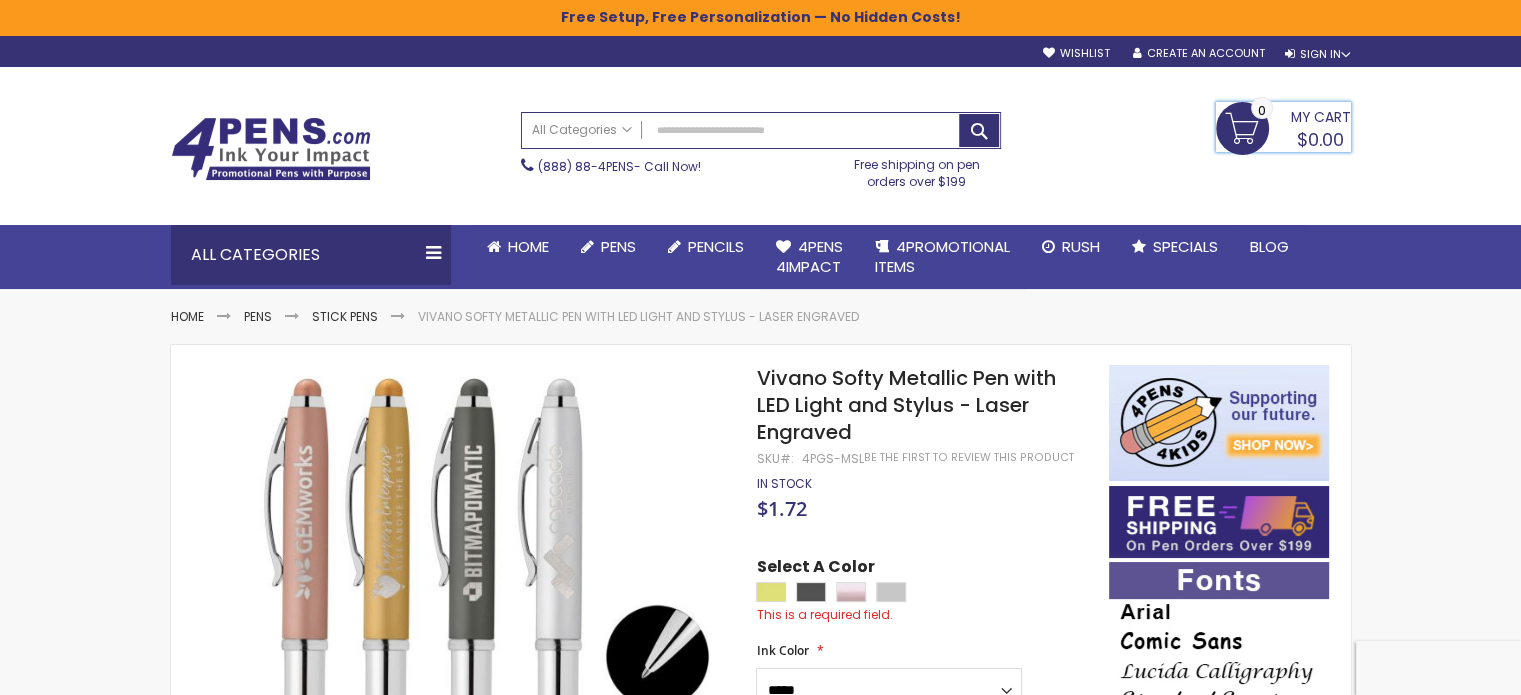 click on "My Cart" at bounding box center (1321, 115) 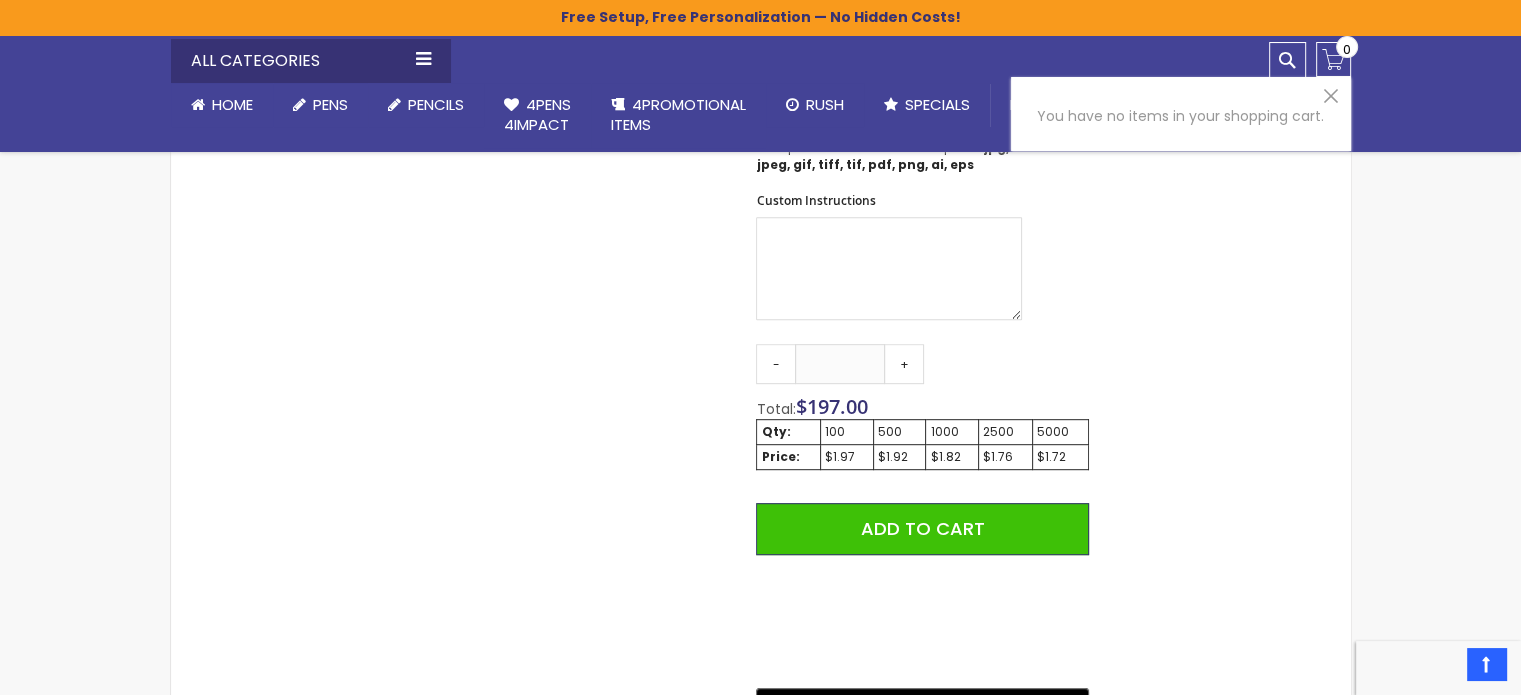 scroll, scrollTop: 1051, scrollLeft: 0, axis: vertical 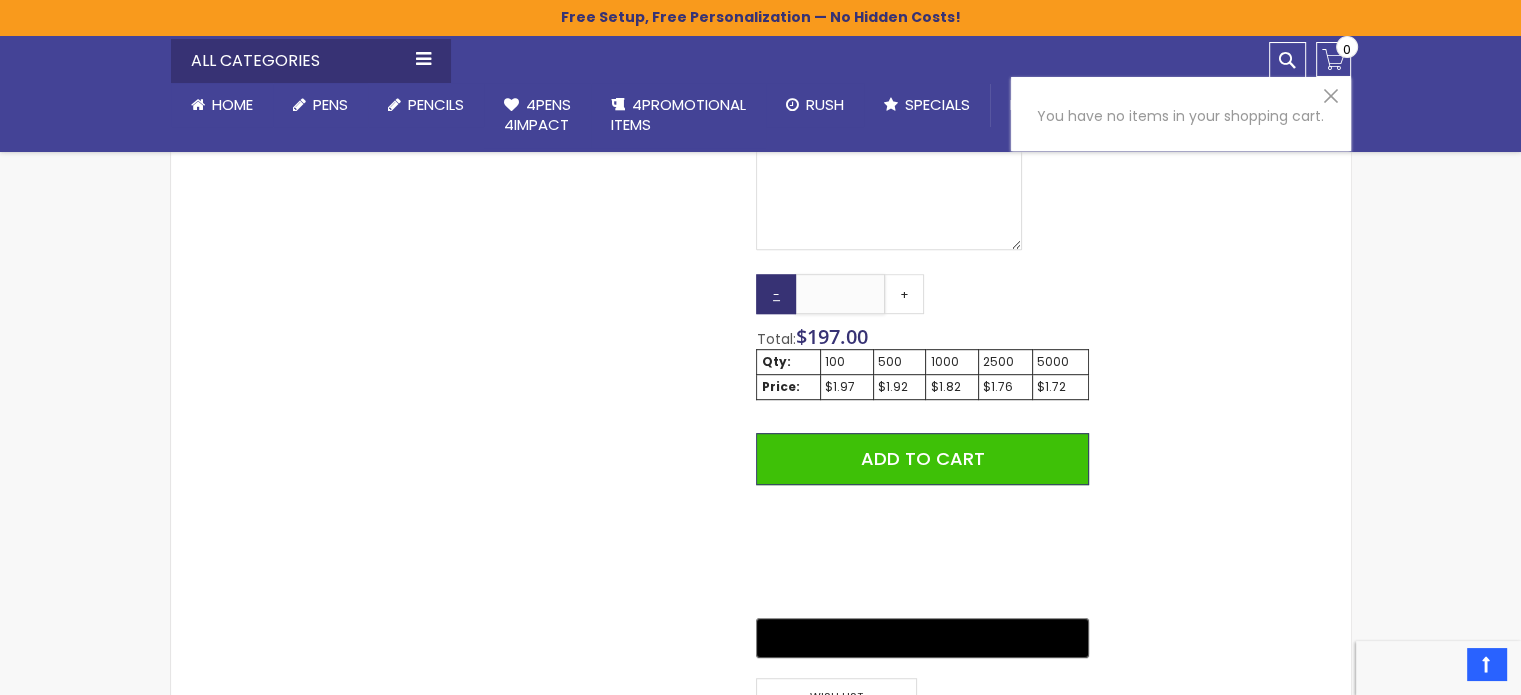 drag, startPoint x: 862, startPoint y: 289, endPoint x: 773, endPoint y: 306, distance: 90.60905 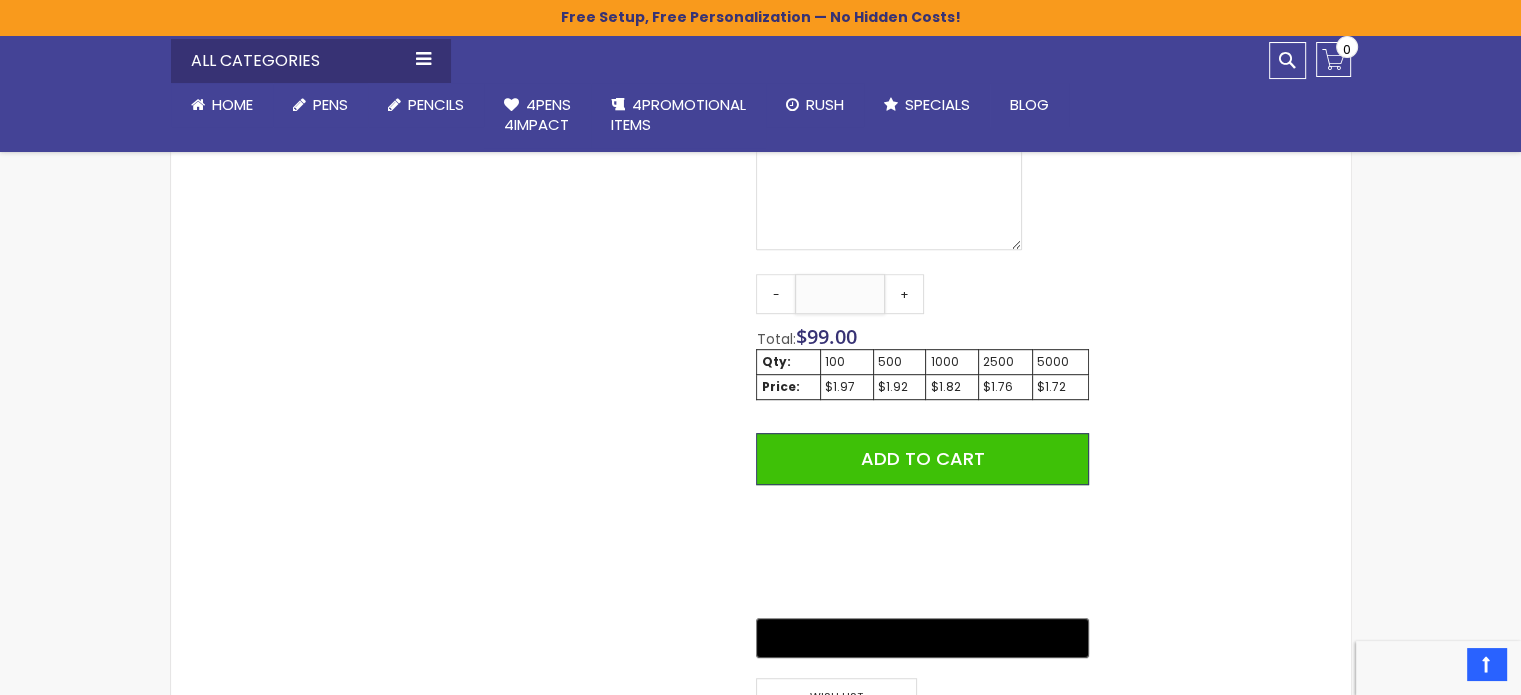 type on "**" 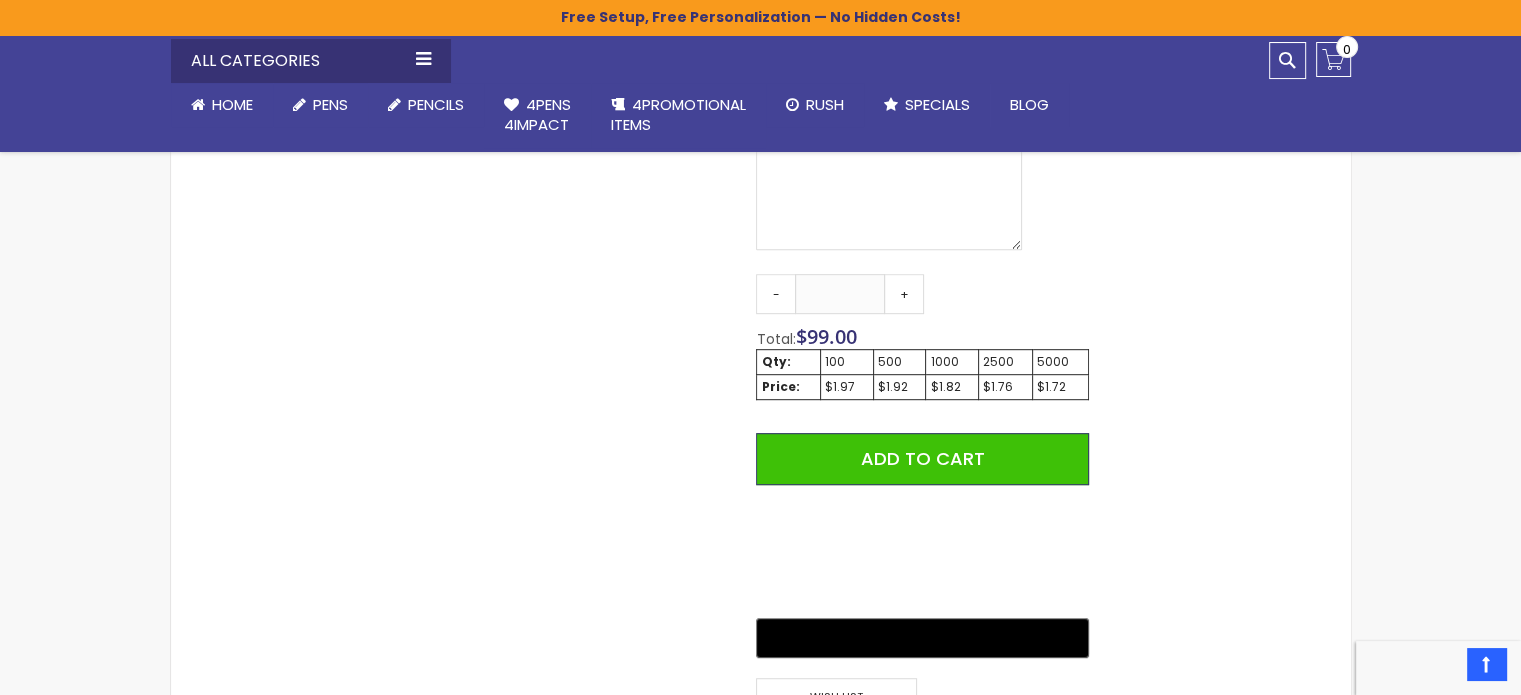 click on "Skip to the end of the images gallery
Skip to the beginning of the images gallery
Vivano Softy Metallic Pen with LED Light and Stylus - Laser Engraved
SKU
4PGS-MSL
Be the first to review this product
In stock
Only  %1  left
$1.72" at bounding box center [761, 125] 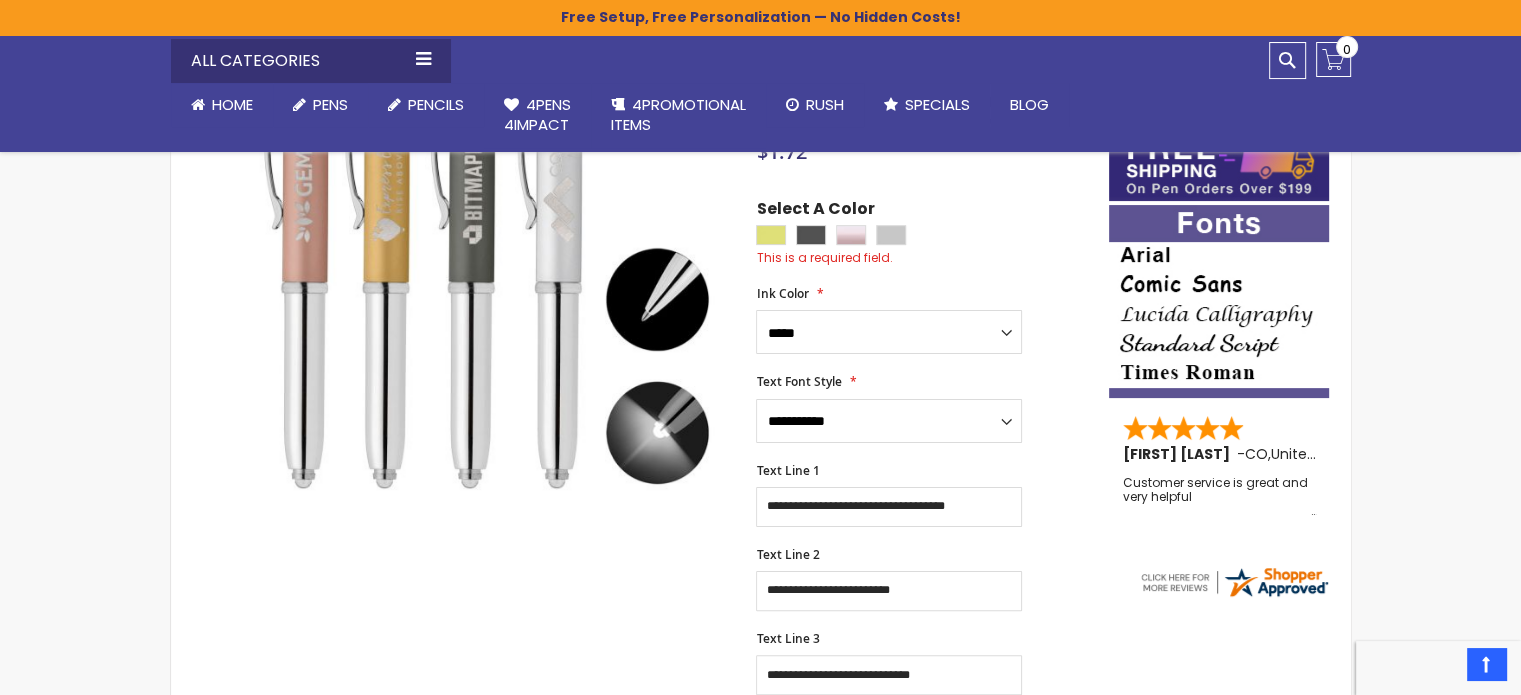 scroll, scrollTop: 374, scrollLeft: 0, axis: vertical 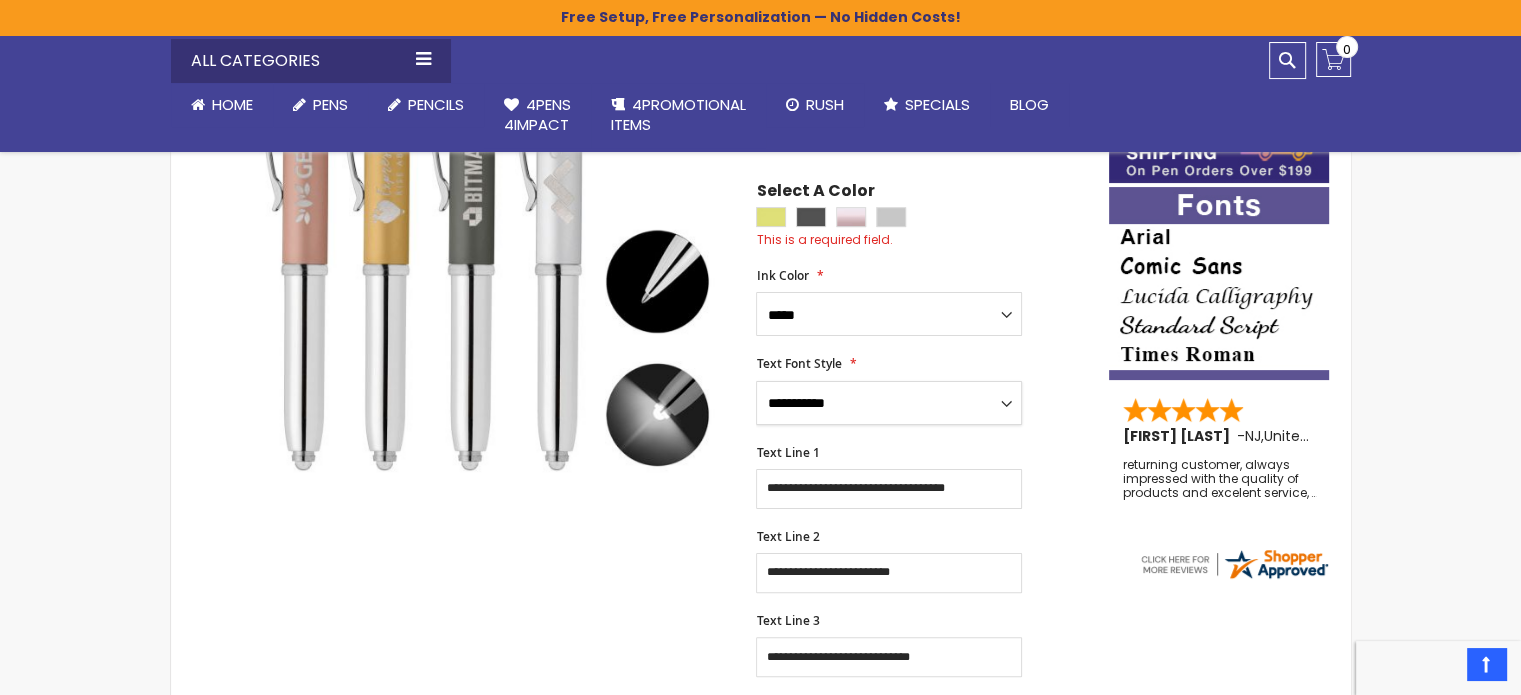 click on "**********" at bounding box center [889, 403] 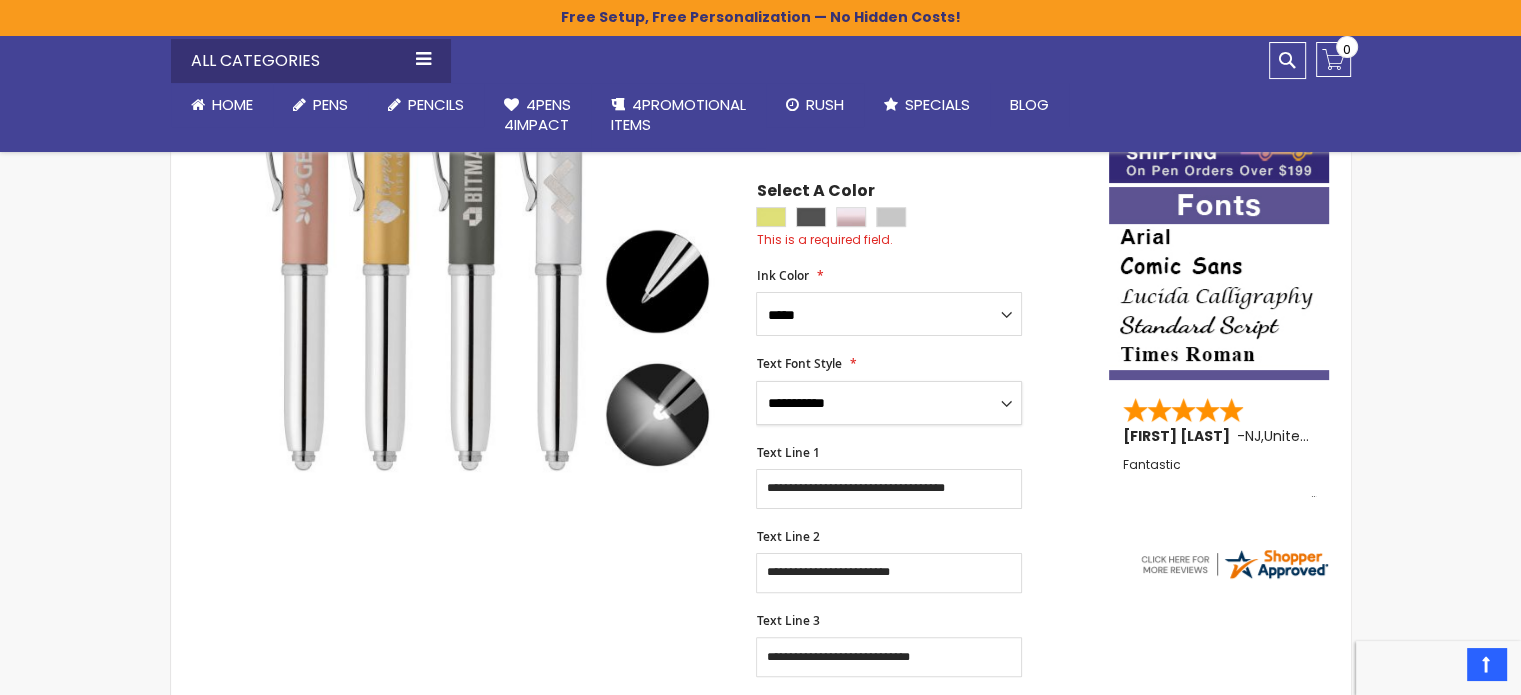 click on "**********" at bounding box center (889, 403) 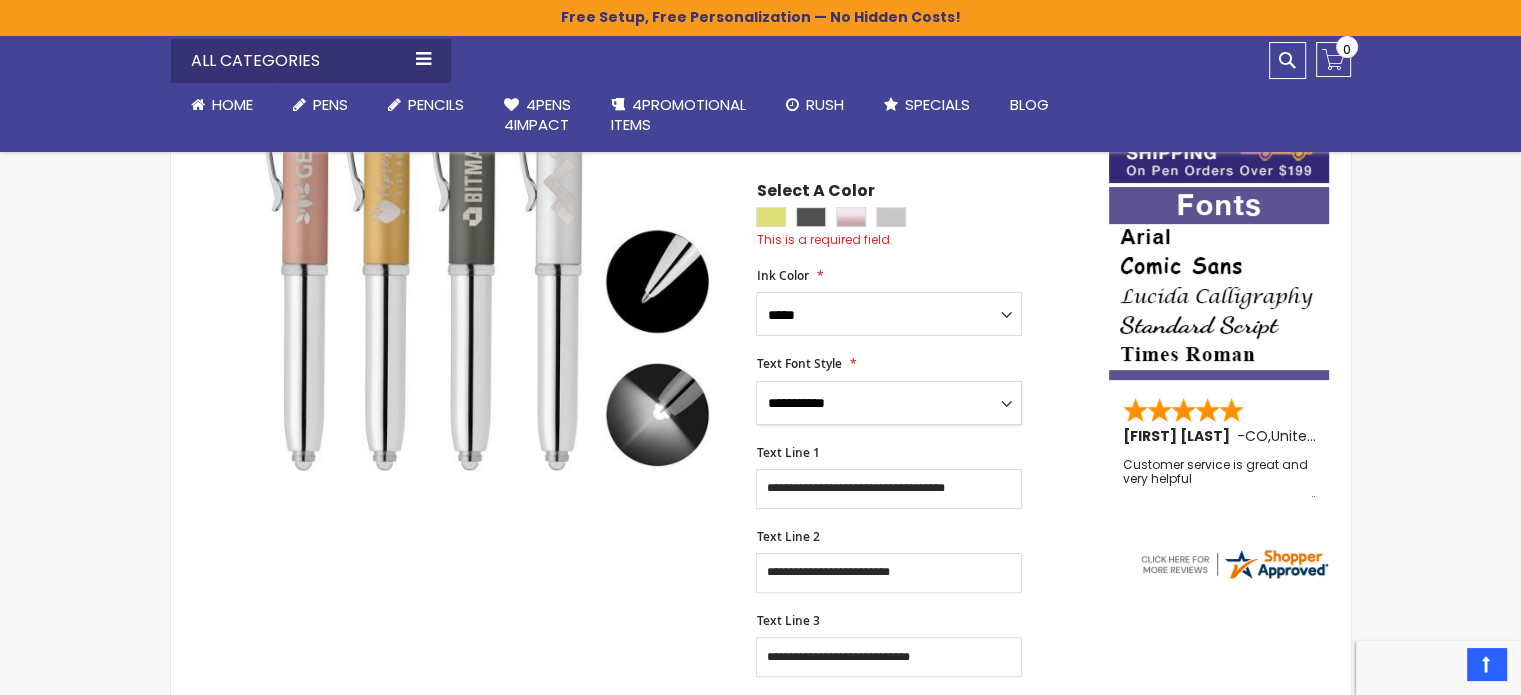 scroll, scrollTop: 388, scrollLeft: 0, axis: vertical 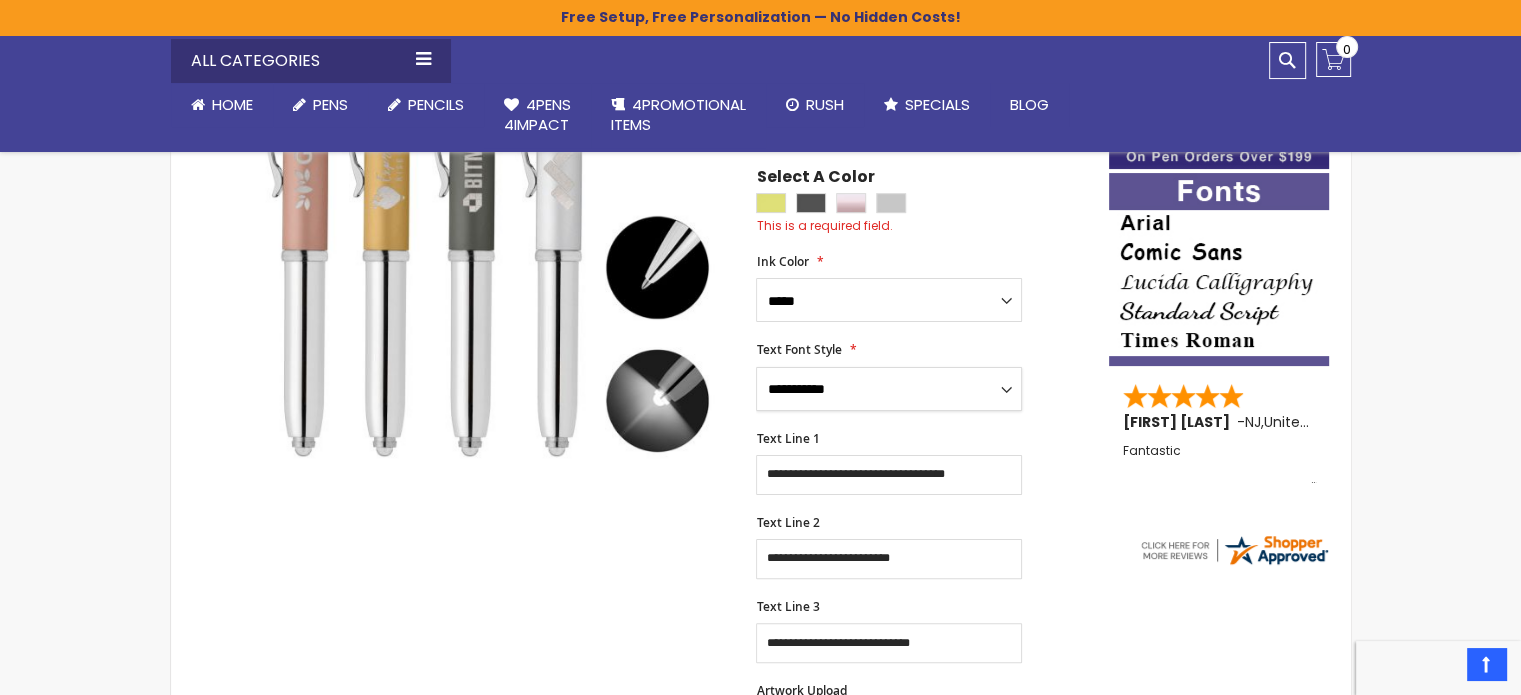 click on "**********" at bounding box center [889, 389] 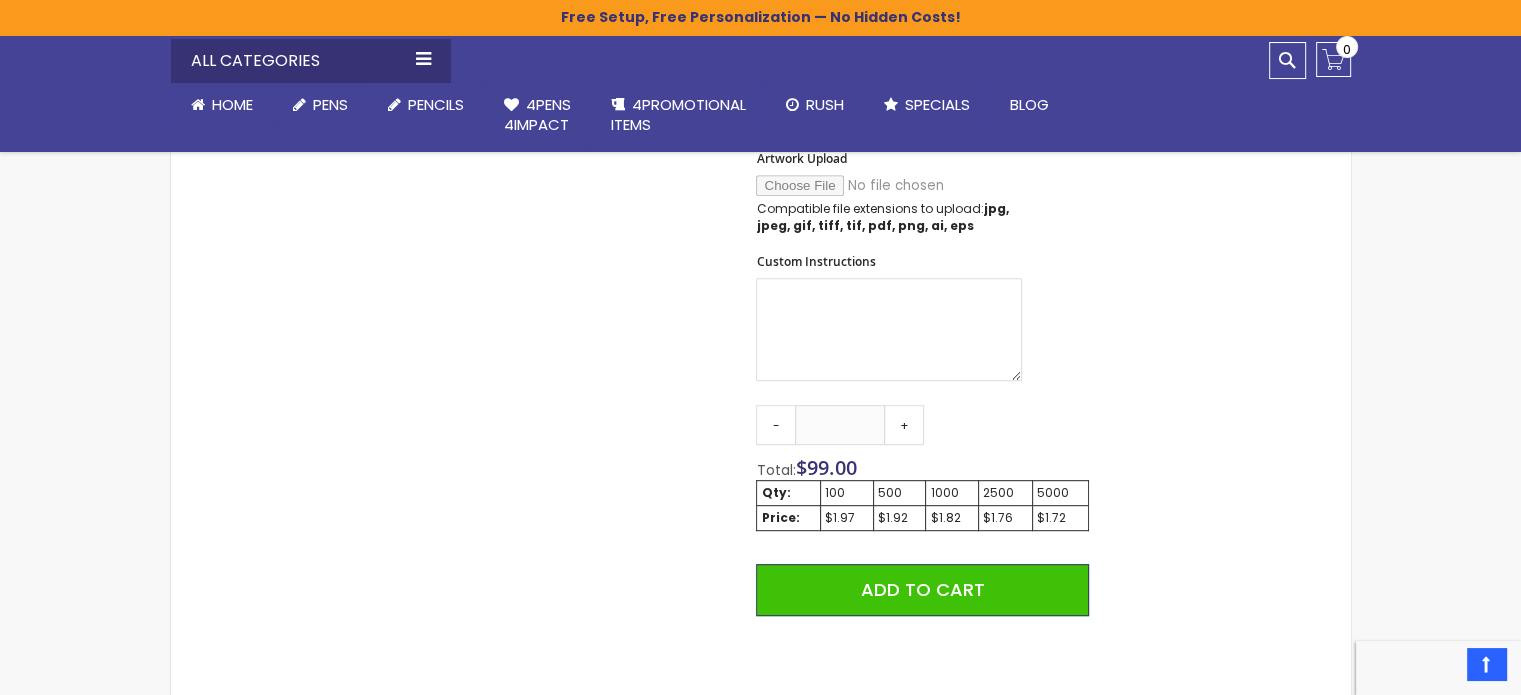 scroll, scrollTop: 939, scrollLeft: 0, axis: vertical 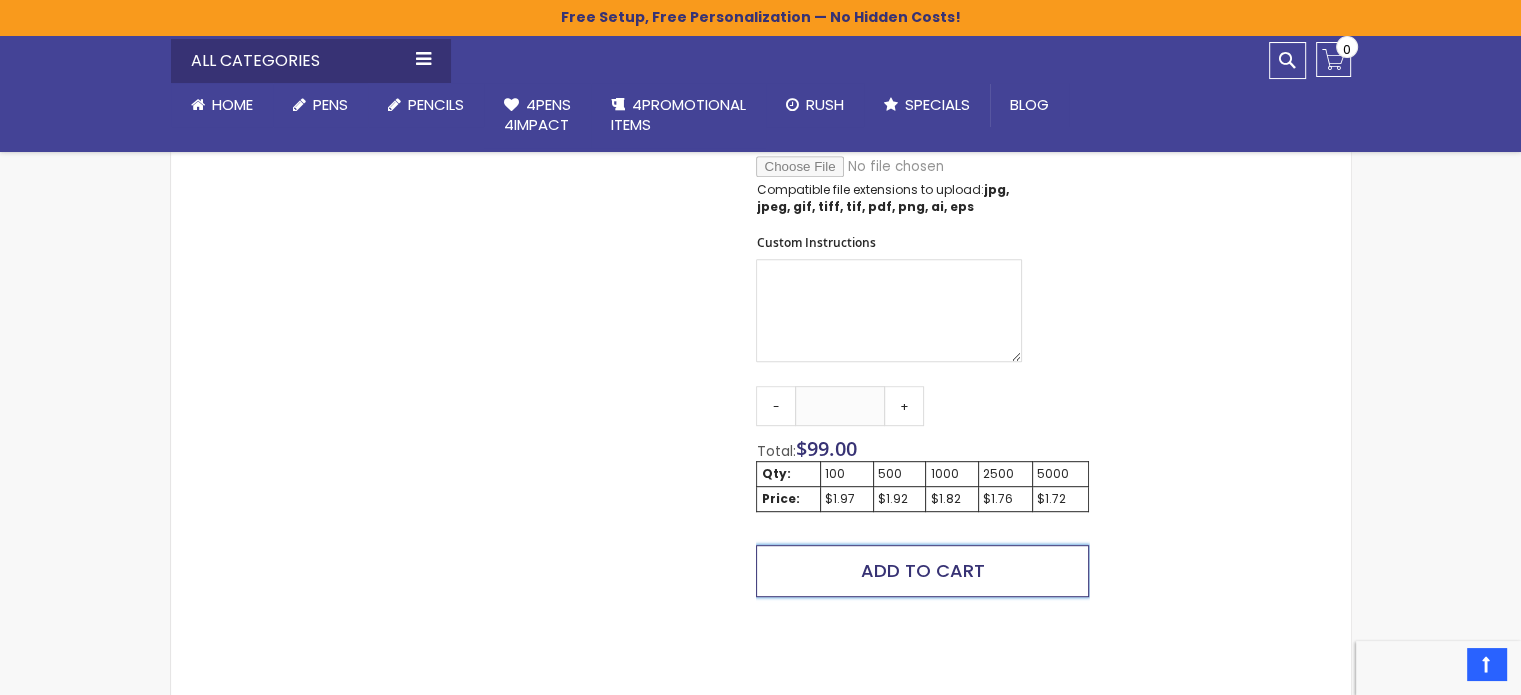 click on "Add to Cart" at bounding box center [923, 570] 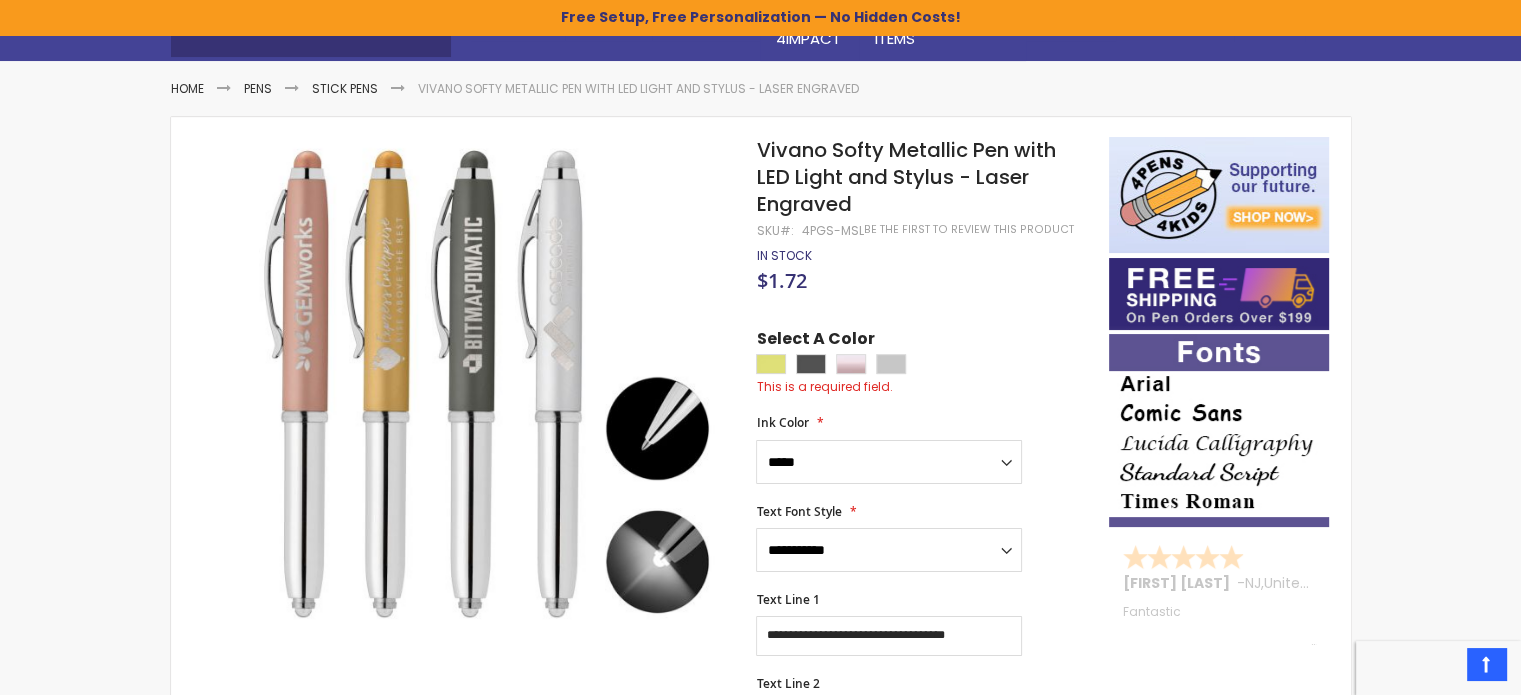 scroll, scrollTop: 207, scrollLeft: 0, axis: vertical 